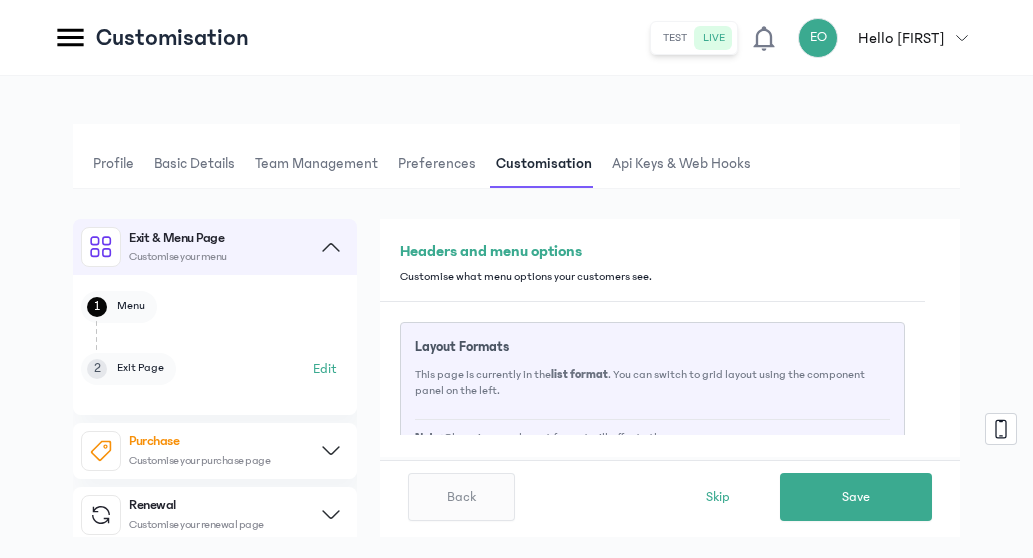 scroll, scrollTop: 0, scrollLeft: 0, axis: both 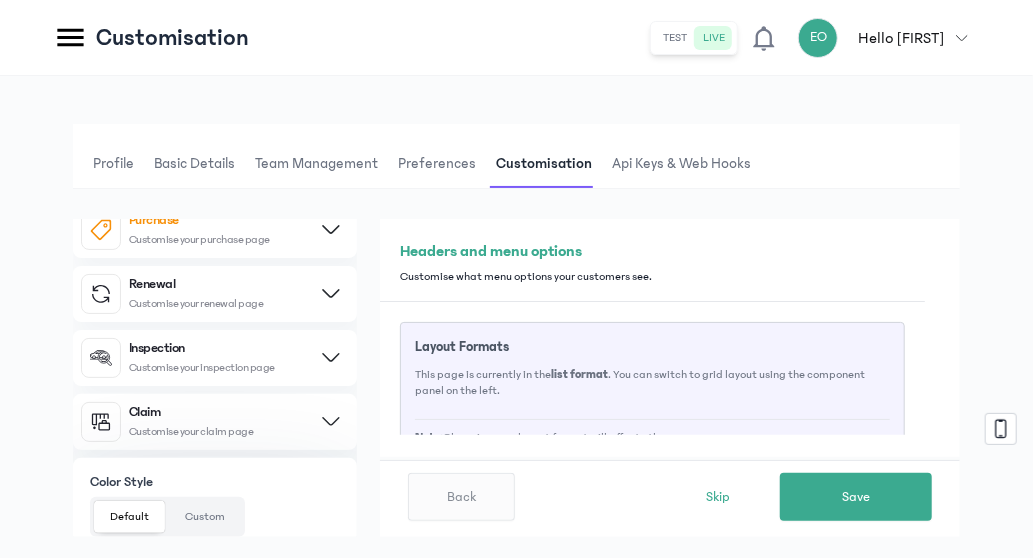 click 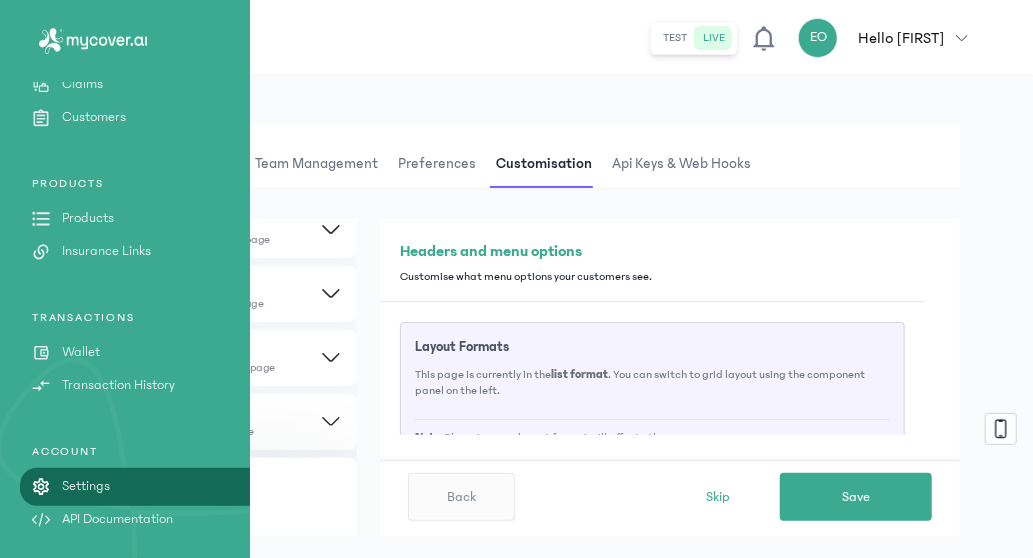 click on "PRODUCTS
Products
Insurance Links" 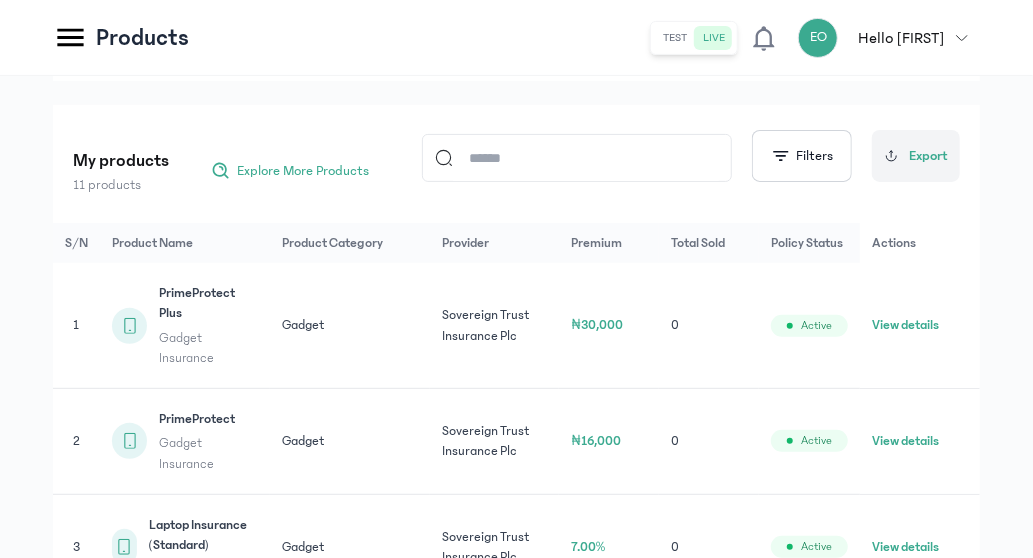 scroll, scrollTop: 200, scrollLeft: 0, axis: vertical 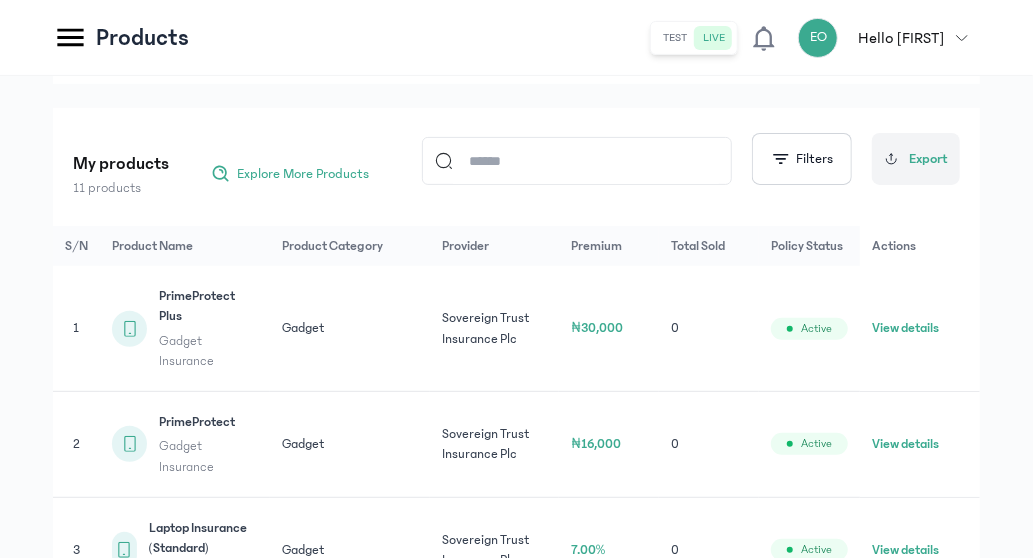click 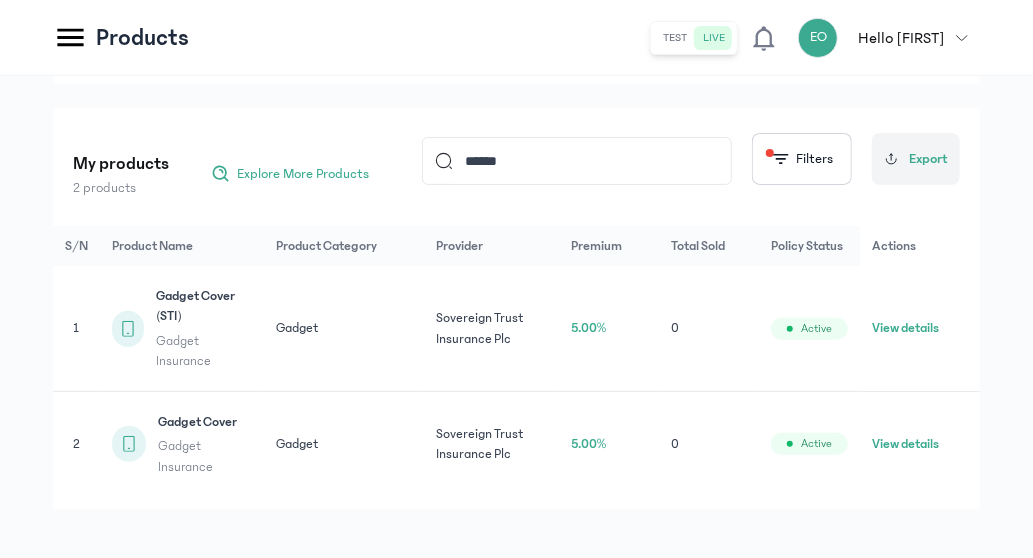 click on "View details" 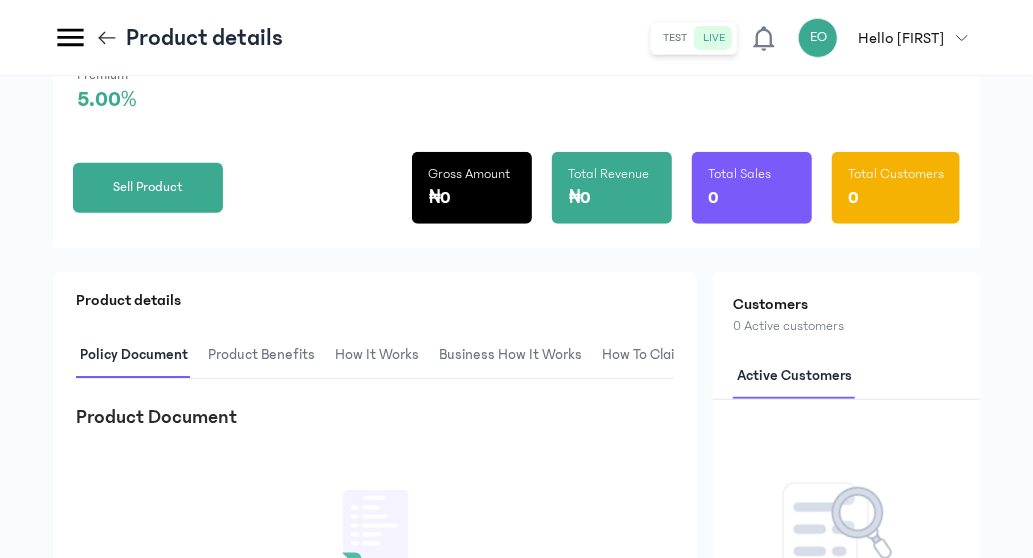 scroll, scrollTop: 318, scrollLeft: 0, axis: vertical 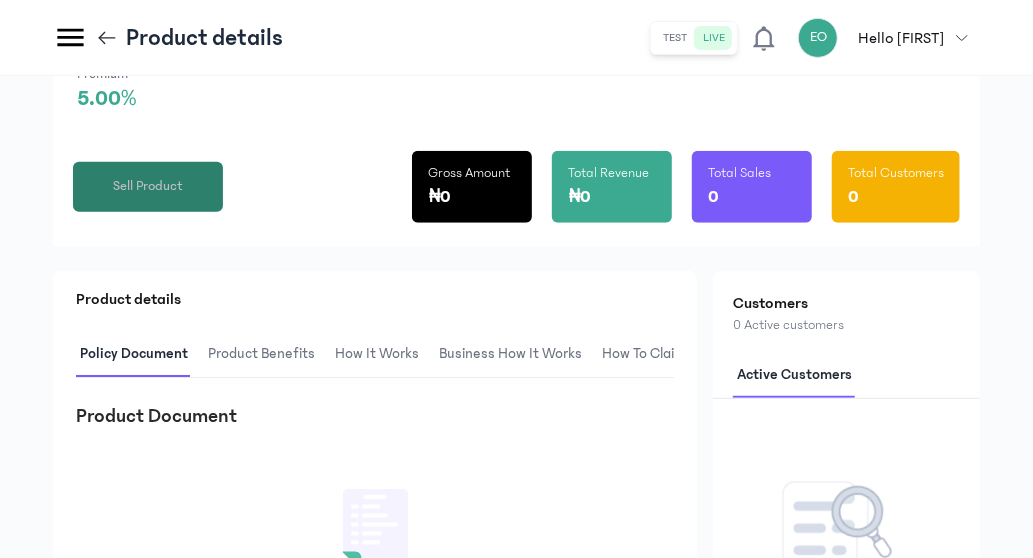 click on "Sell Product" at bounding box center (148, 186) 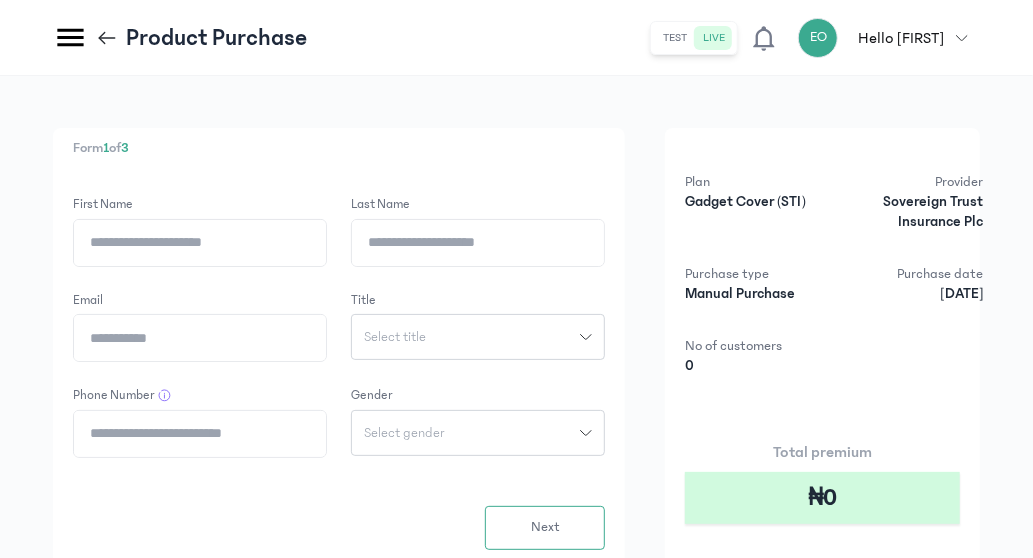 click 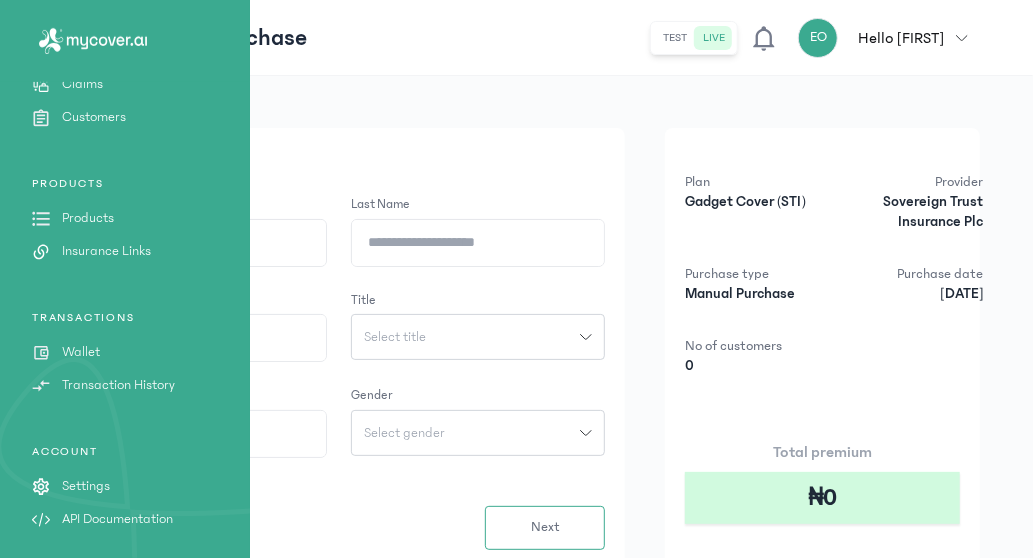 click on "Wallet" 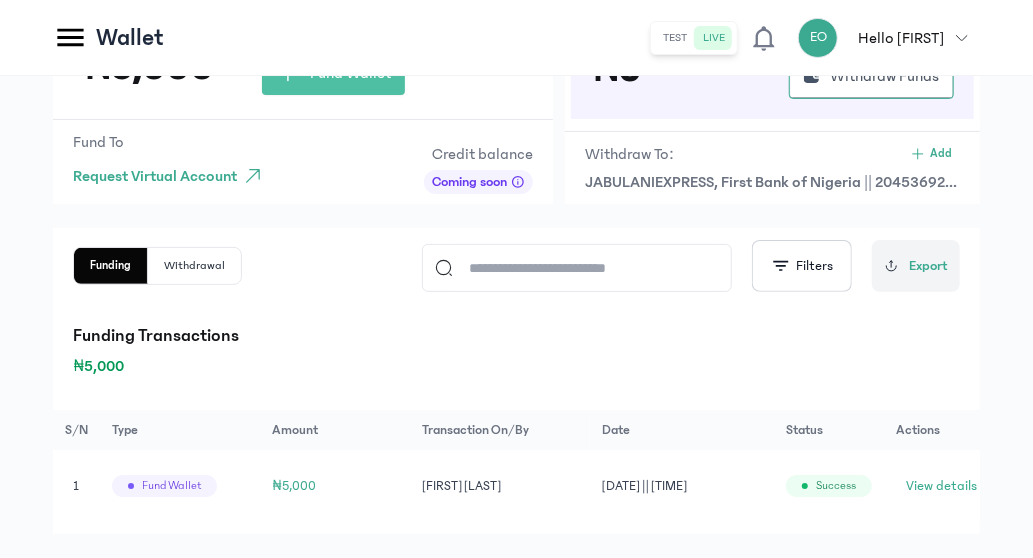 scroll, scrollTop: 157, scrollLeft: 0, axis: vertical 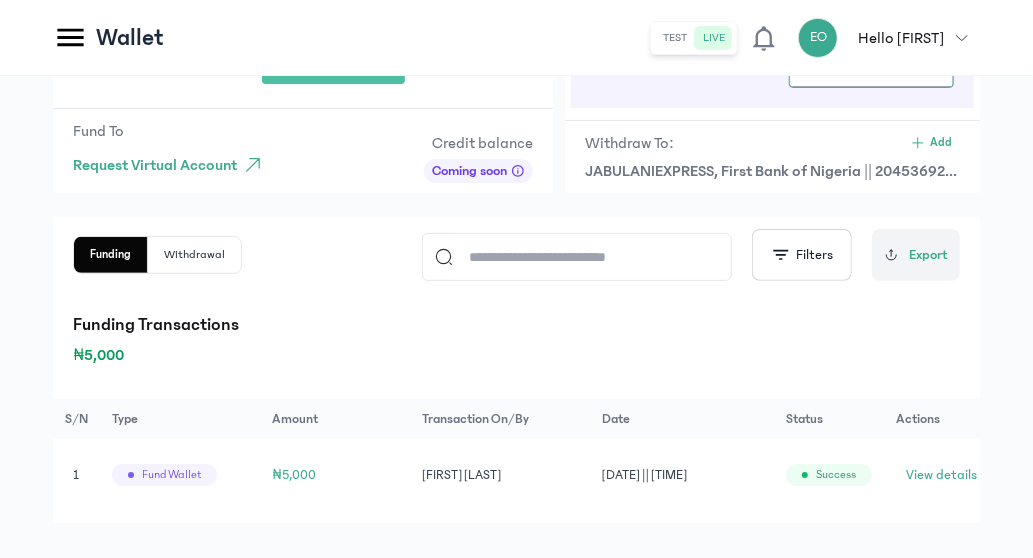 click on "Funding" 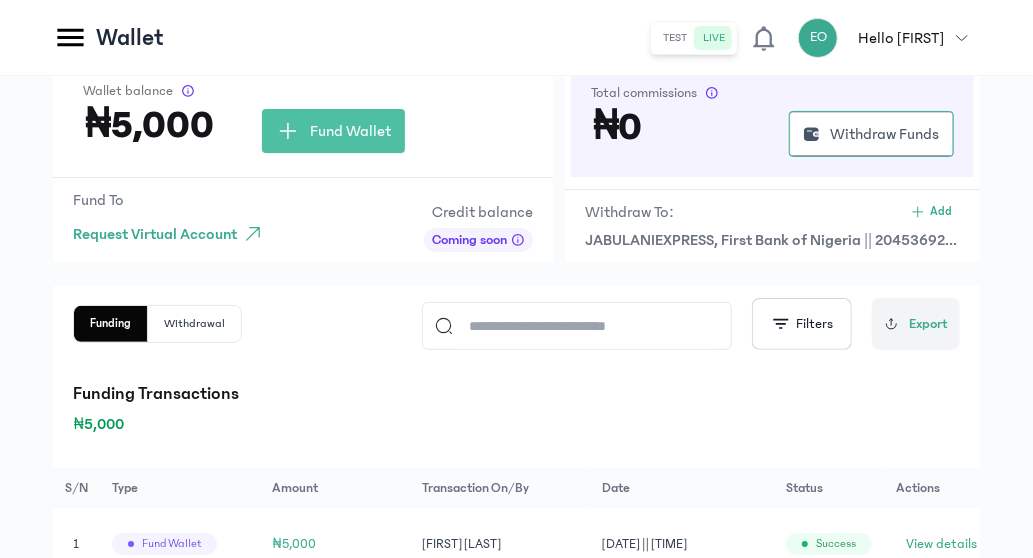 scroll, scrollTop: 0, scrollLeft: 0, axis: both 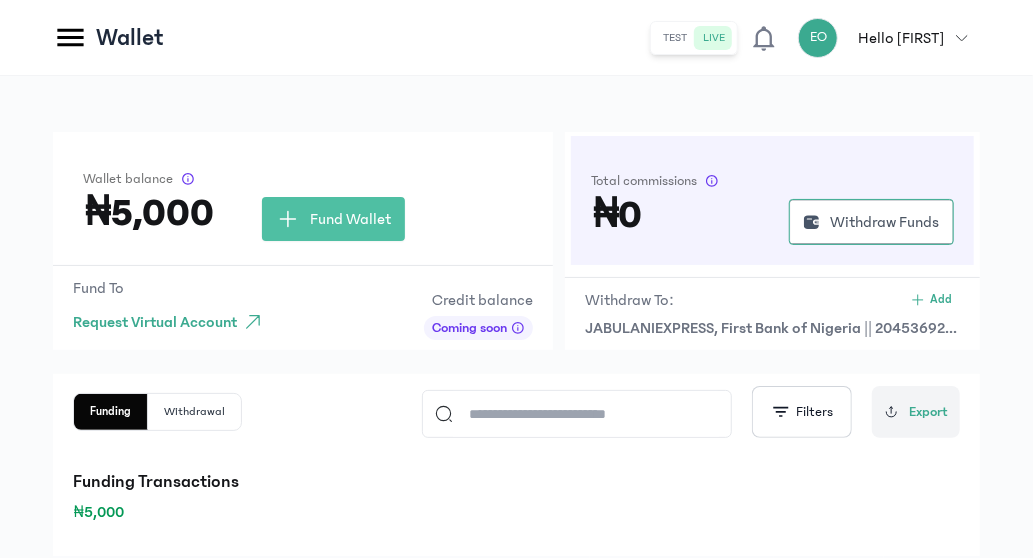 click on "Funding" 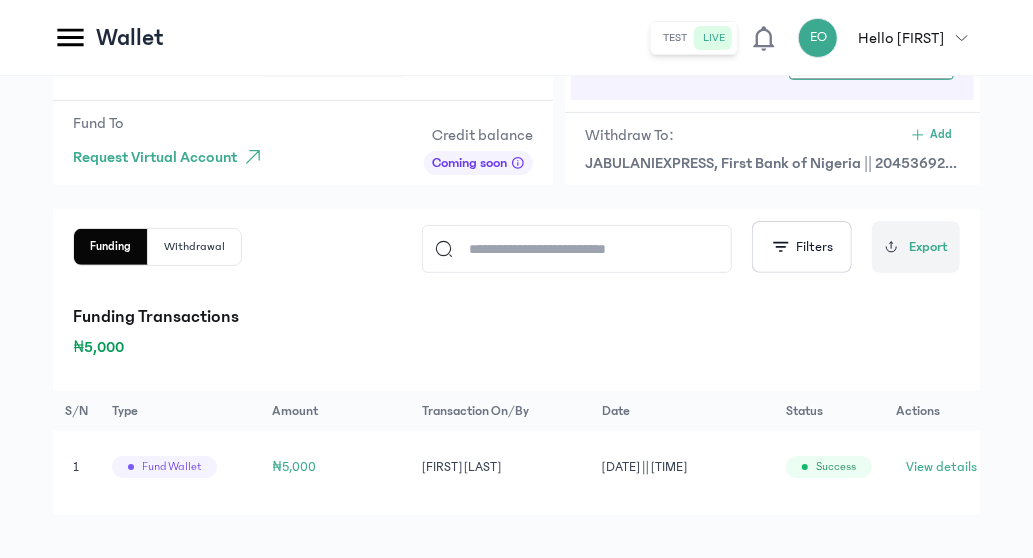 scroll, scrollTop: 190, scrollLeft: 0, axis: vertical 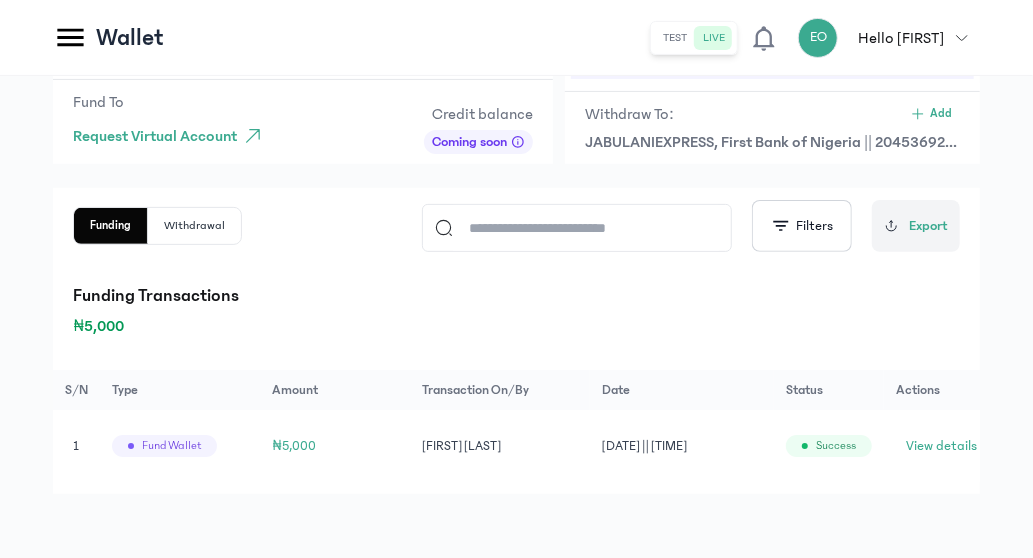 click on "Funding" 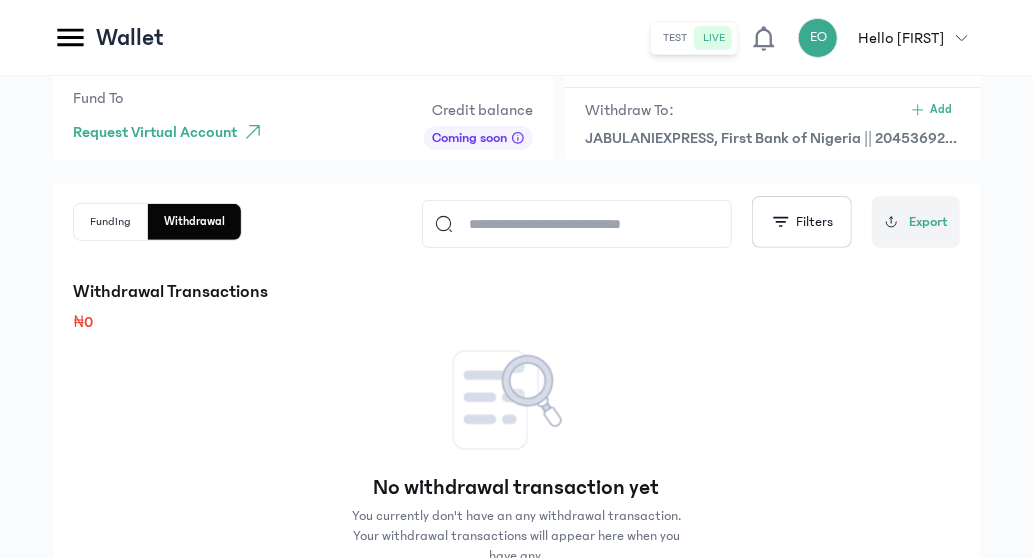 click on "Funding" 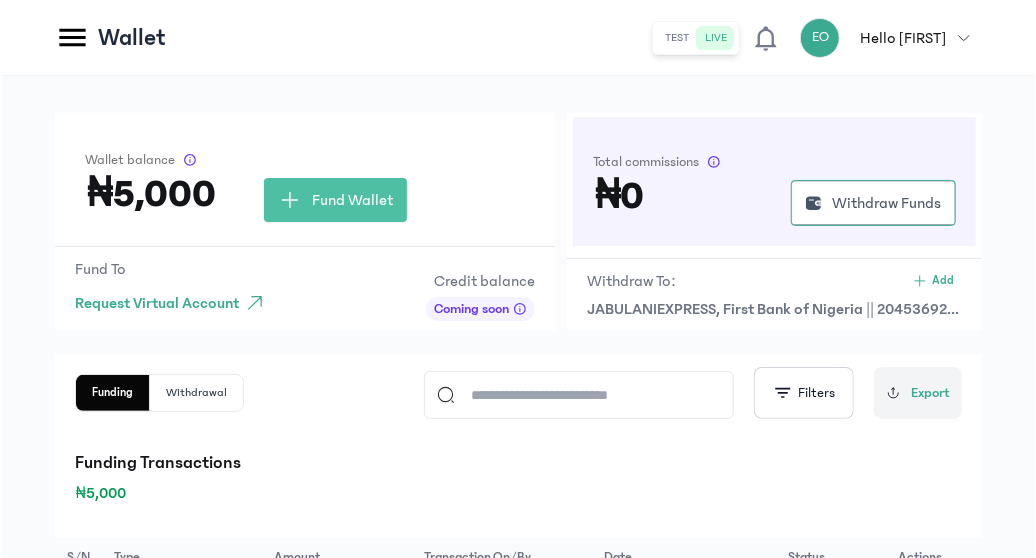 scroll, scrollTop: 0, scrollLeft: 0, axis: both 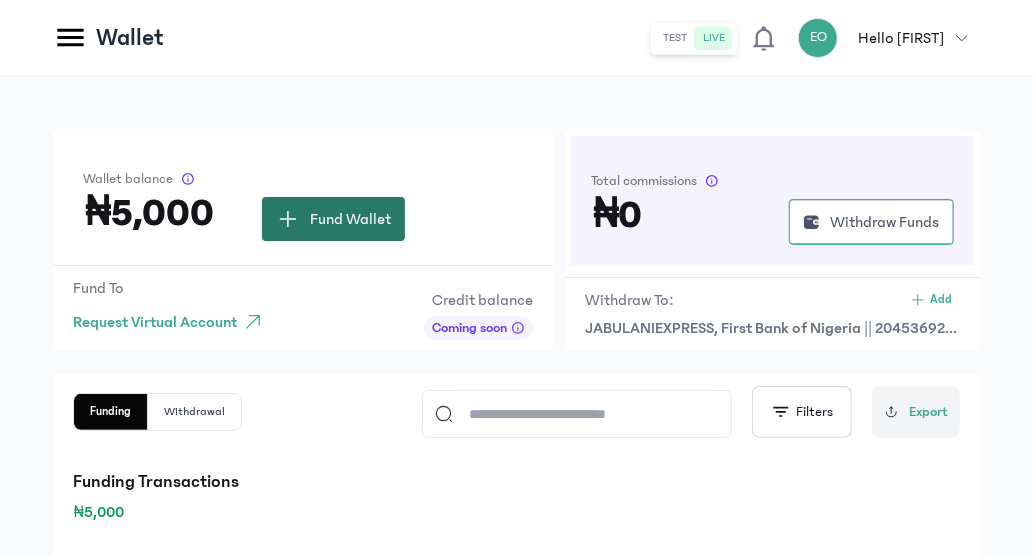click on "Fund Wallet" 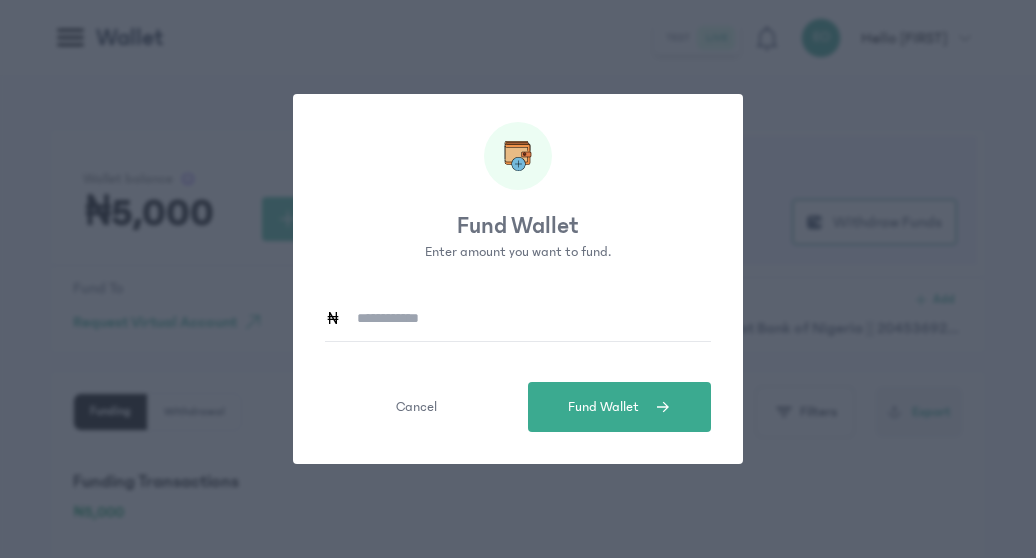 click 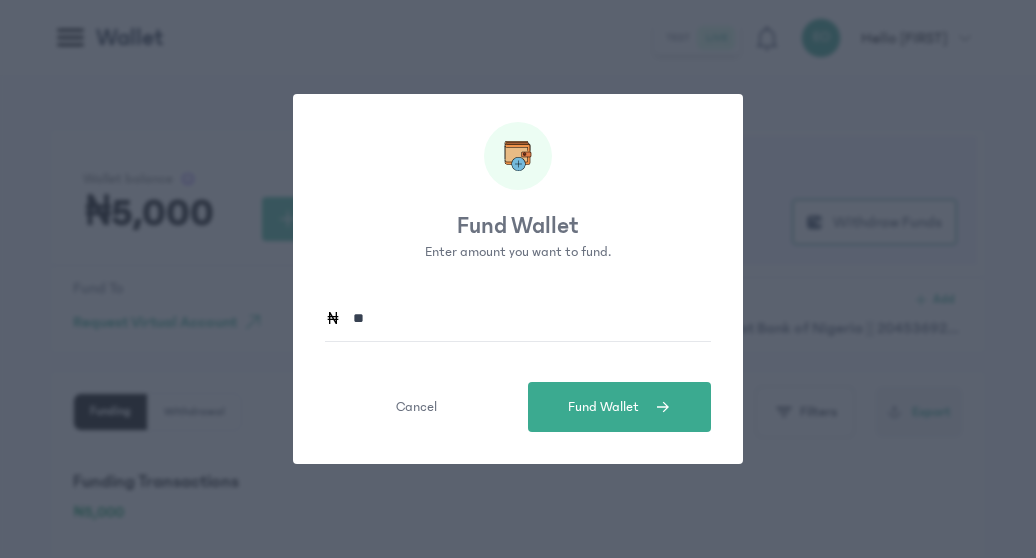 type on "*" 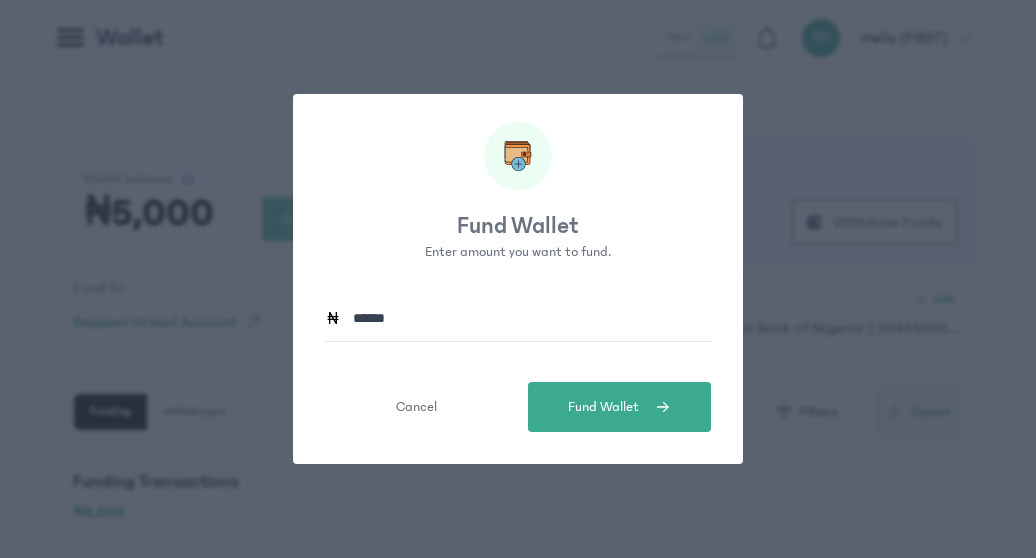 type on "******" 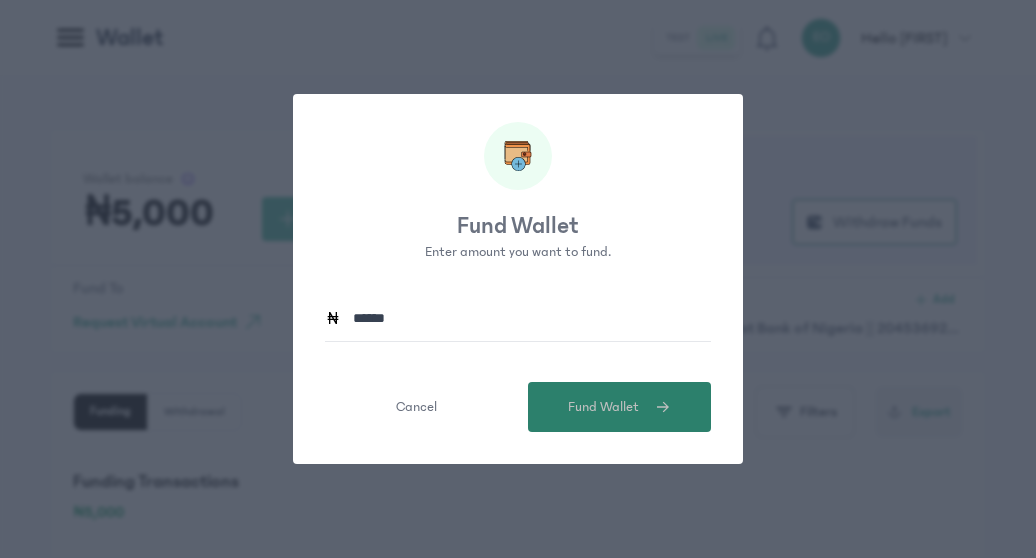 click at bounding box center (655, 407) 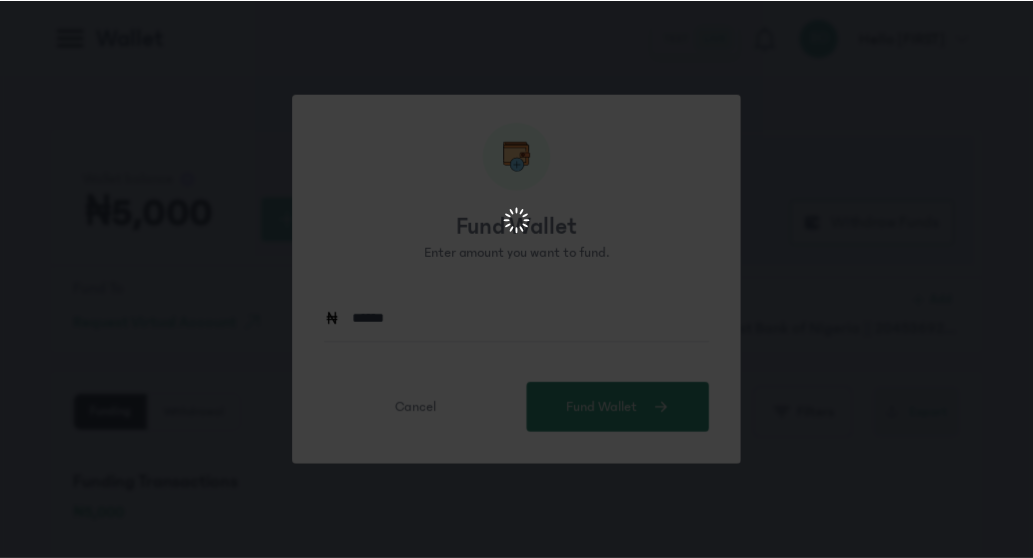 scroll, scrollTop: 0, scrollLeft: 0, axis: both 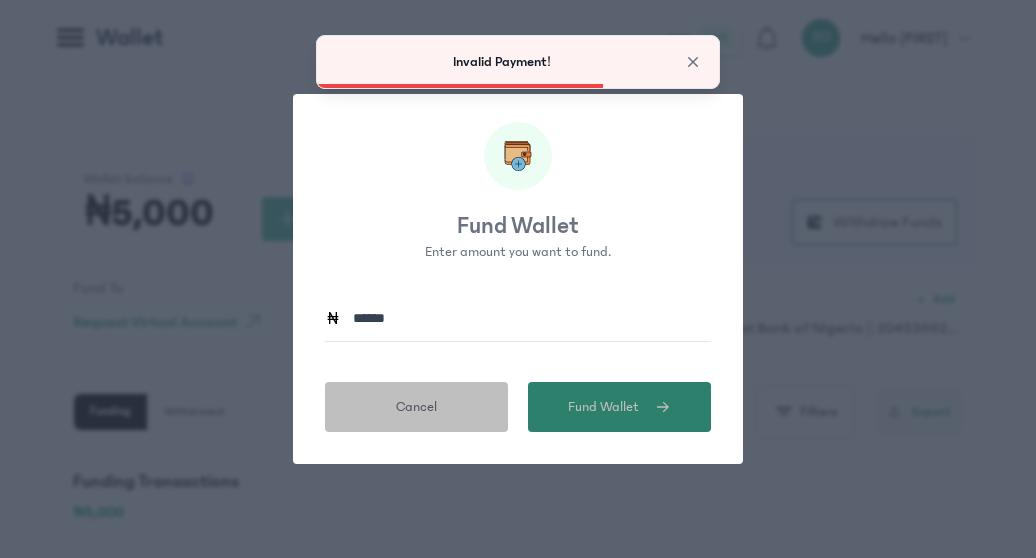 click on "Cancel" at bounding box center [416, 407] 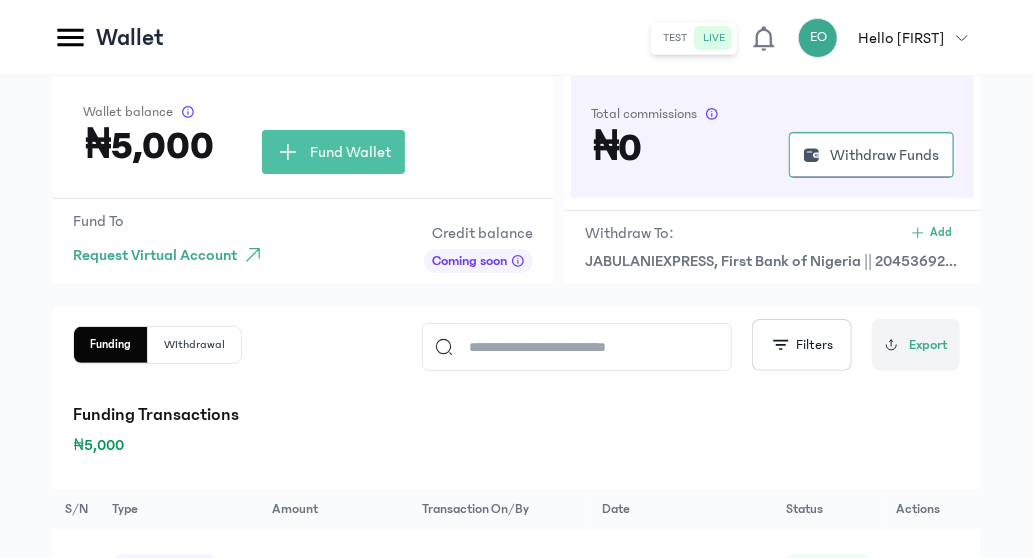 scroll, scrollTop: 68, scrollLeft: 0, axis: vertical 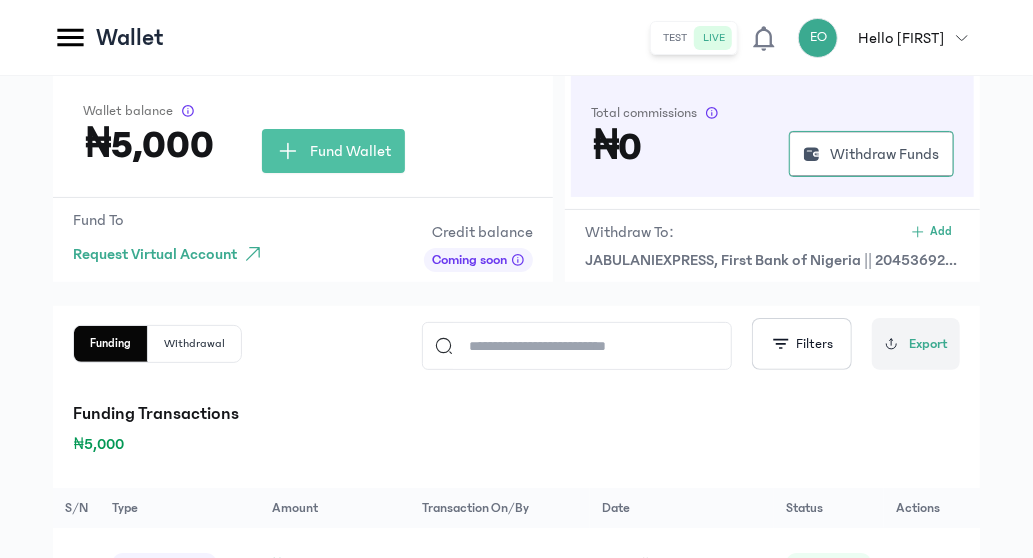 click 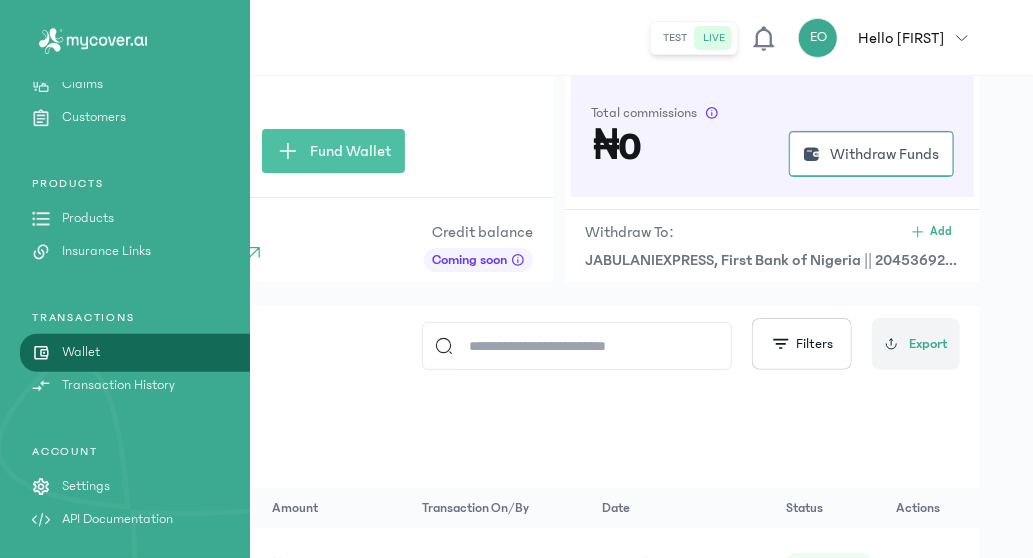click on "Settings" at bounding box center [86, 486] 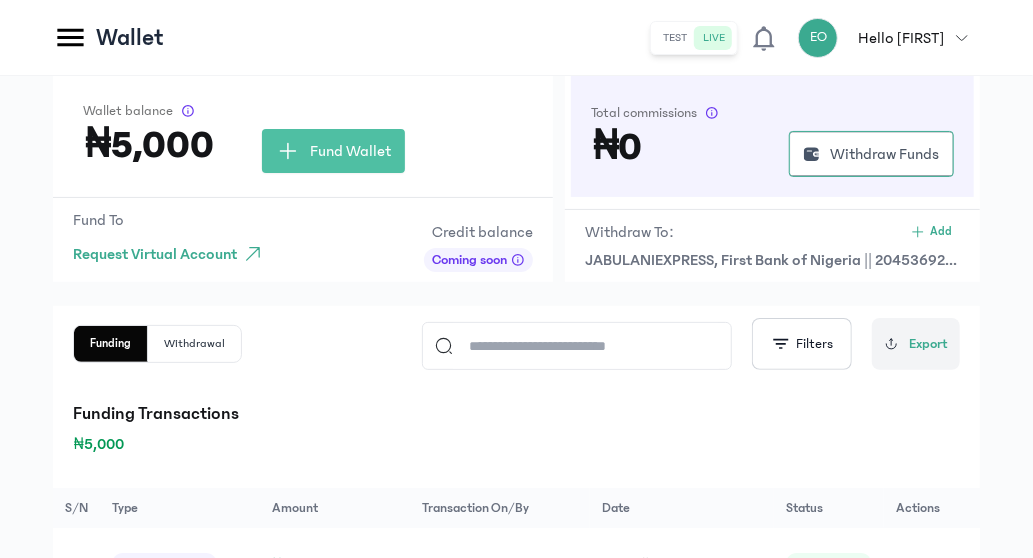 scroll, scrollTop: 0, scrollLeft: 0, axis: both 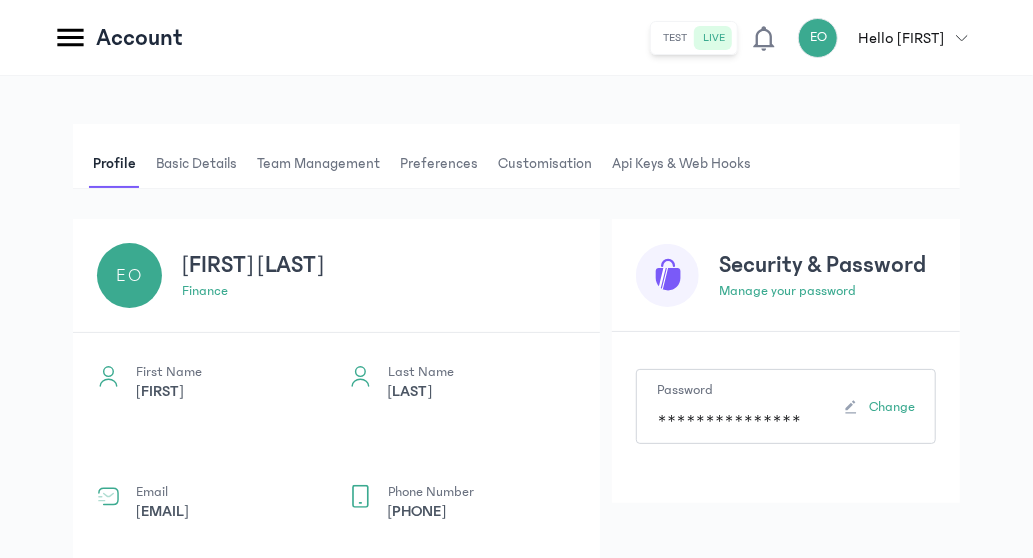 click 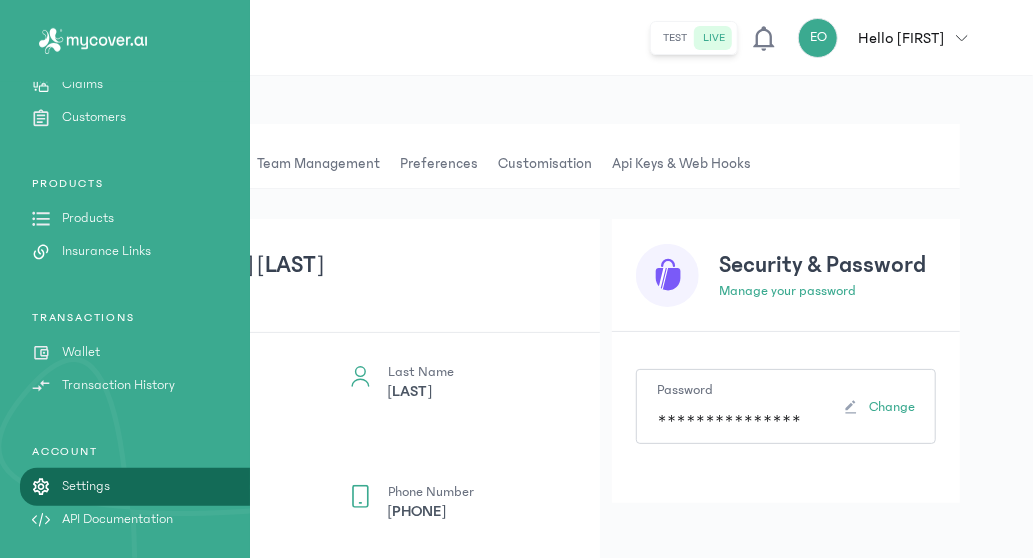 click on "Products" 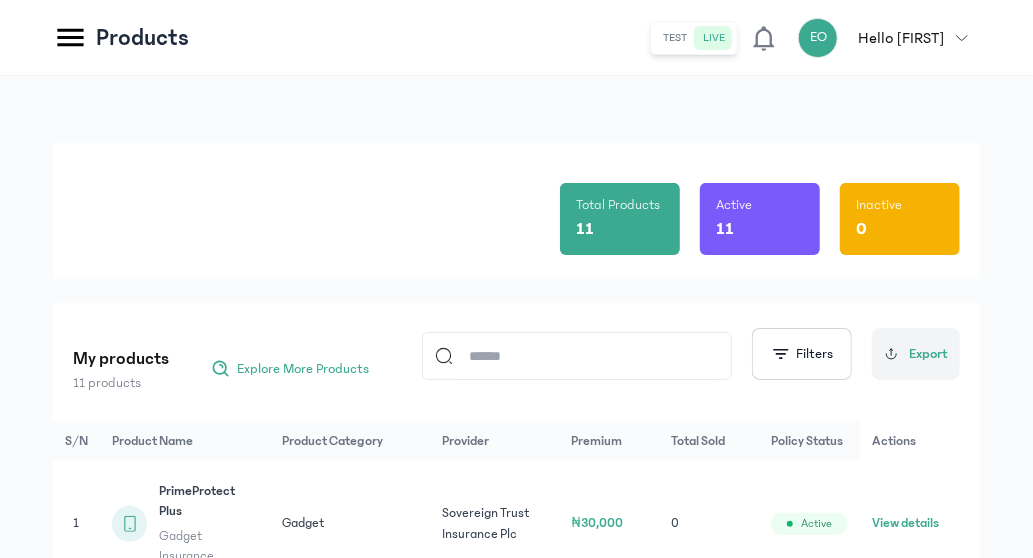 scroll, scrollTop: 0, scrollLeft: 0, axis: both 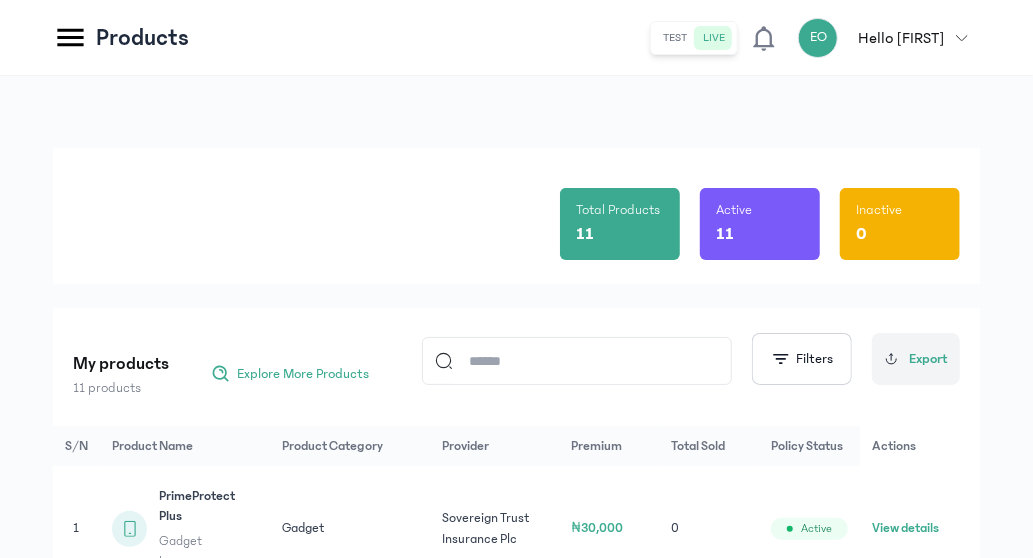 click 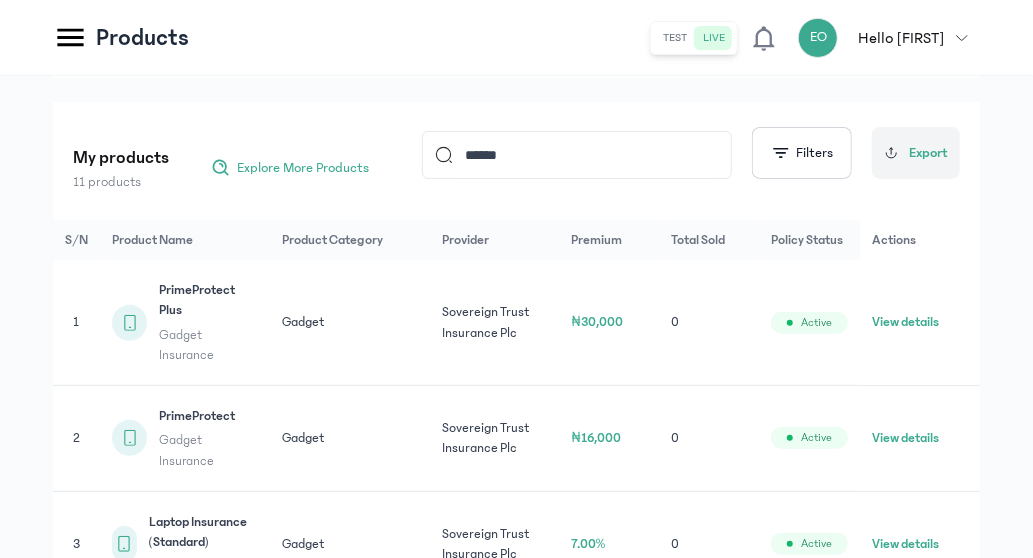 scroll, scrollTop: 214, scrollLeft: 0, axis: vertical 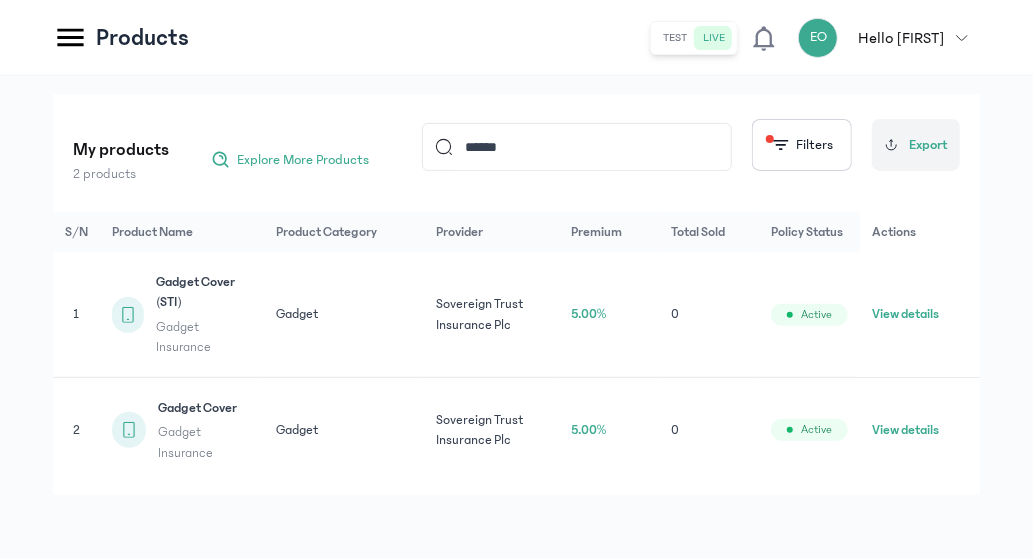 click on "View details" 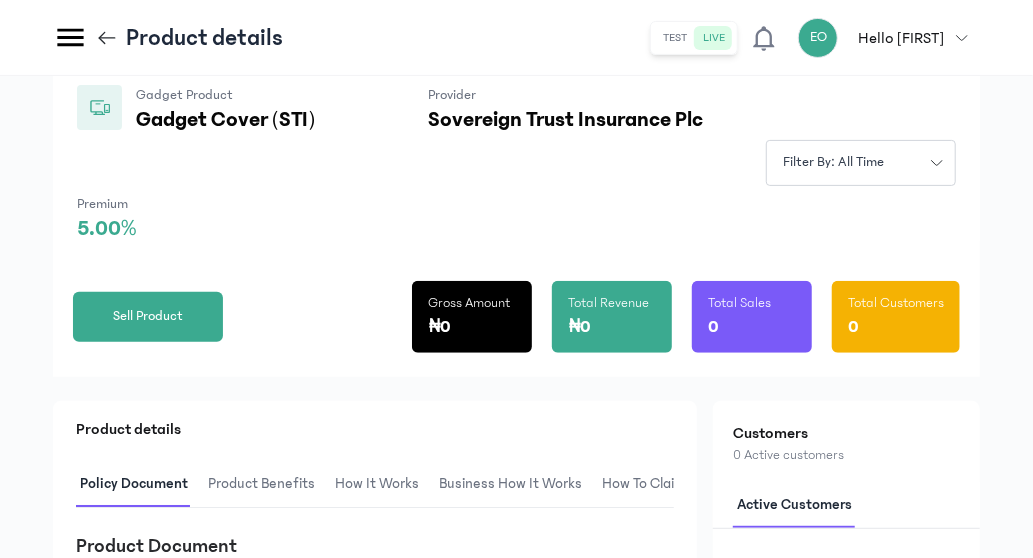 scroll, scrollTop: 134, scrollLeft: 0, axis: vertical 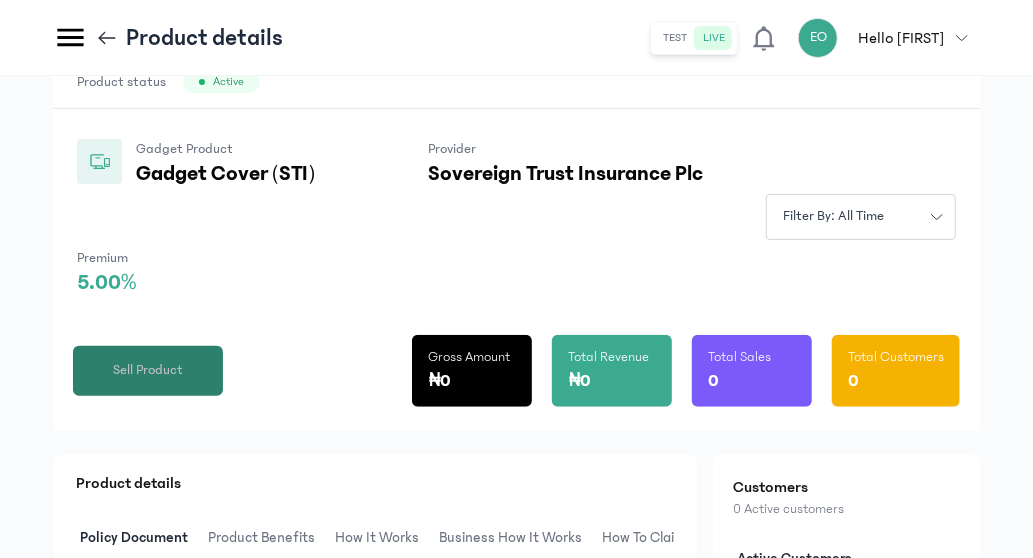click on "Sell Product" 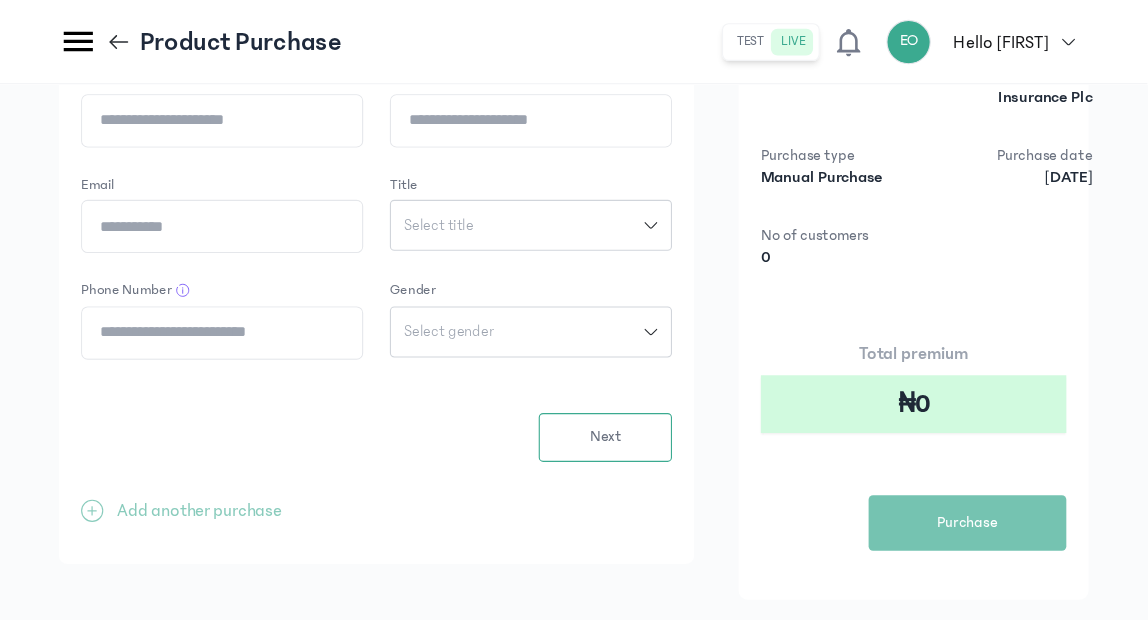 scroll, scrollTop: 0, scrollLeft: 0, axis: both 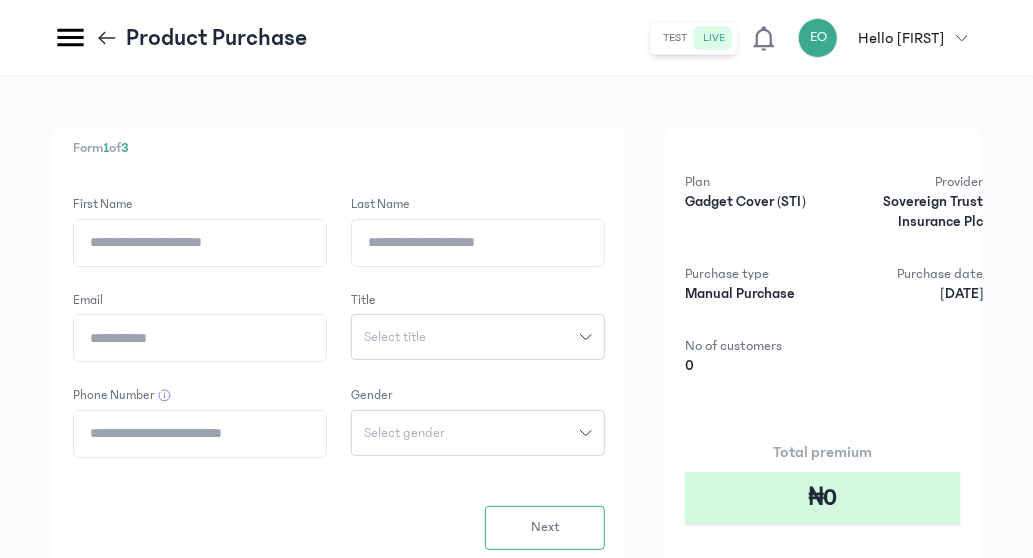 click on "First Name" 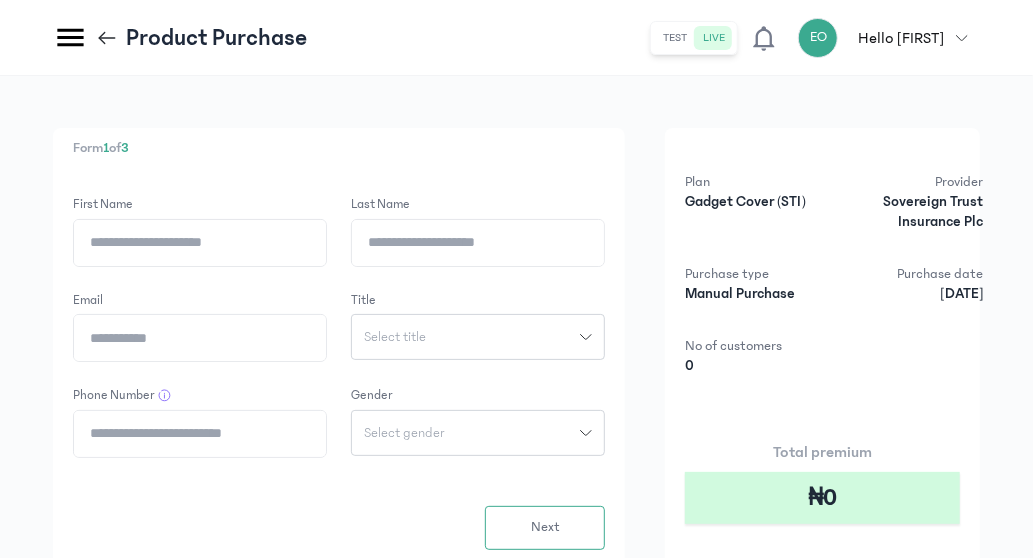 type on "*" 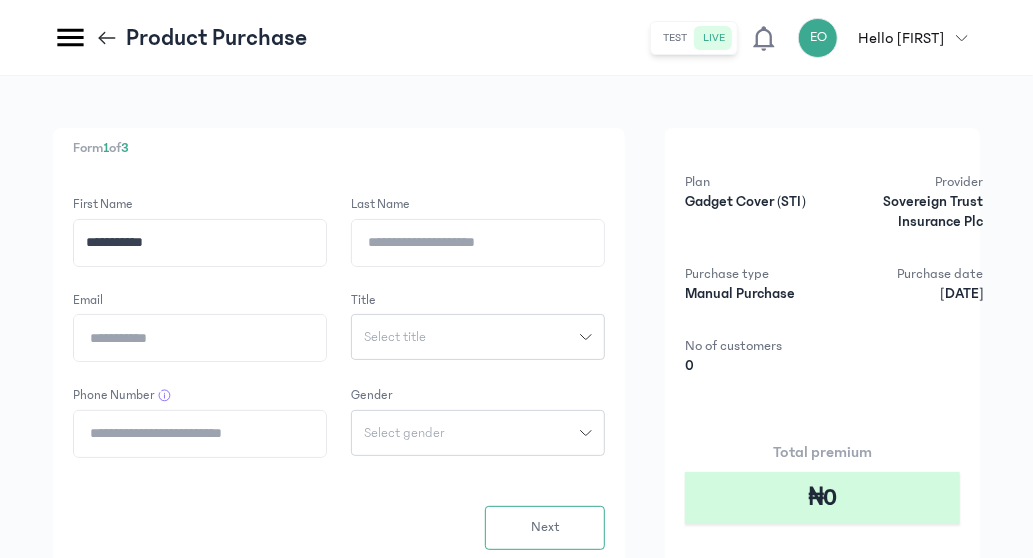 type on "**********" 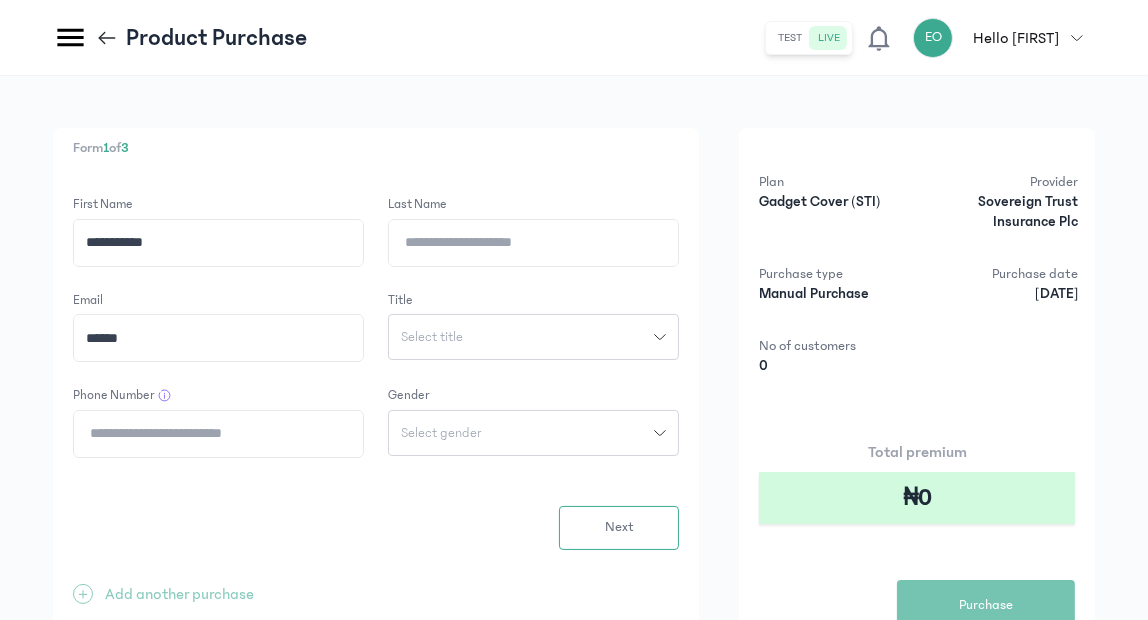 scroll, scrollTop: 237, scrollLeft: 0, axis: vertical 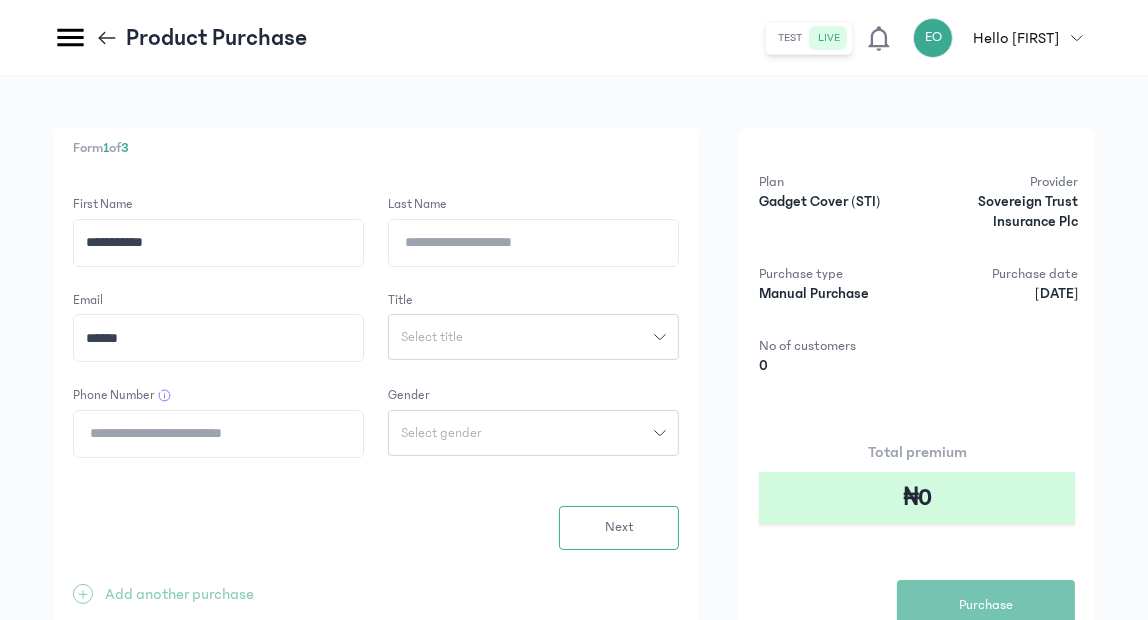 click on "******" 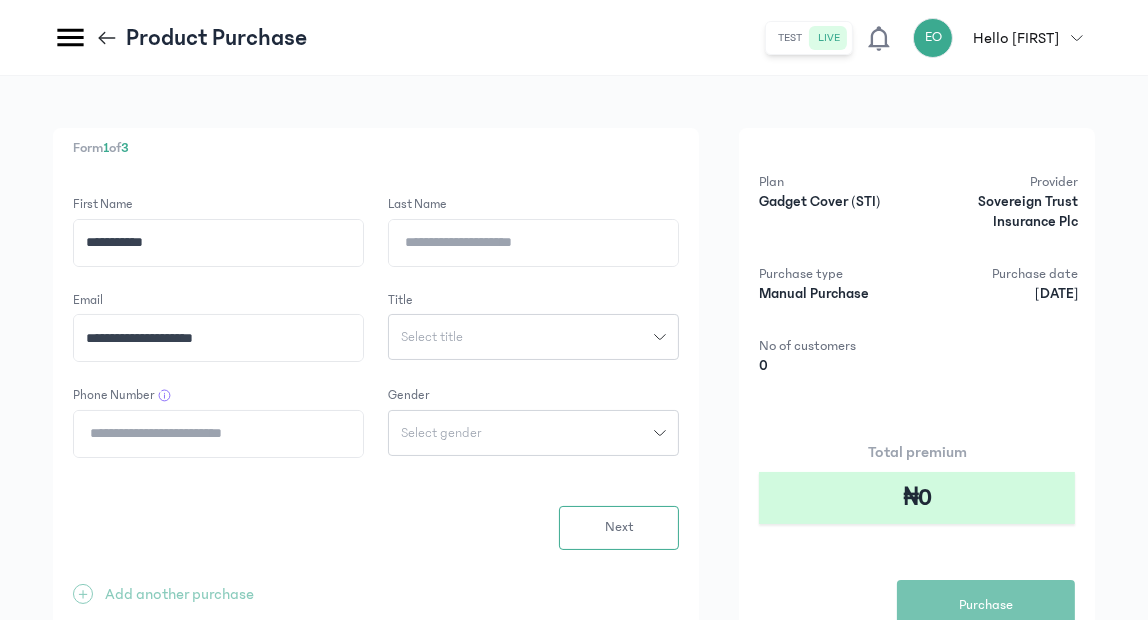 type on "**********" 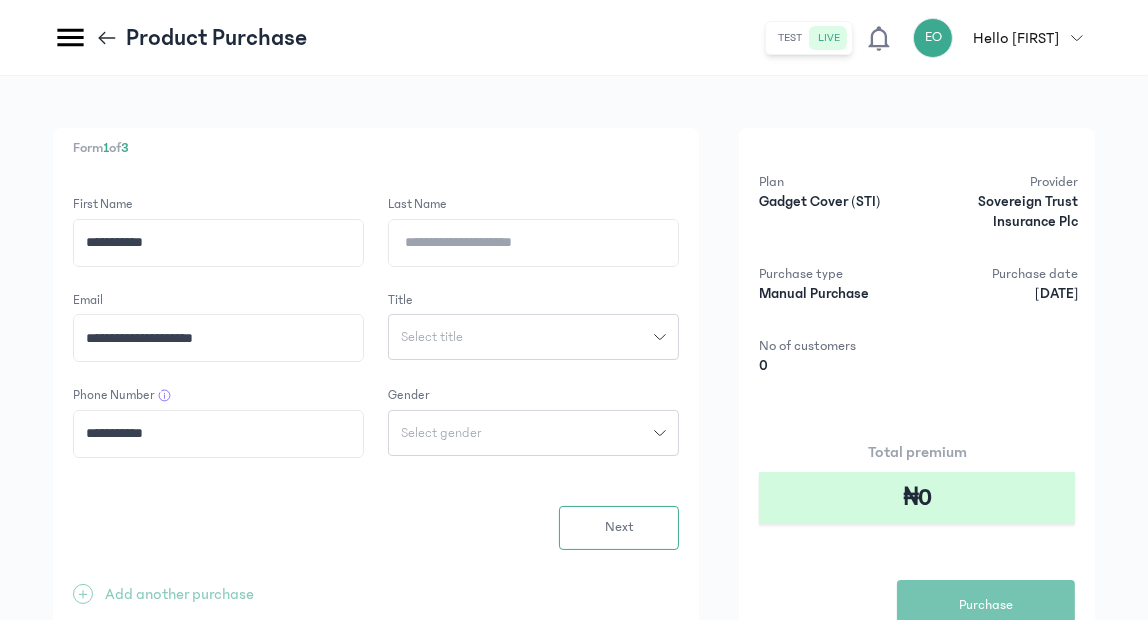 type on "**********" 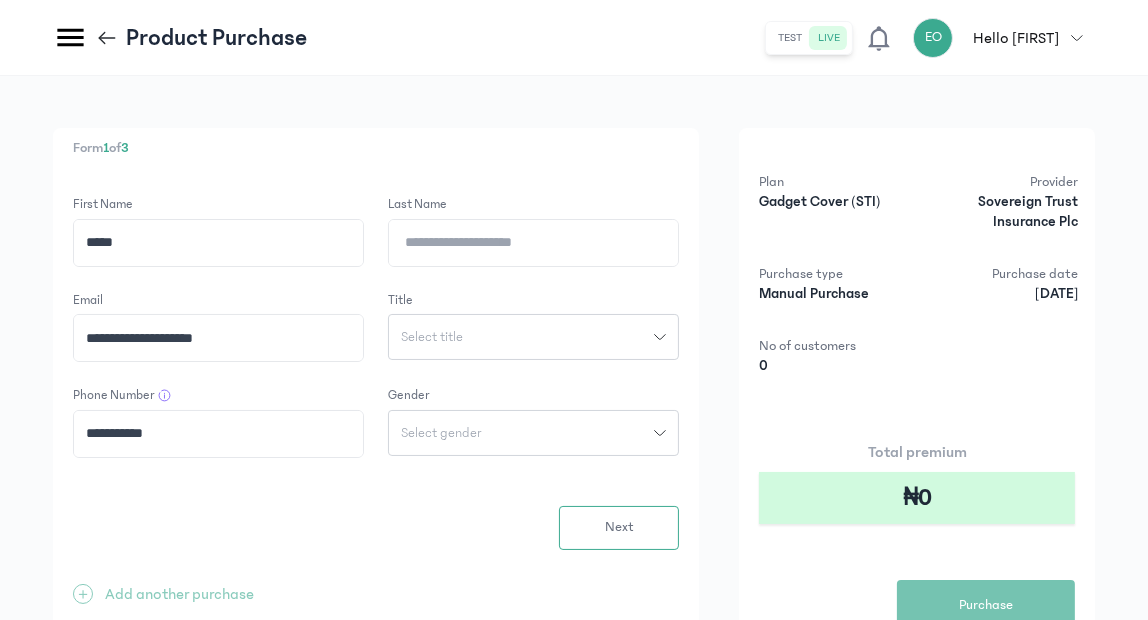 type on "****" 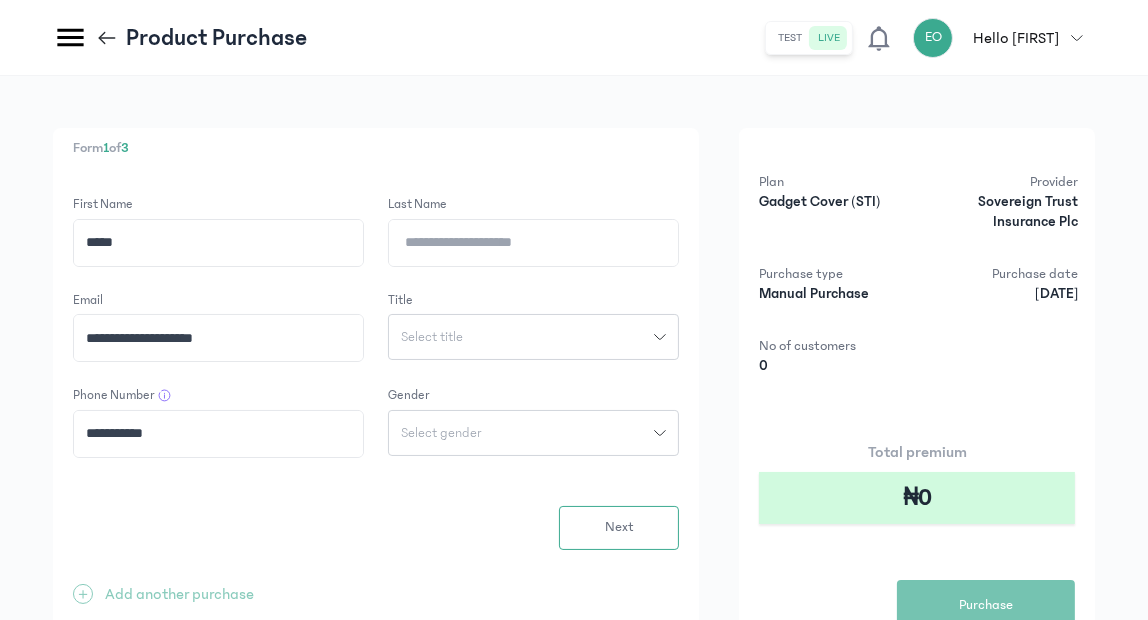 type on "*" 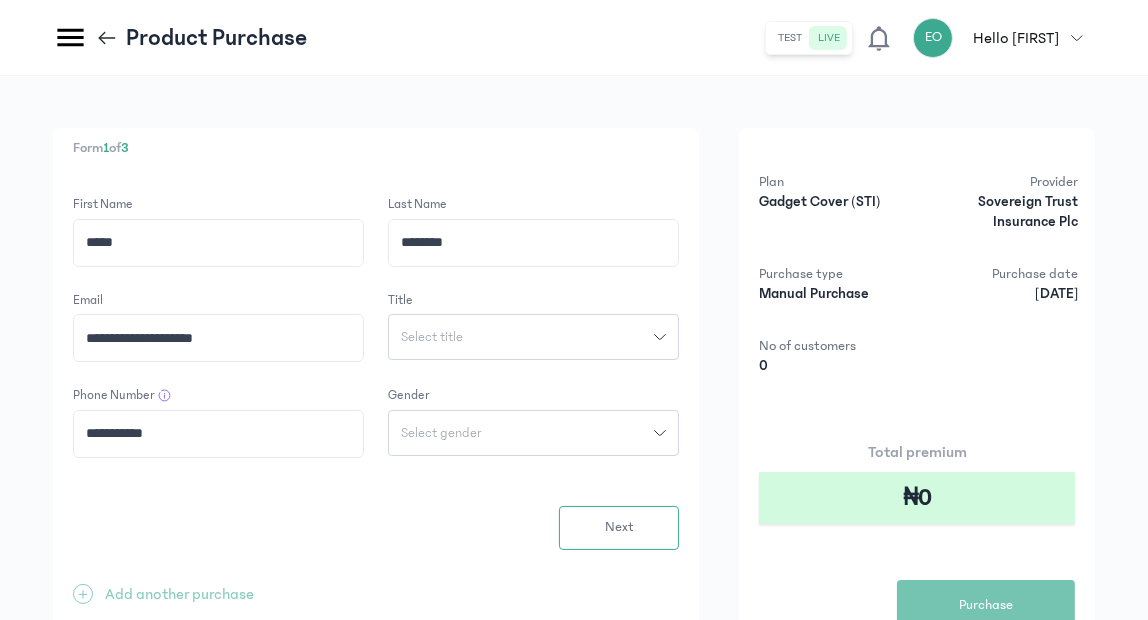 type on "********" 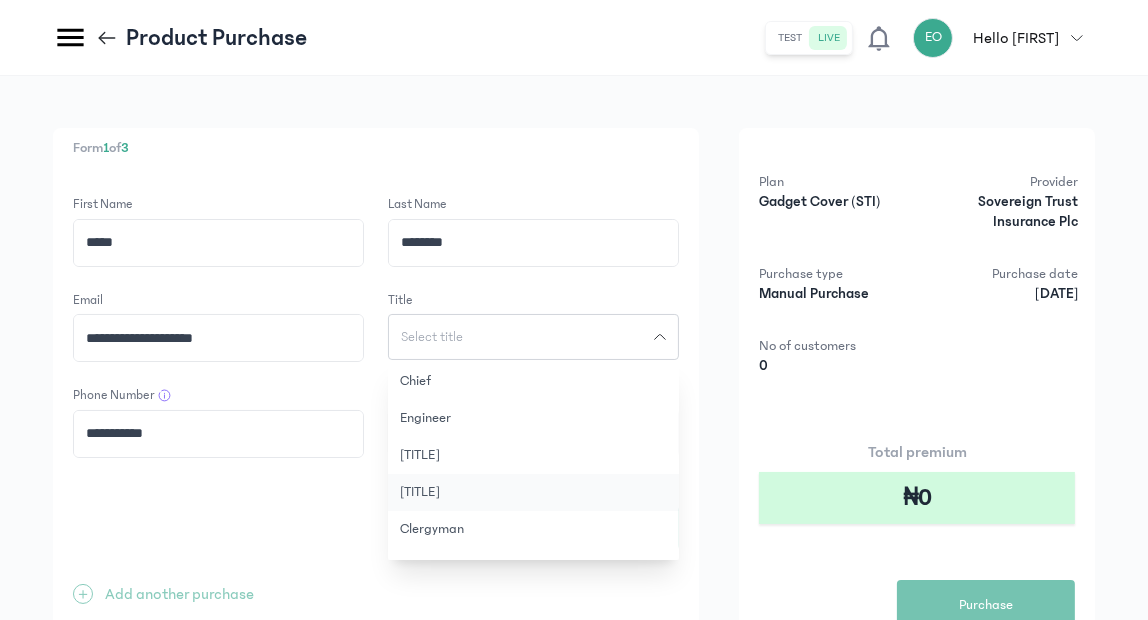 click on "[TITLE]" 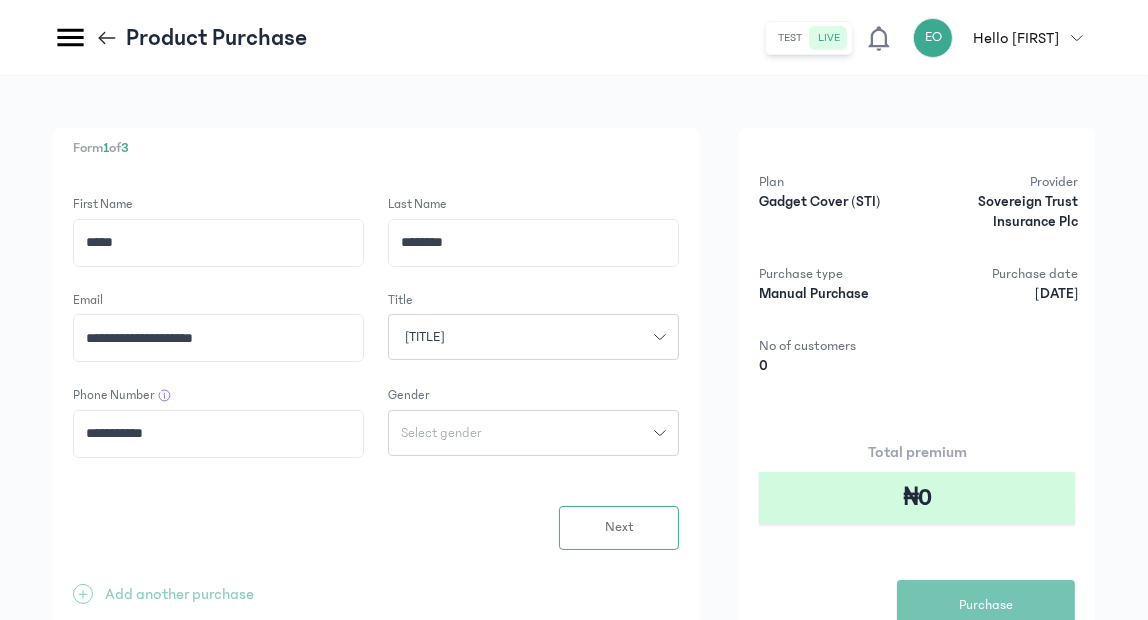 click on "Select gender" at bounding box center [441, 433] 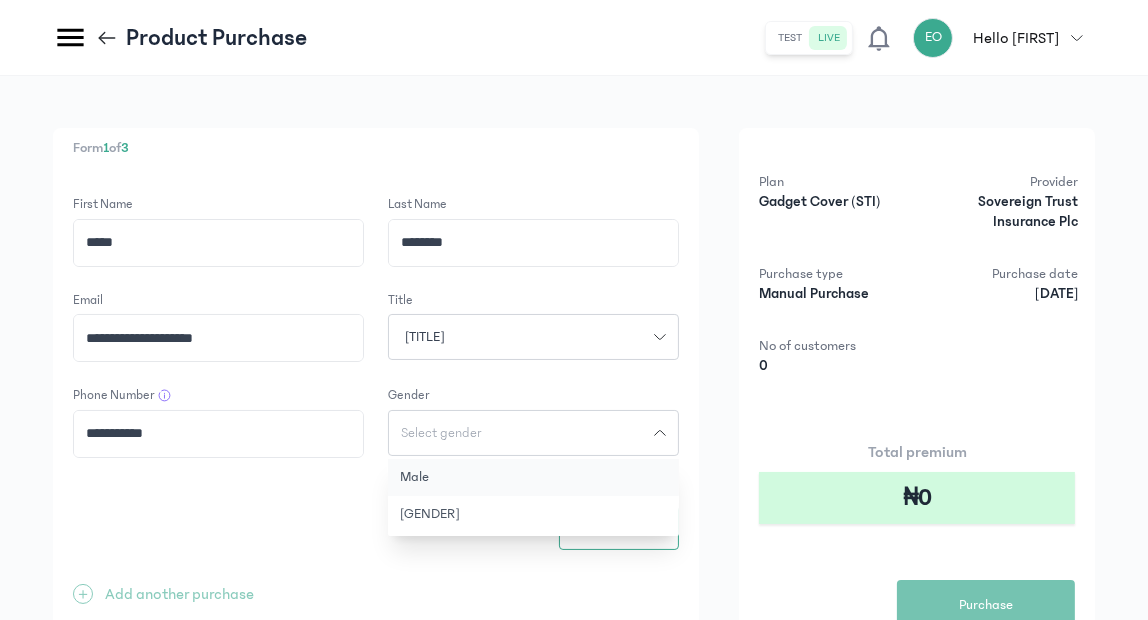 click on "Male" 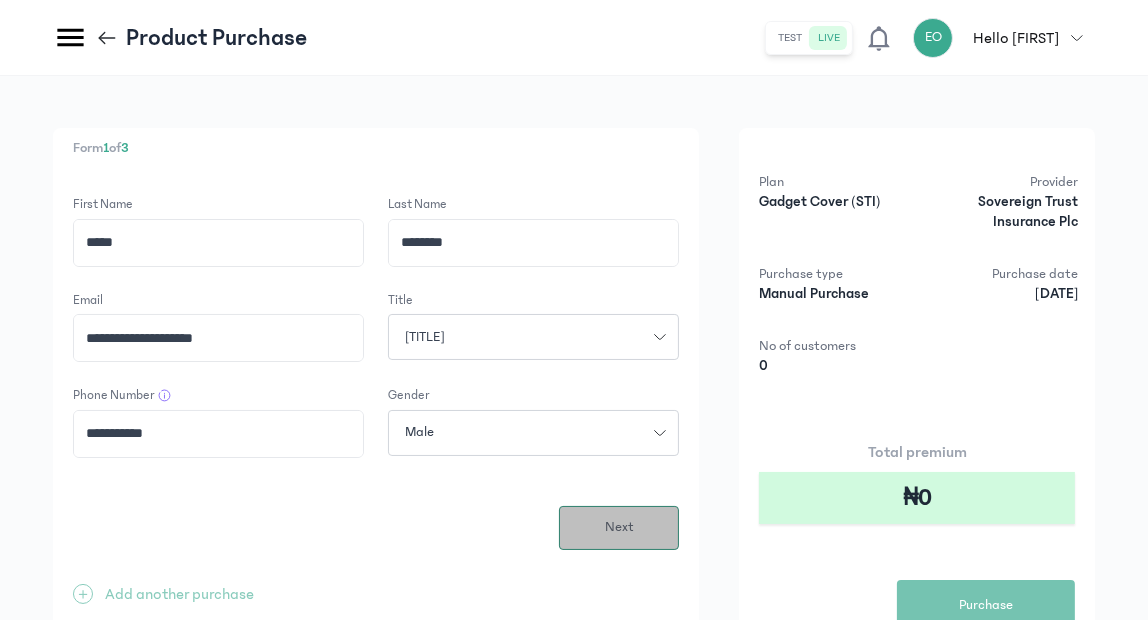 click on "Next" at bounding box center (619, 527) 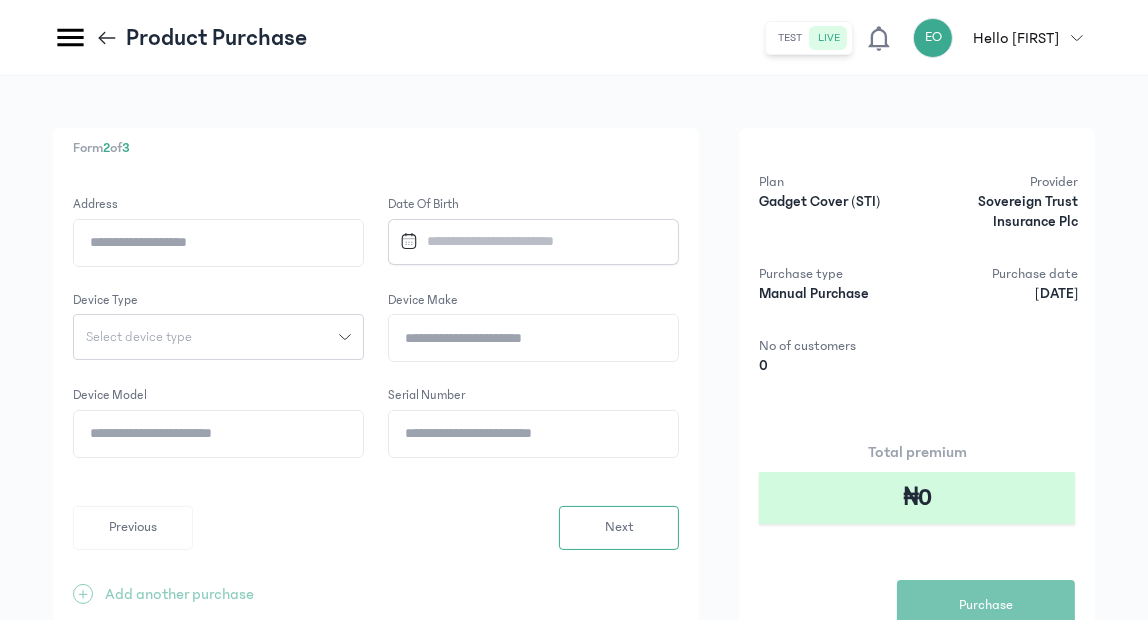click on "Address" 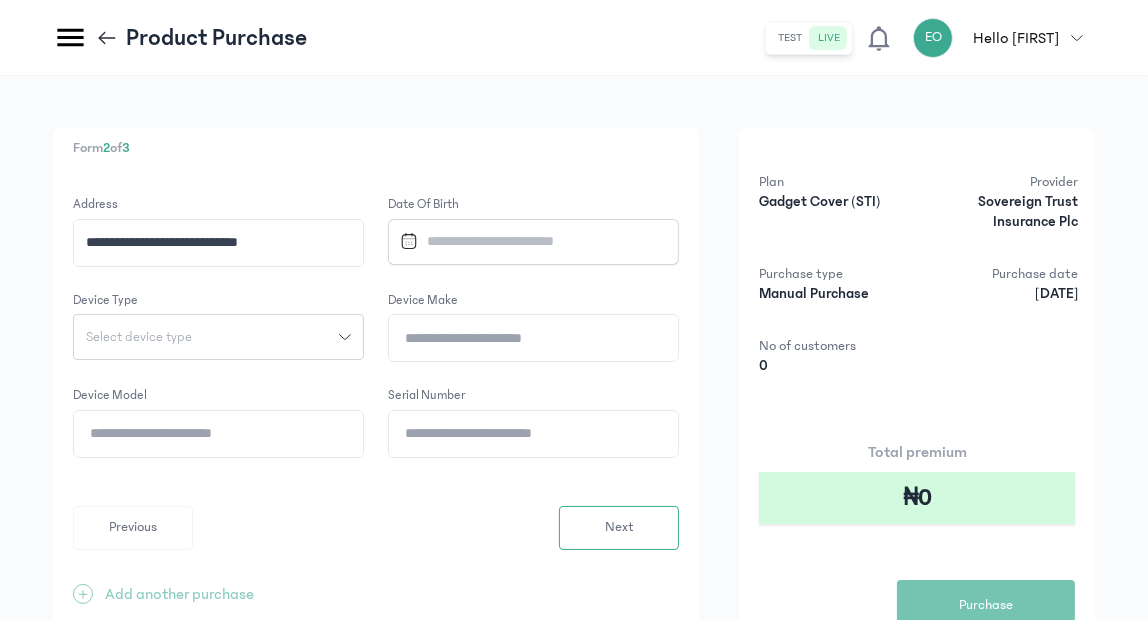 type on "**********" 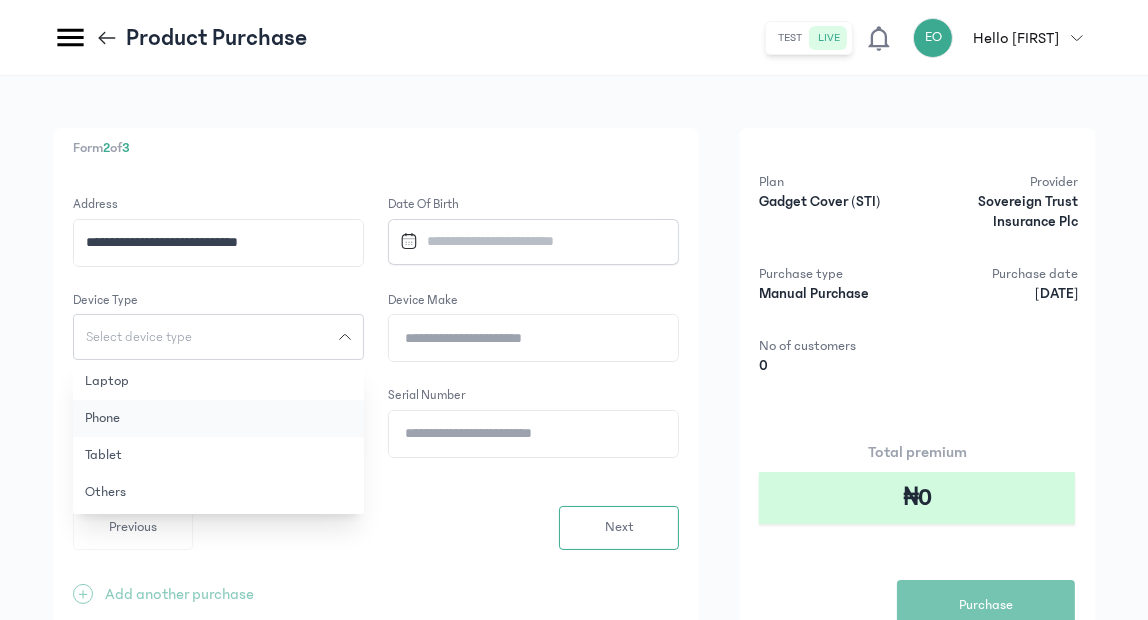 click on "Phone" 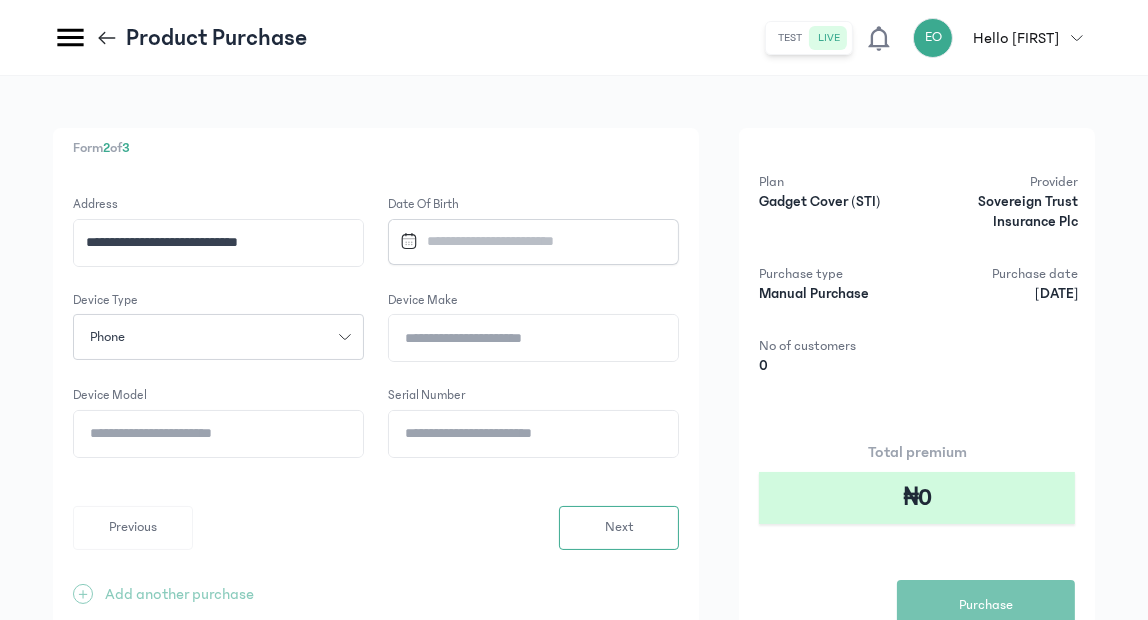 click on "Device Model" 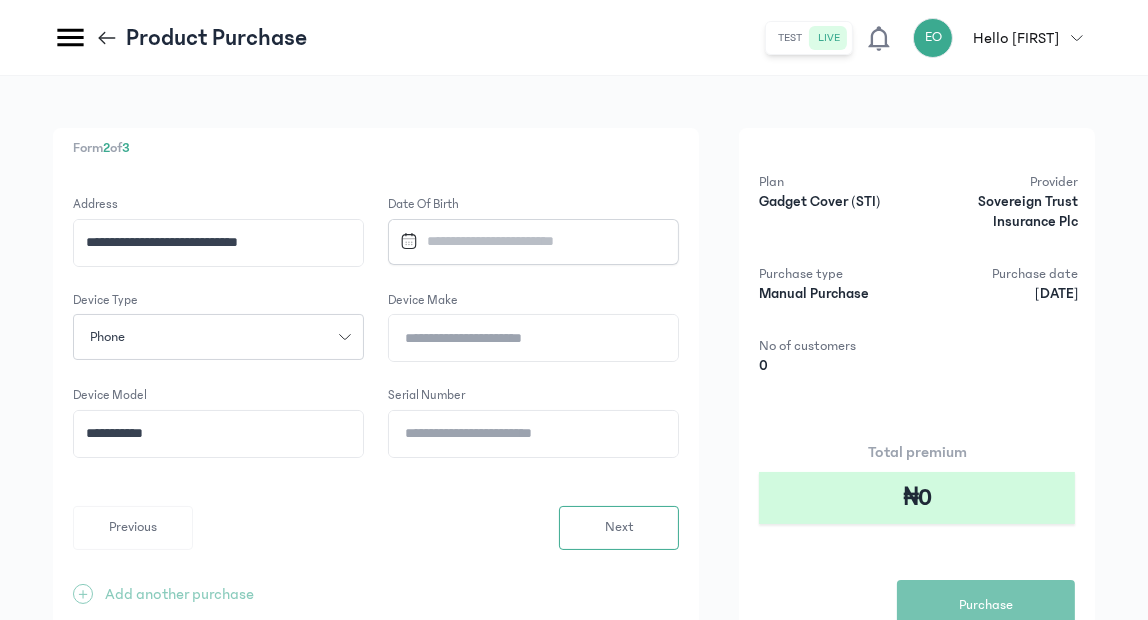type on "**********" 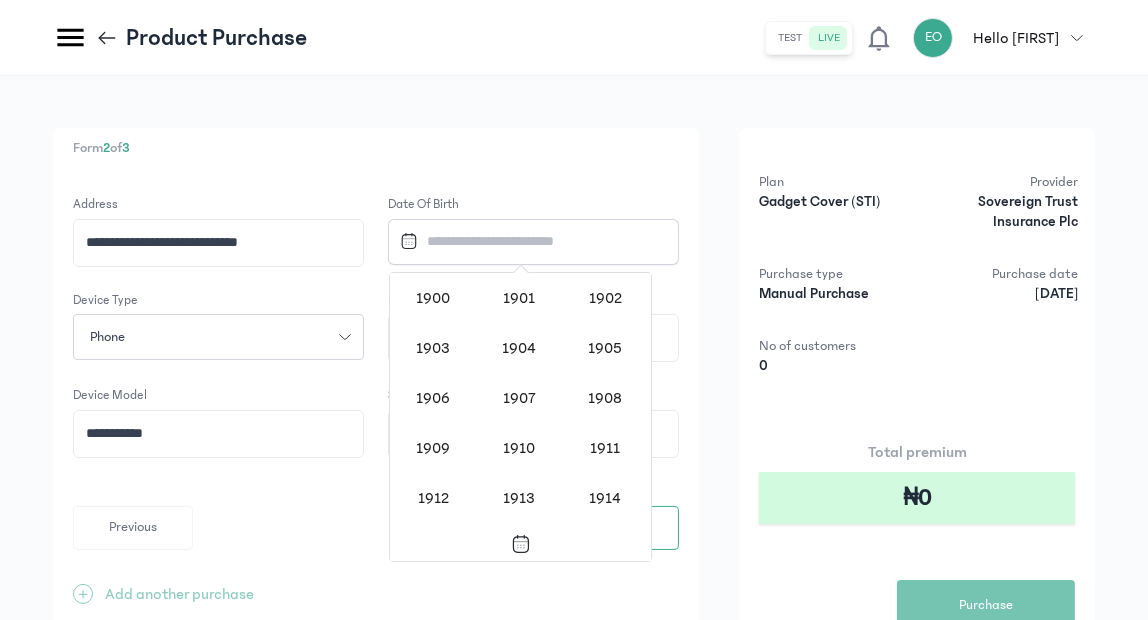scroll, scrollTop: 1937, scrollLeft: 0, axis: vertical 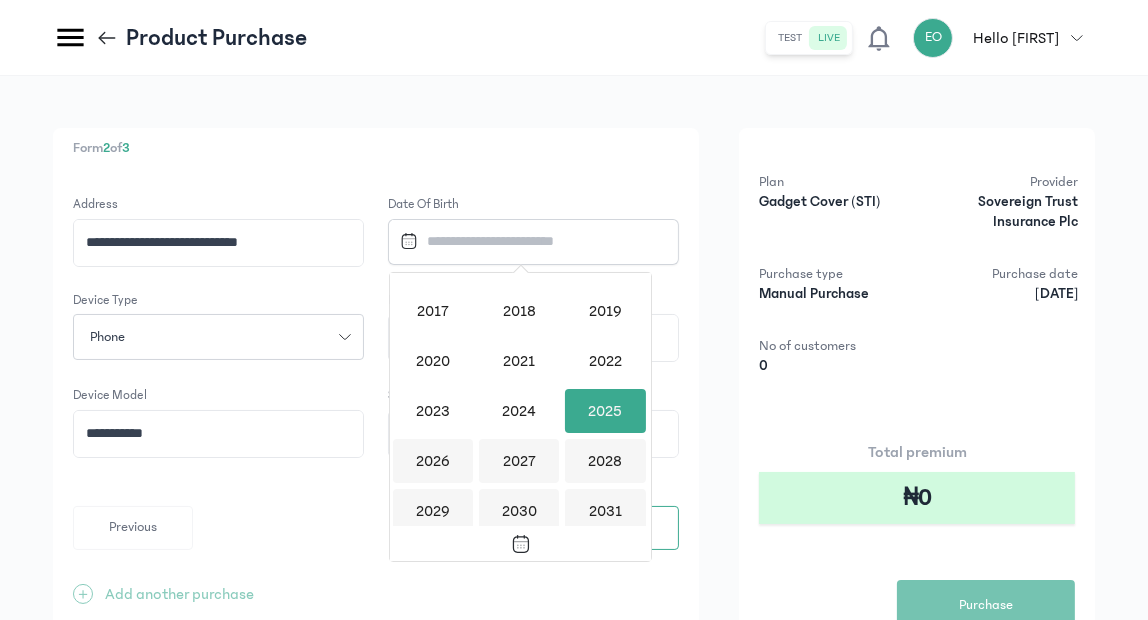 click at bounding box center (526, 241) 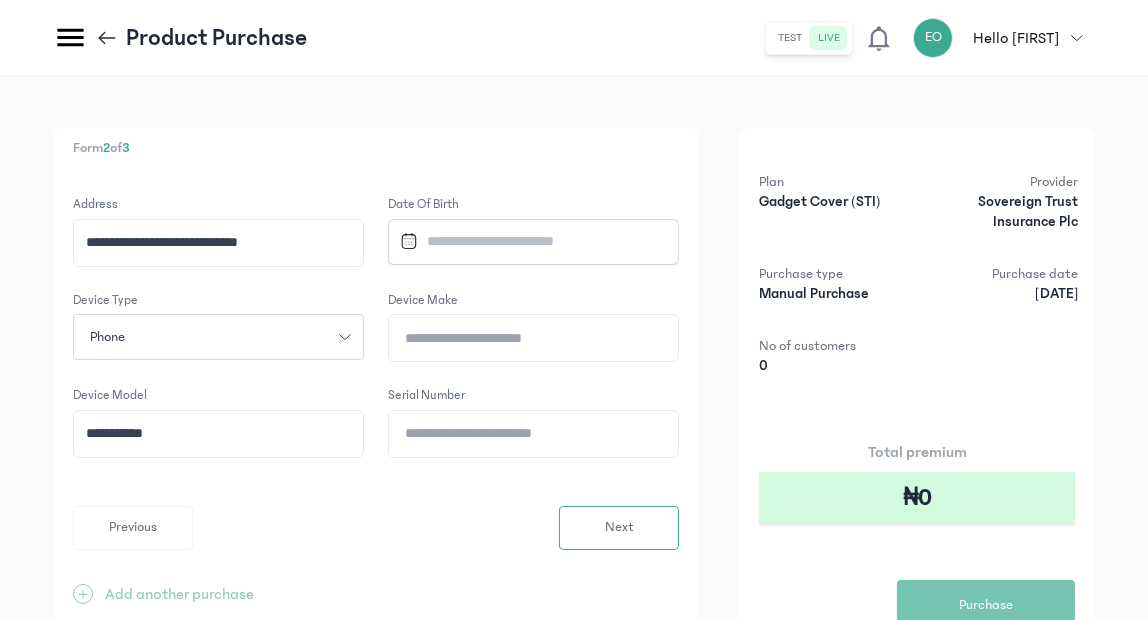 click at bounding box center (526, 241) 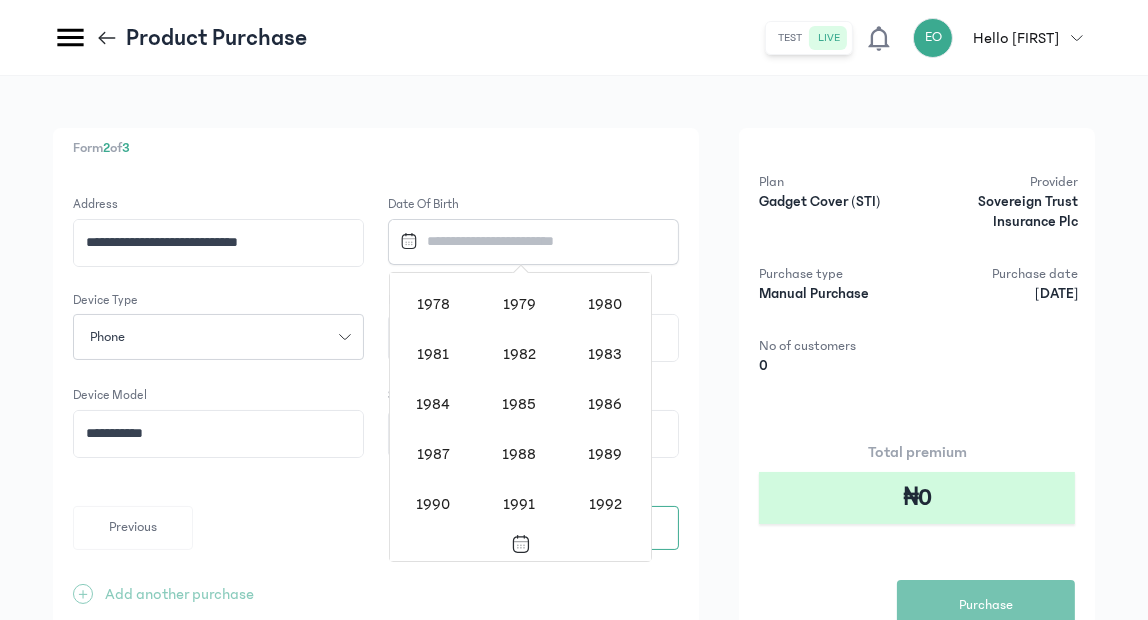 scroll, scrollTop: 1292, scrollLeft: 0, axis: vertical 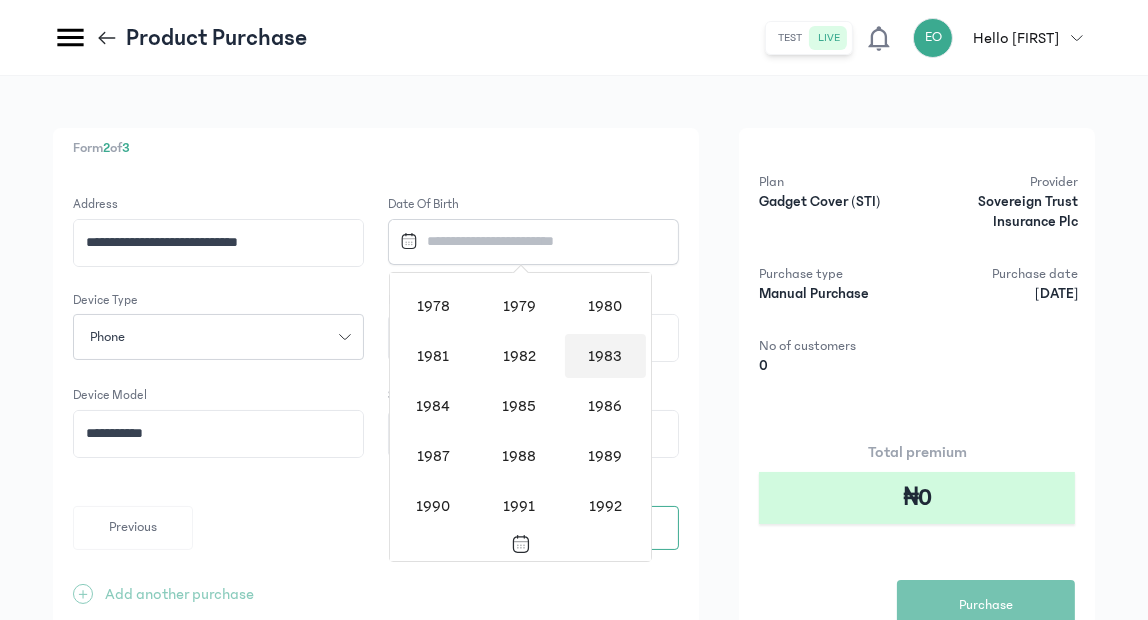 click on "1983" at bounding box center (605, 356) 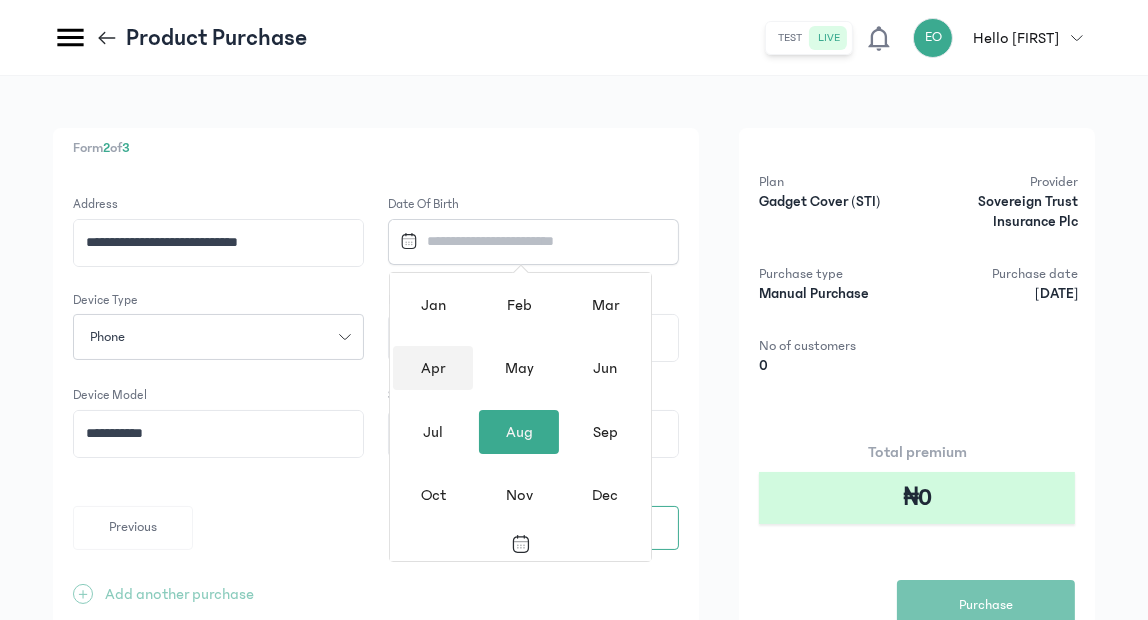 click on "Apr" at bounding box center (433, 368) 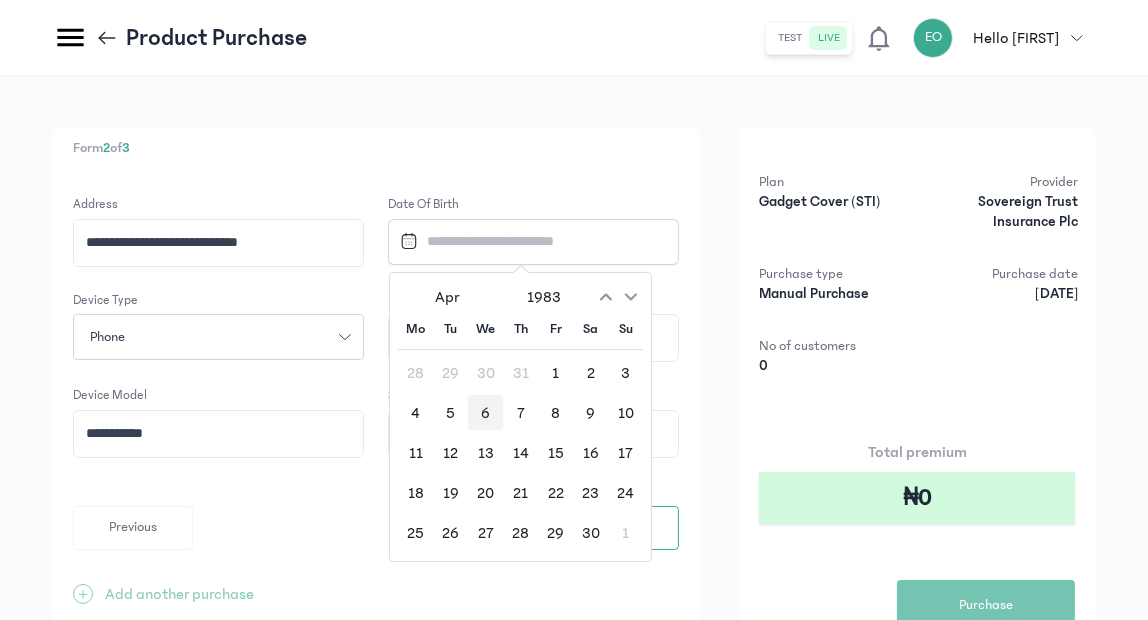 click on "6" at bounding box center [485, 412] 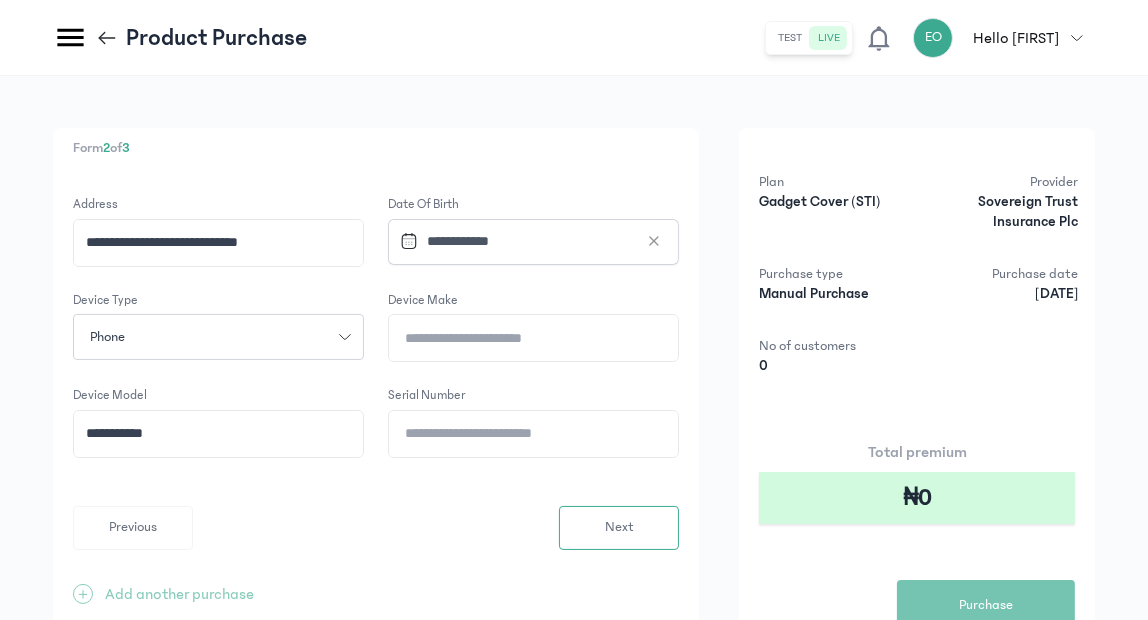 click on "Device Make" 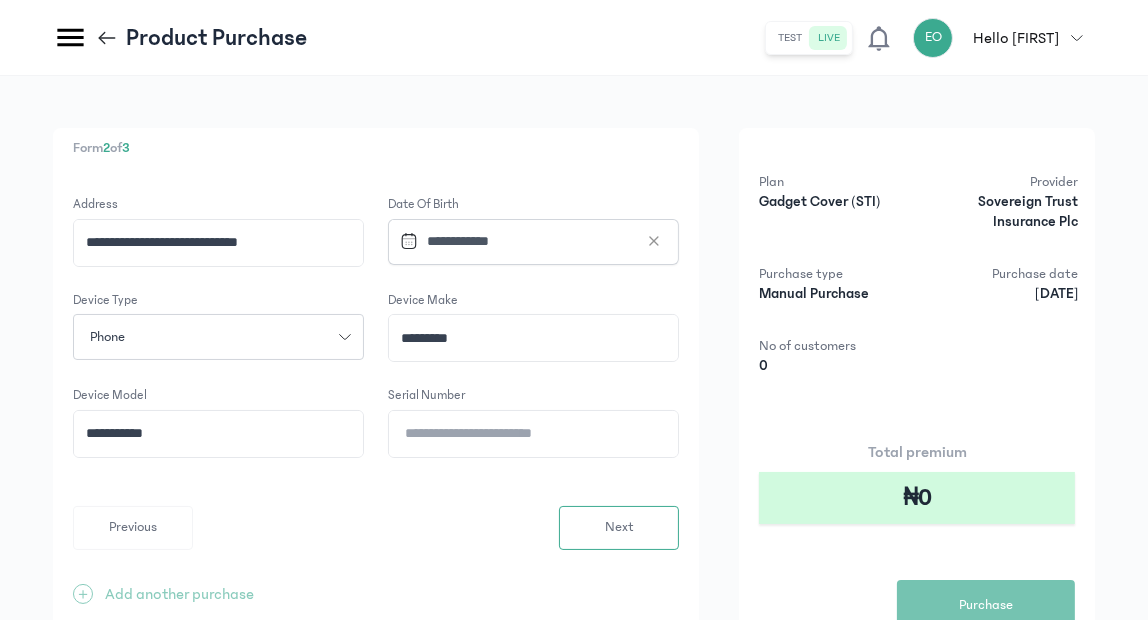 click on "*********" 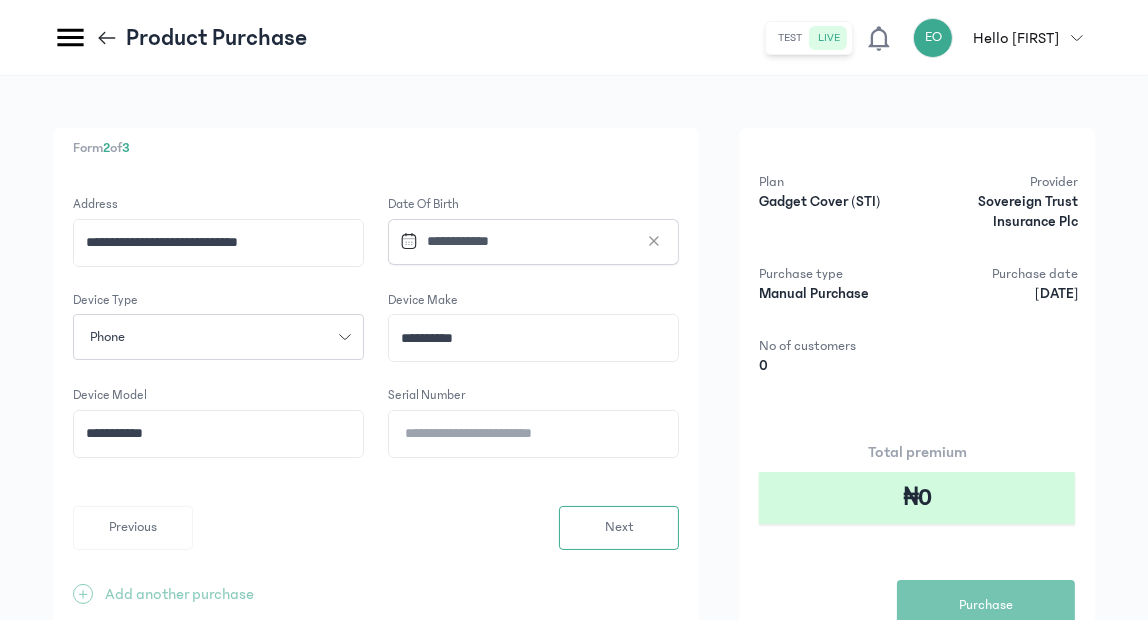 click on "**********" 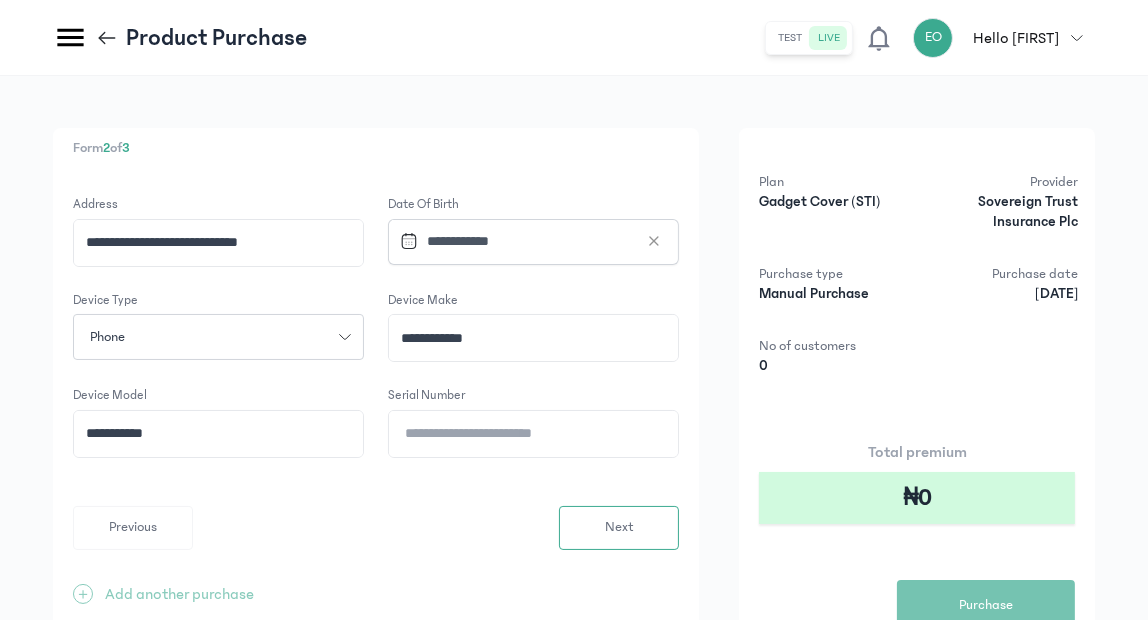 type on "**********" 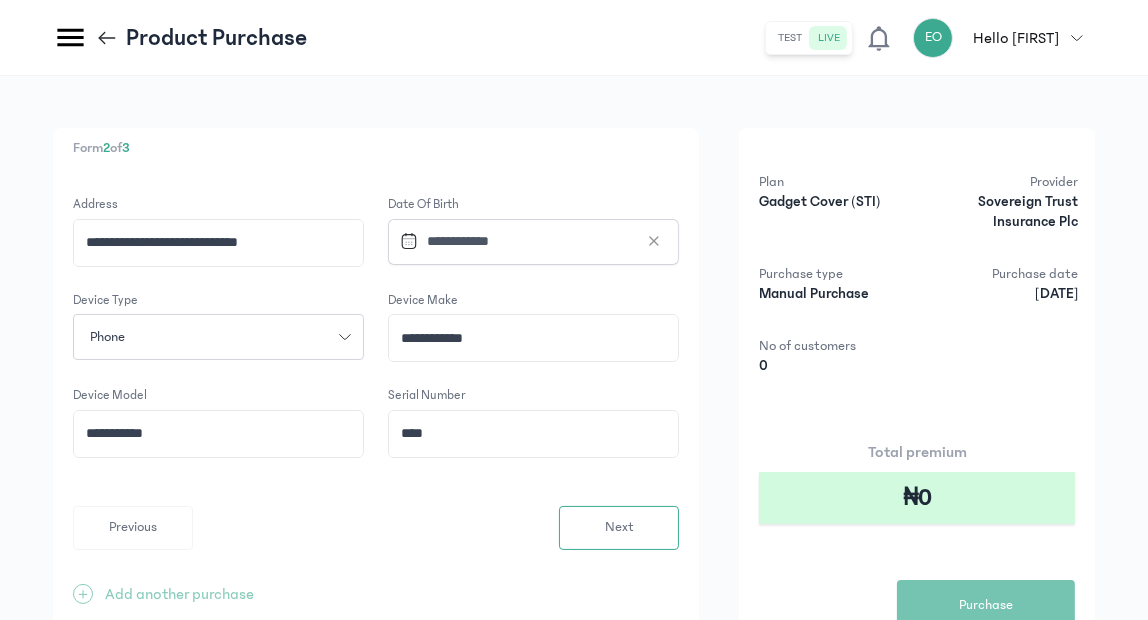 drag, startPoint x: 189, startPoint y: 253, endPoint x: 417, endPoint y: 402, distance: 272.36923 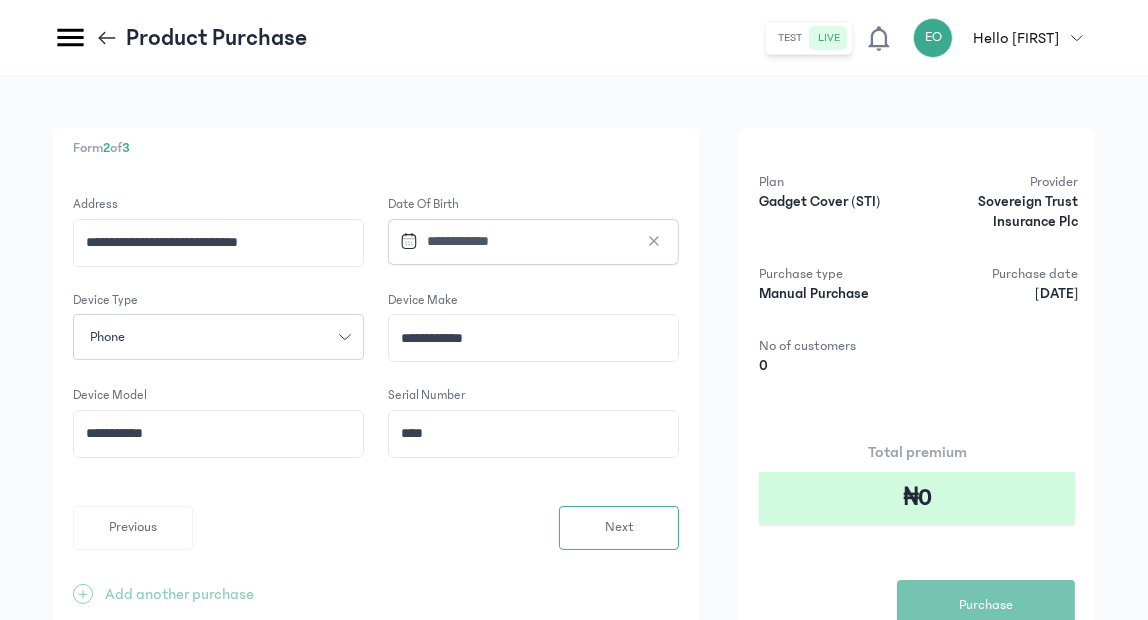 drag, startPoint x: 572, startPoint y: 541, endPoint x: 362, endPoint y: 427, distance: 238.9477 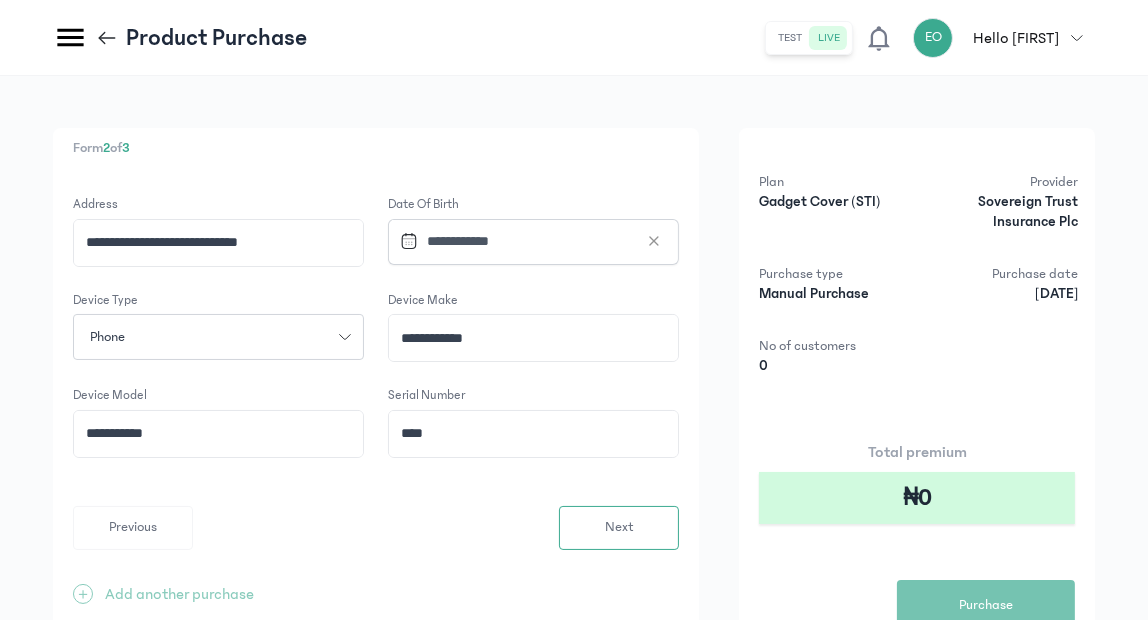 click on "**********" 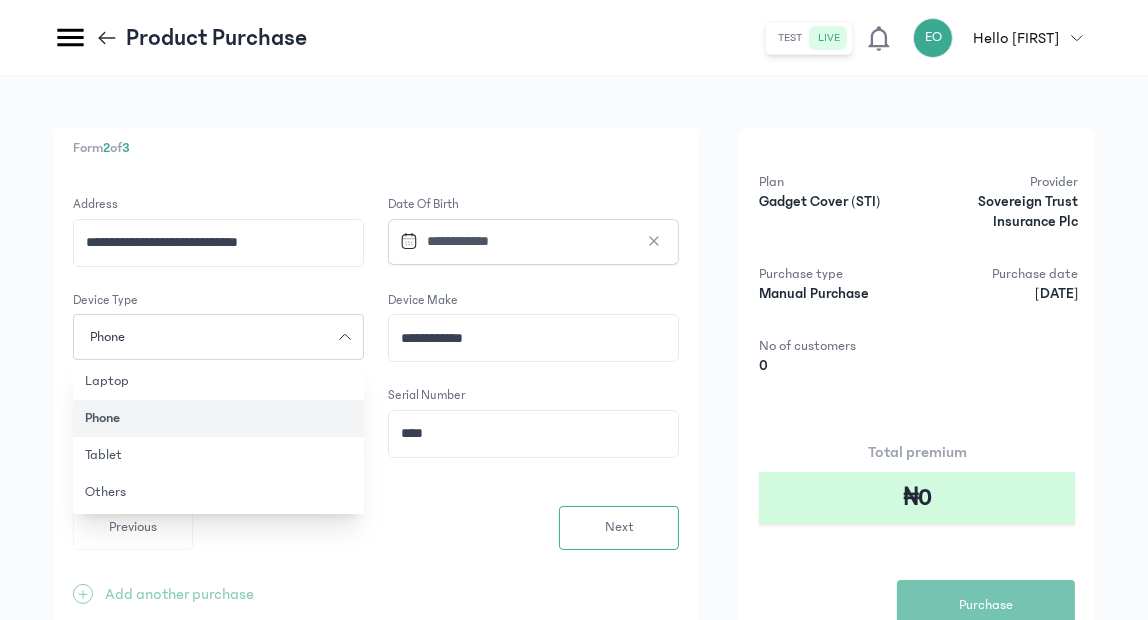 click on "**********" 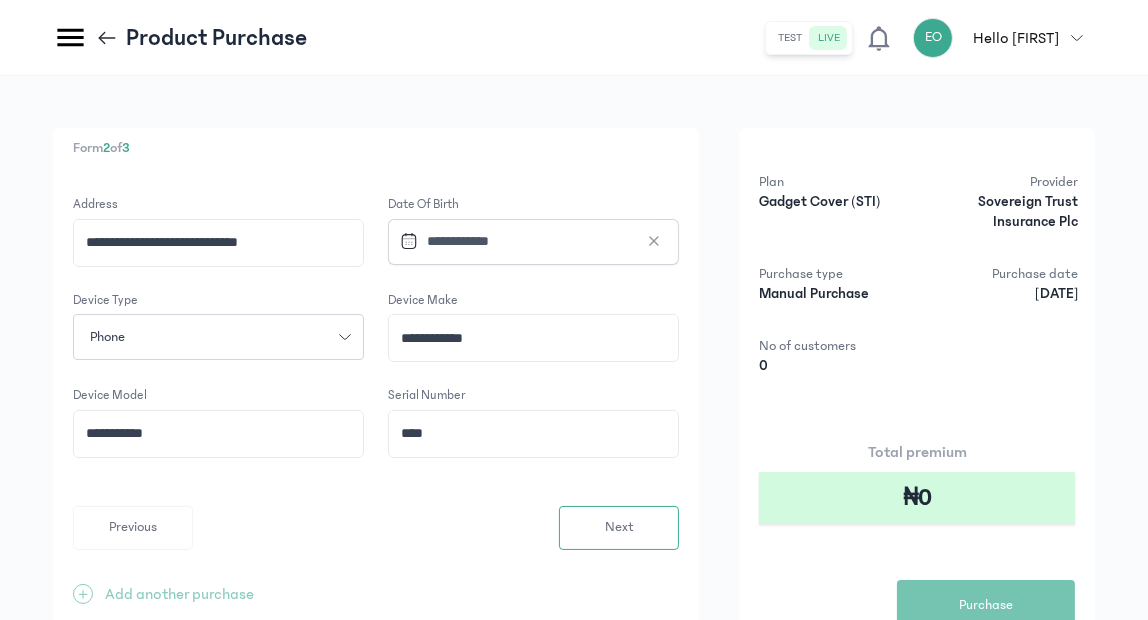 click on "****" 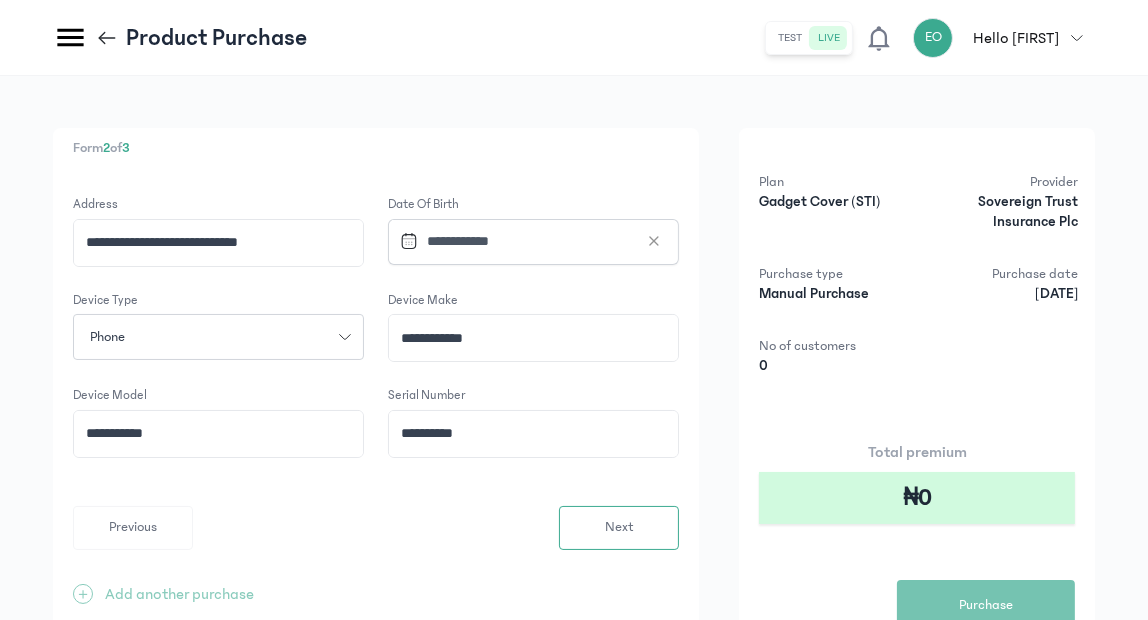 type on "**********" 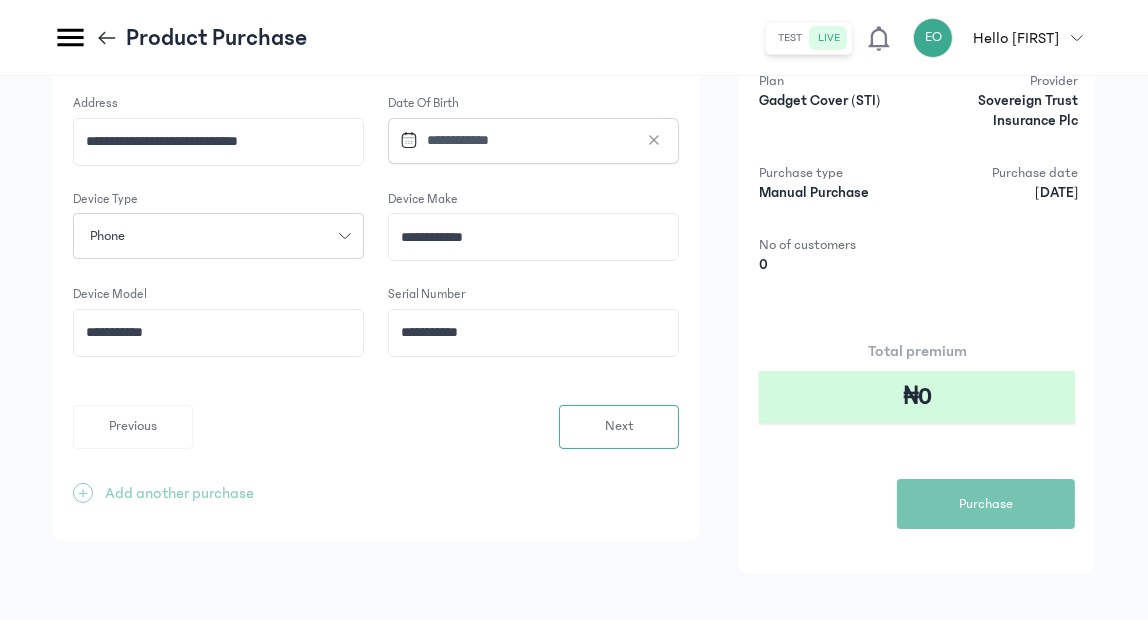 scroll, scrollTop: 108, scrollLeft: 0, axis: vertical 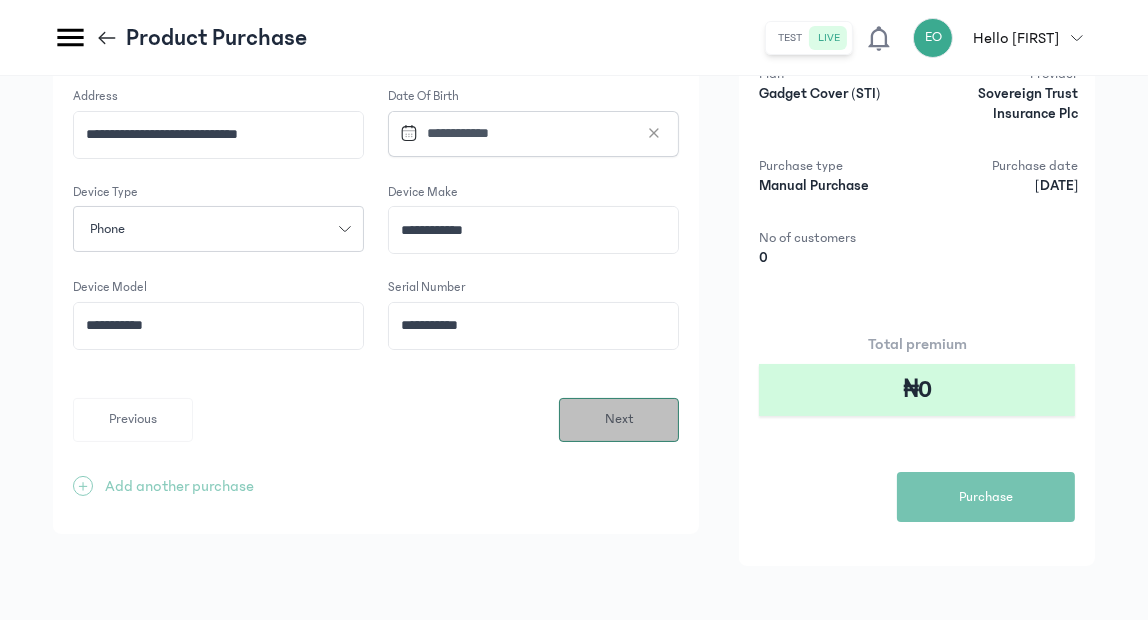 click on "Next" at bounding box center [619, 420] 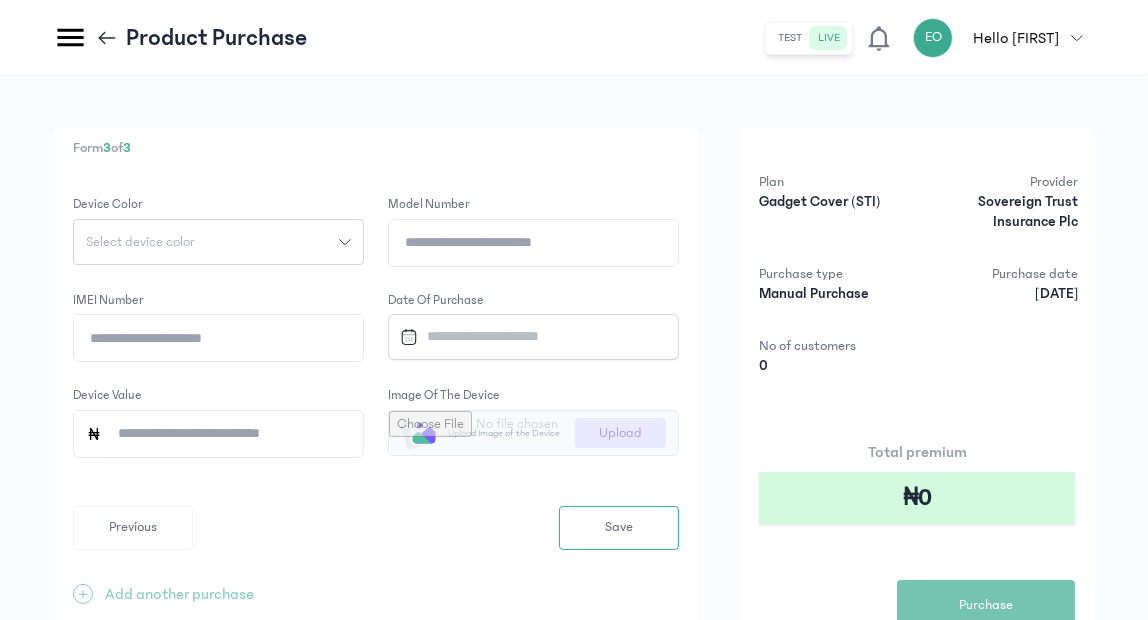 click on "Select device color" at bounding box center [206, 242] 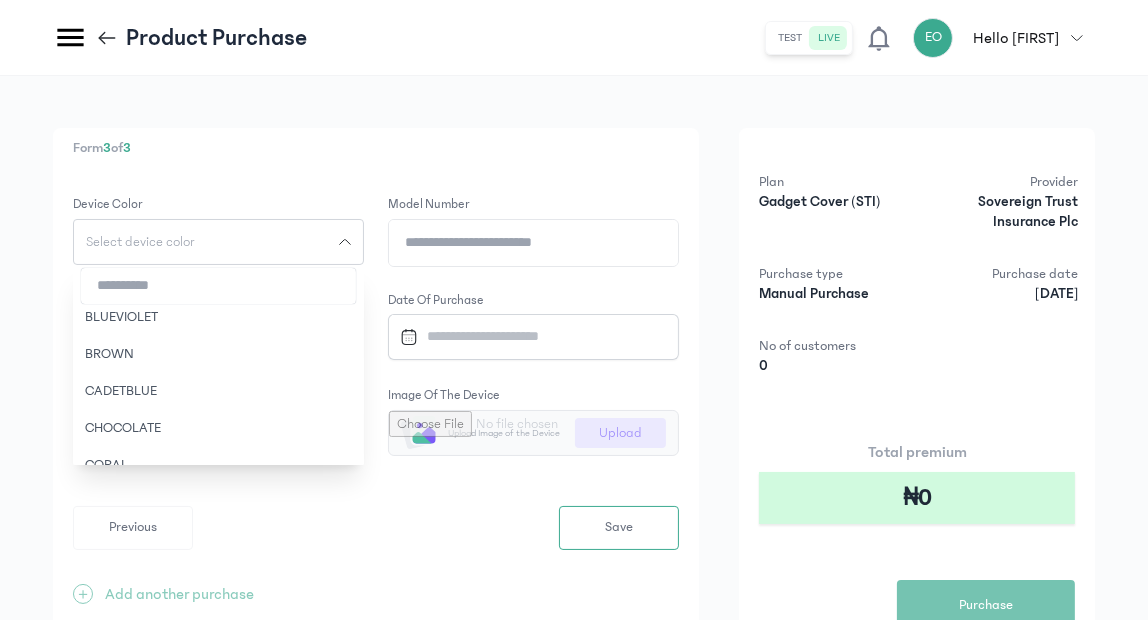 scroll, scrollTop: 305, scrollLeft: 0, axis: vertical 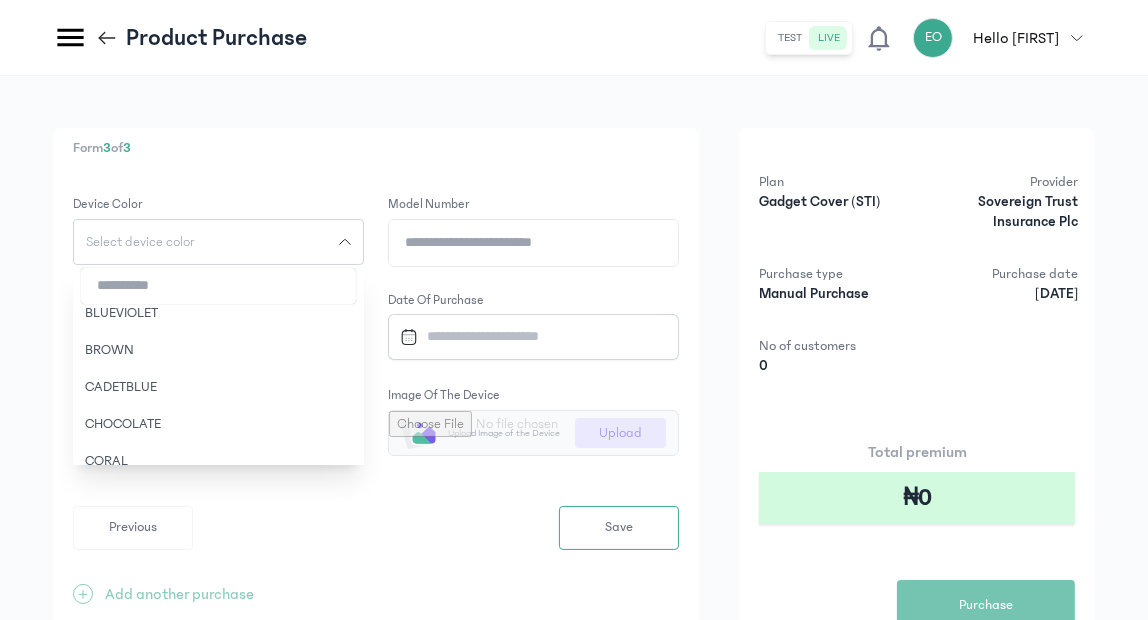 type 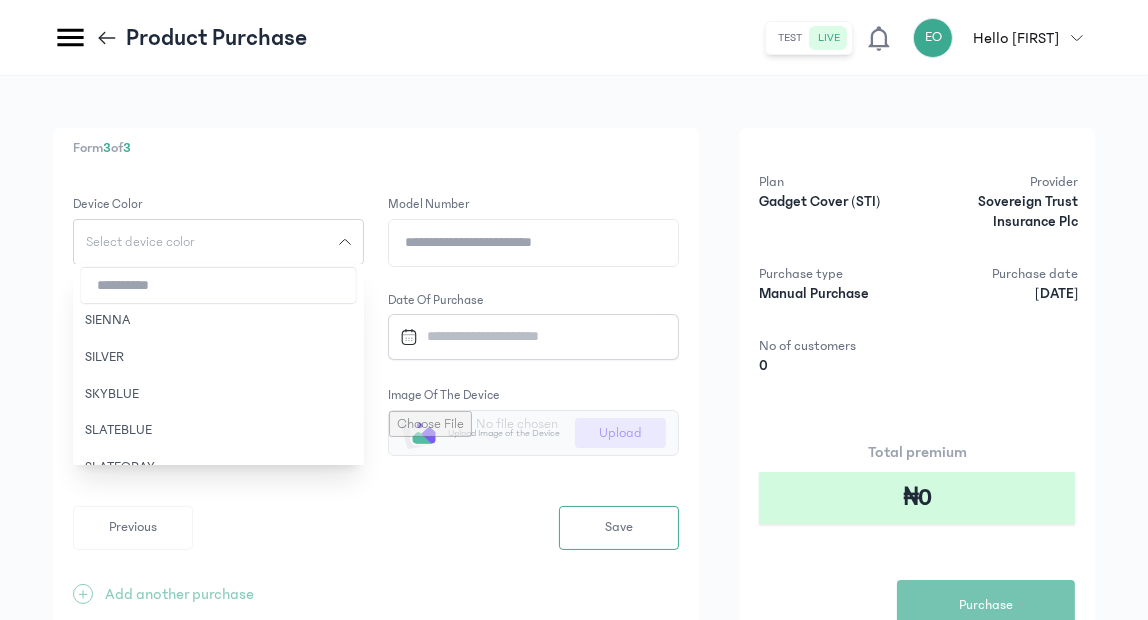 scroll, scrollTop: 3719, scrollLeft: 0, axis: vertical 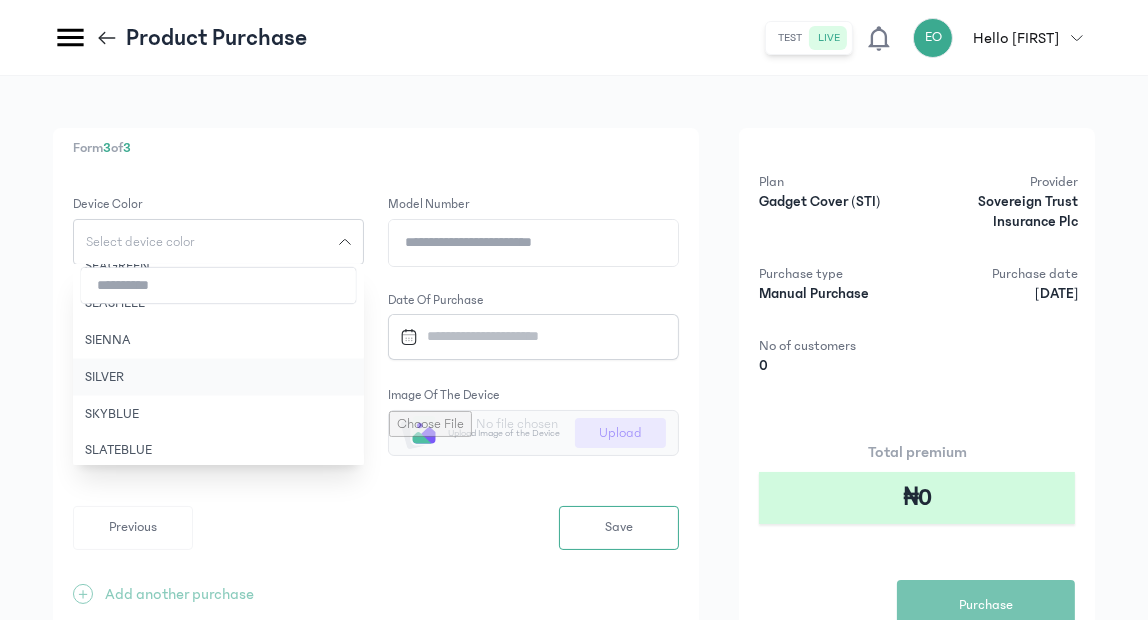 click on "SILVER" 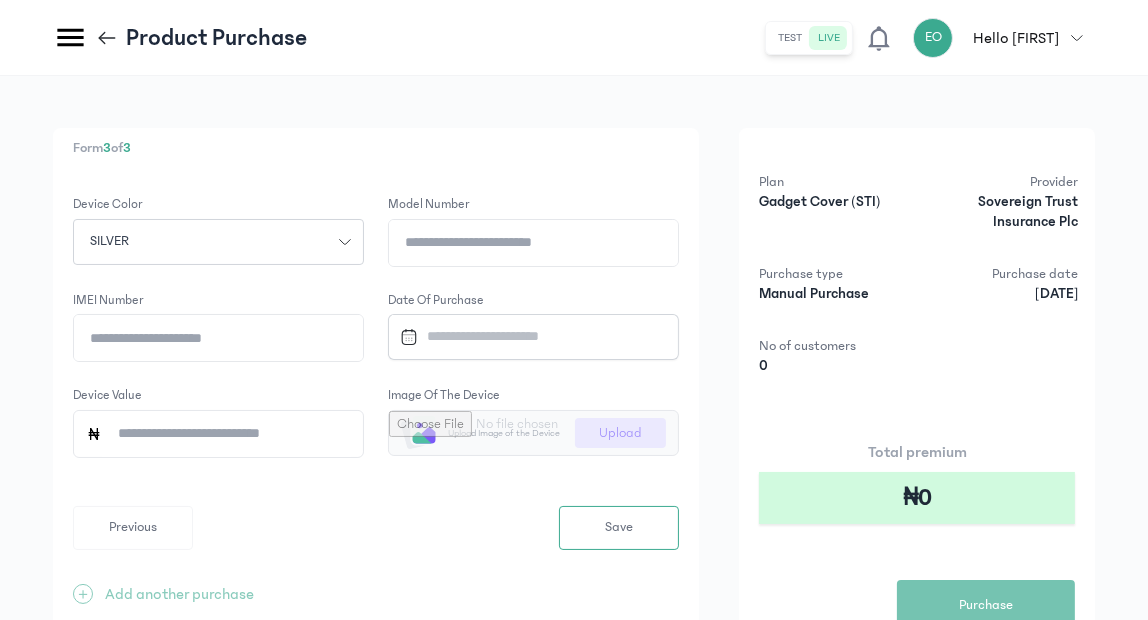 click on "IMEI number" 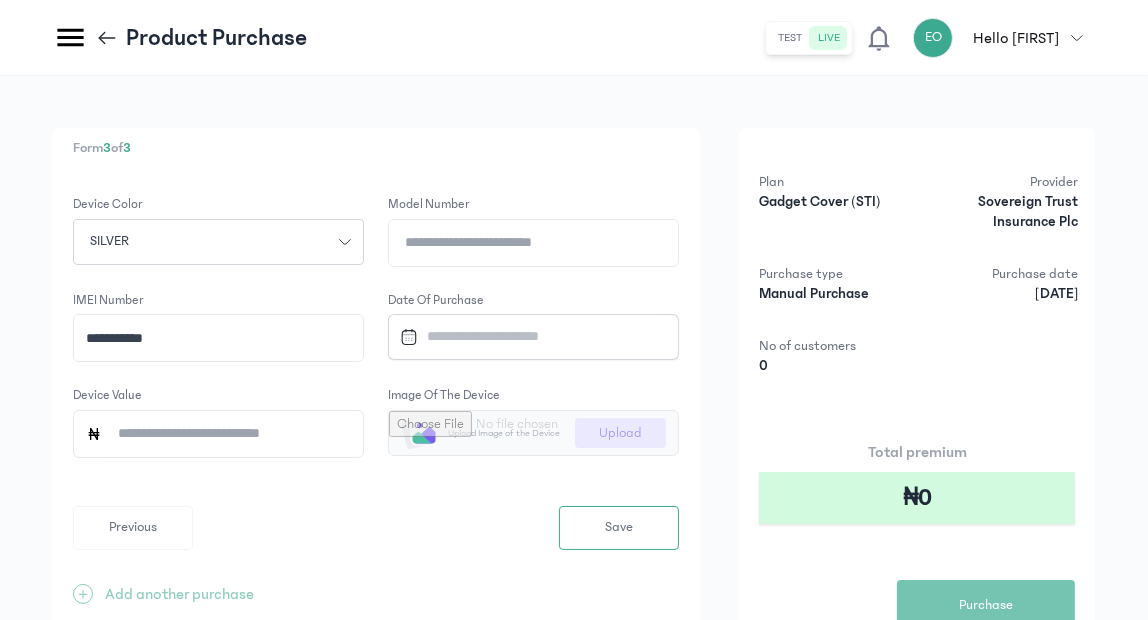 click on "Device Value" 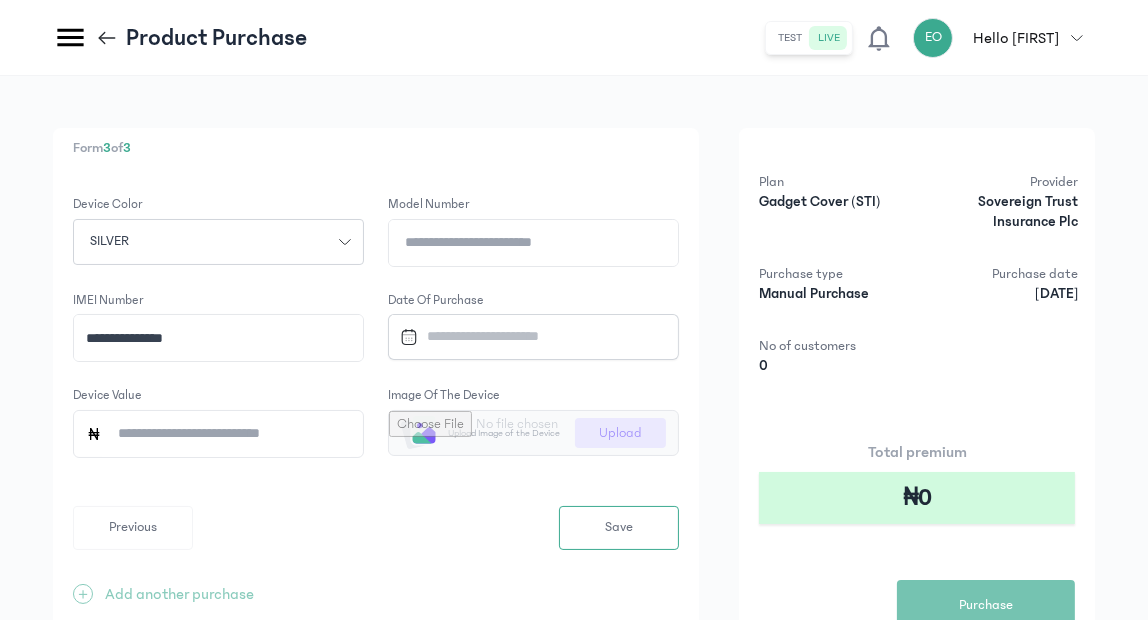 type on "**********" 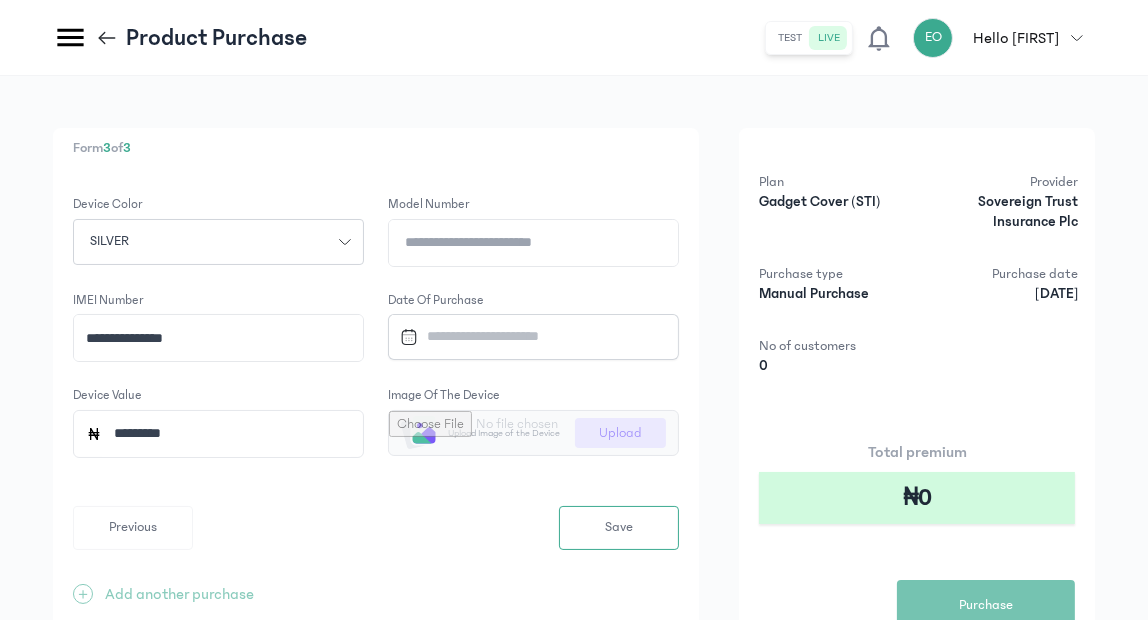 type on "*********" 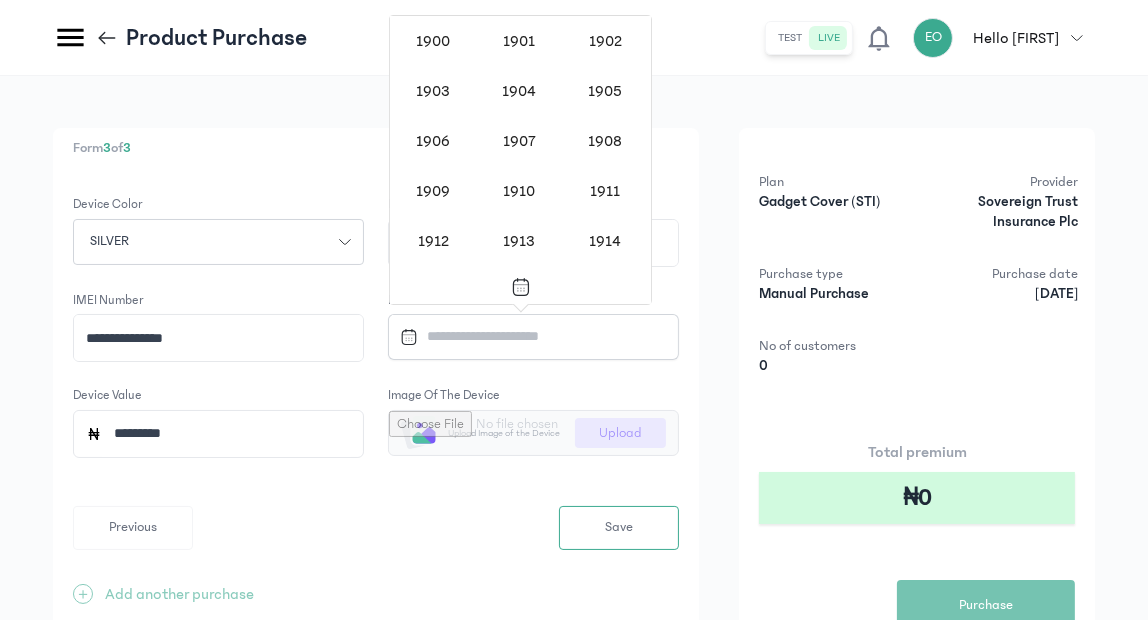 scroll, scrollTop: 1937, scrollLeft: 0, axis: vertical 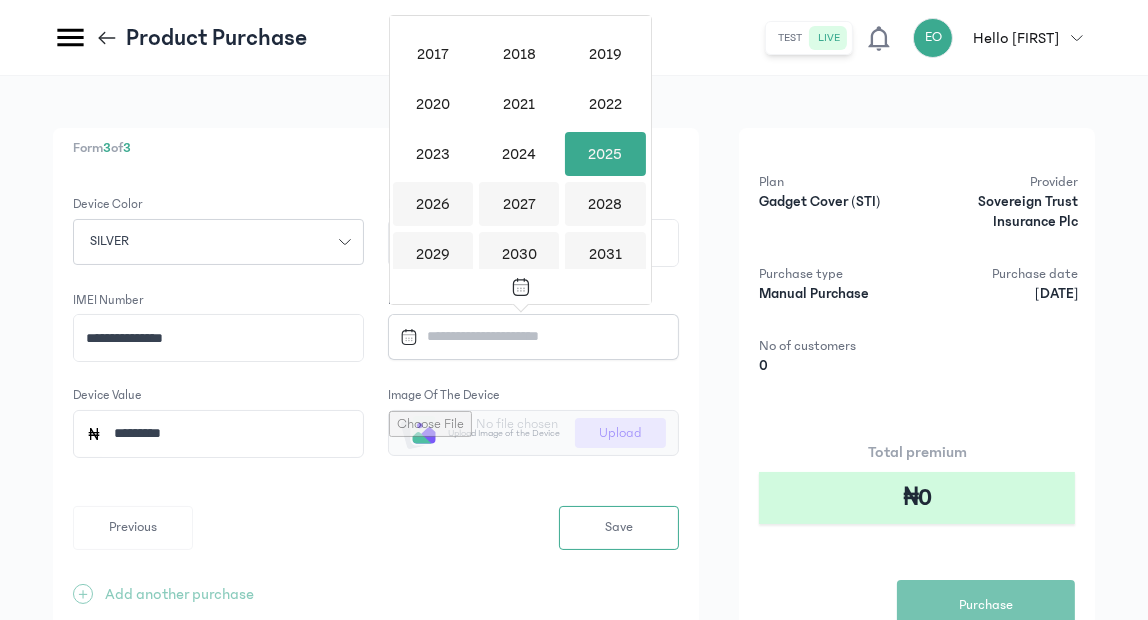 click on "2025" at bounding box center (605, 154) 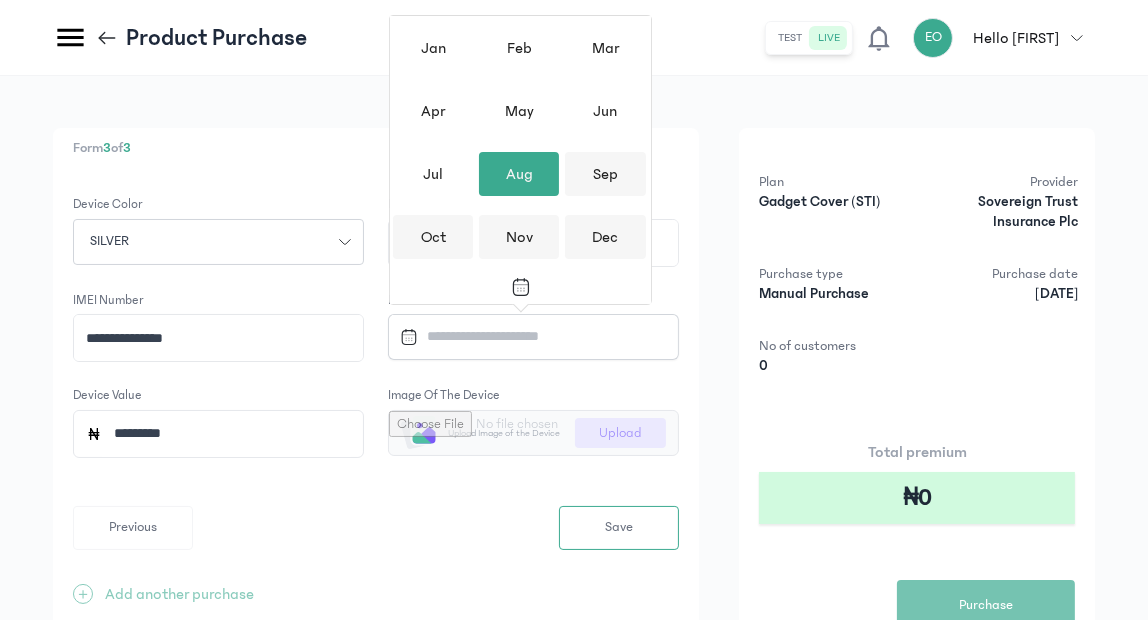 click on "Aug" at bounding box center [519, 174] 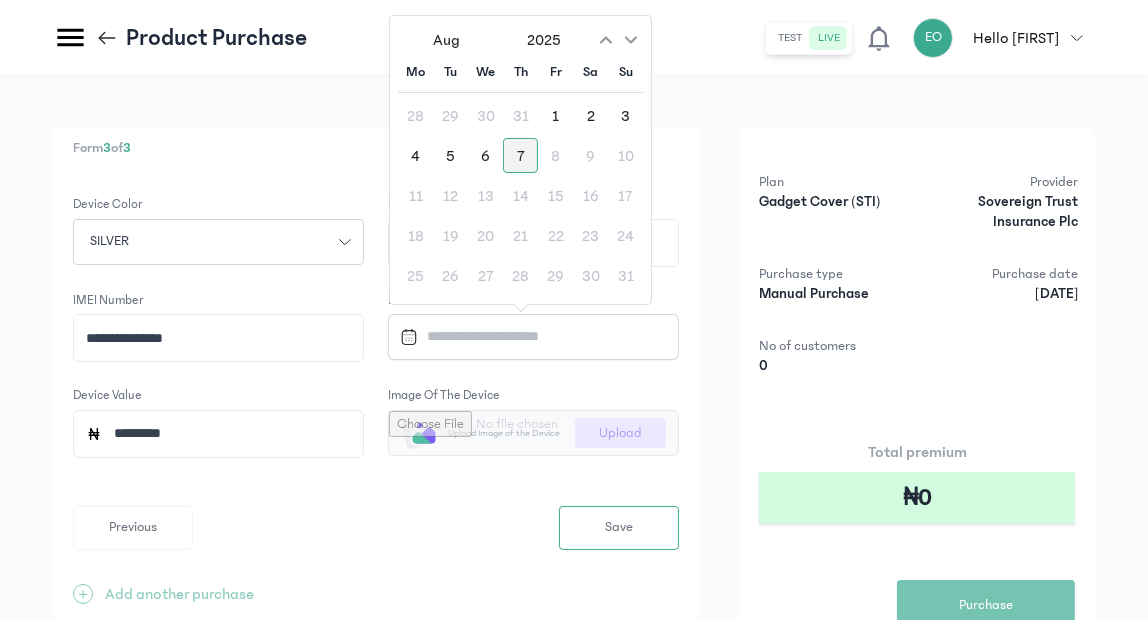 click on "7" at bounding box center (520, 155) 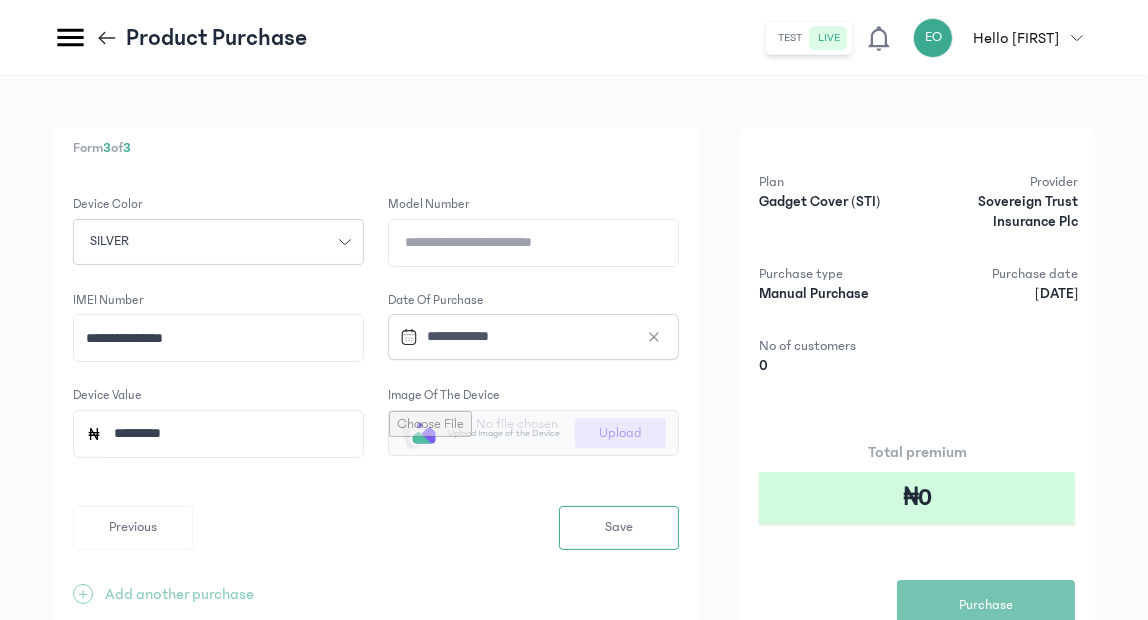 click at bounding box center (533, 433) 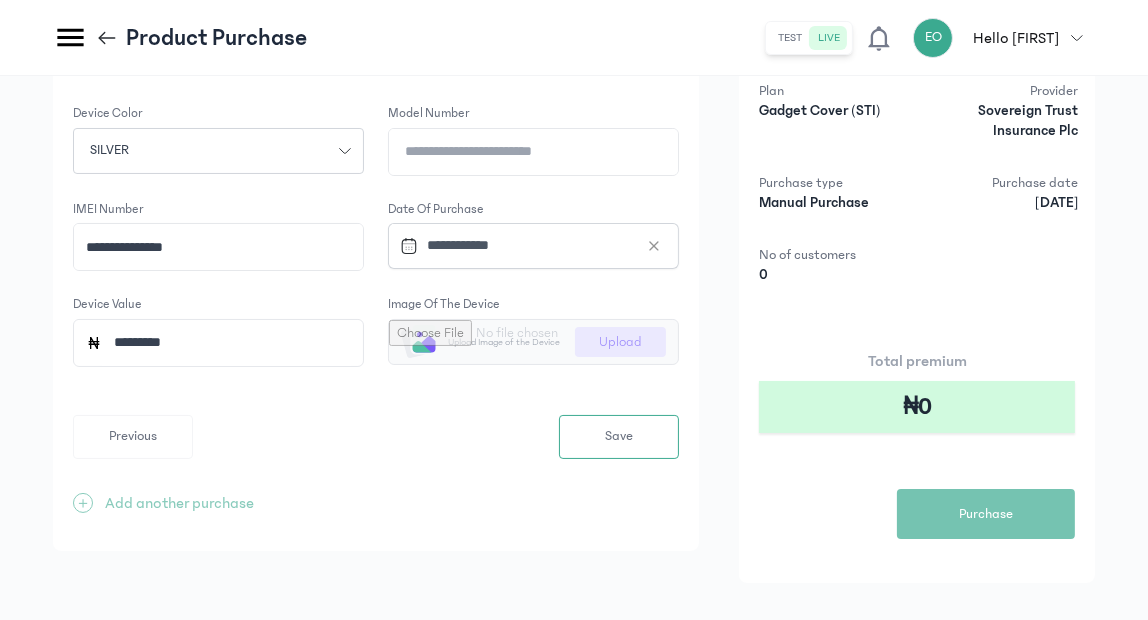 scroll, scrollTop: 117, scrollLeft: 0, axis: vertical 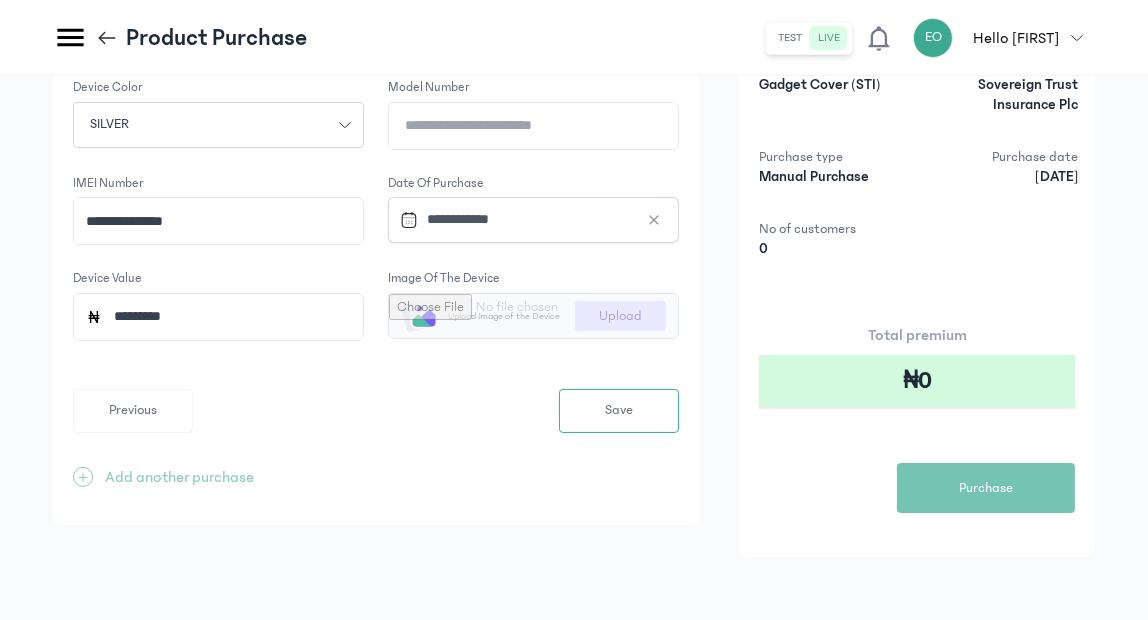 click at bounding box center (533, 316) 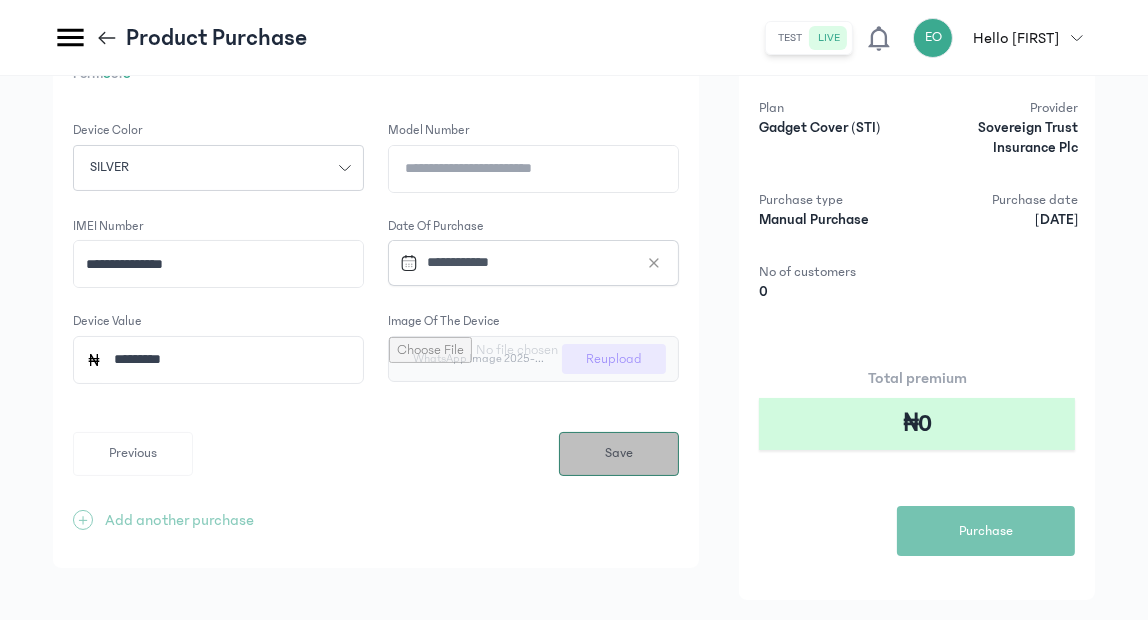 scroll, scrollTop: 117, scrollLeft: 0, axis: vertical 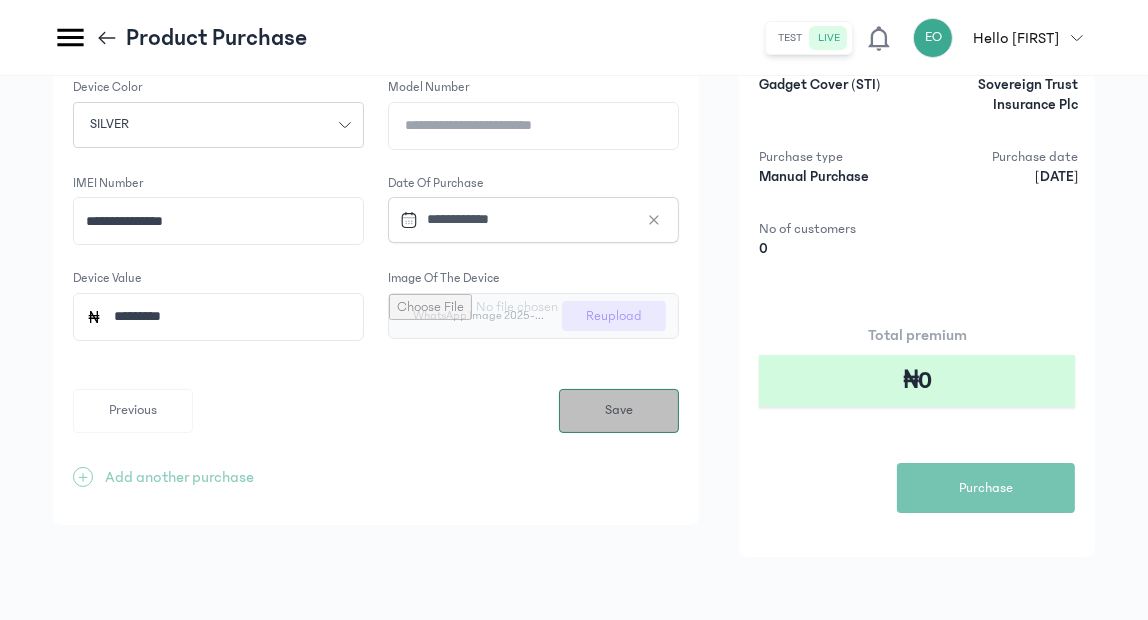 click on "Save" at bounding box center (619, 410) 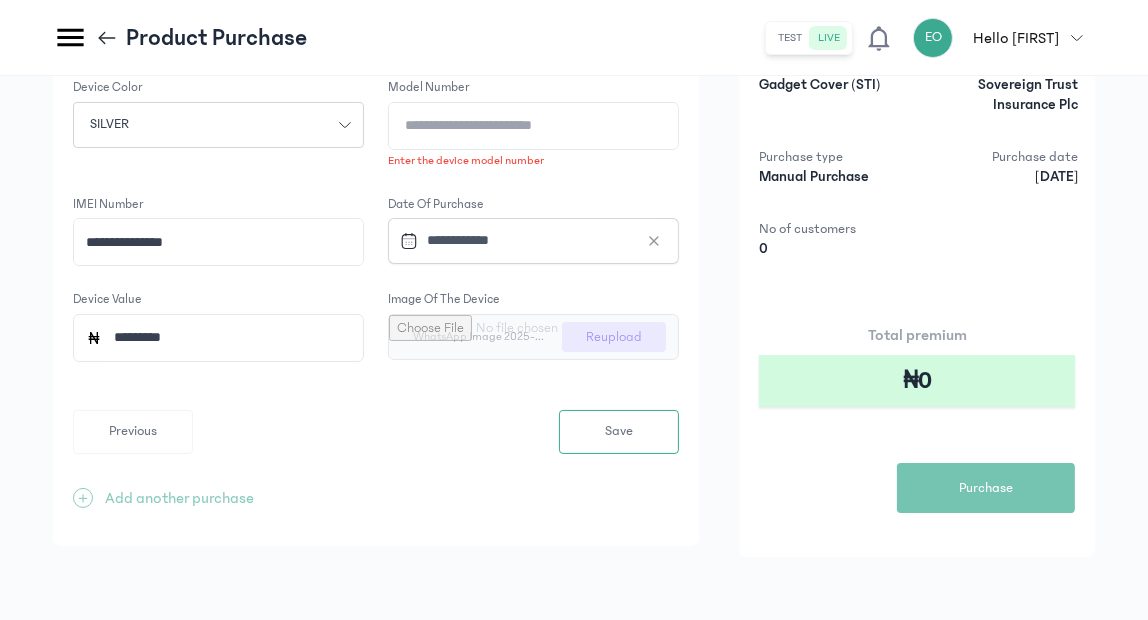 click on "Model Number" 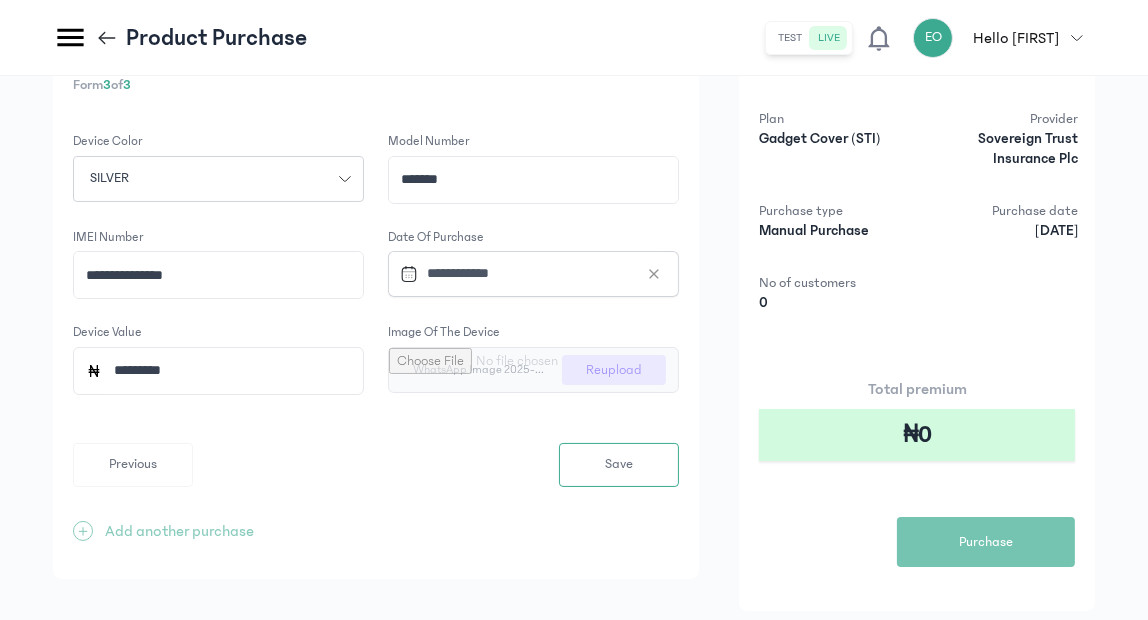 scroll, scrollTop: 68, scrollLeft: 0, axis: vertical 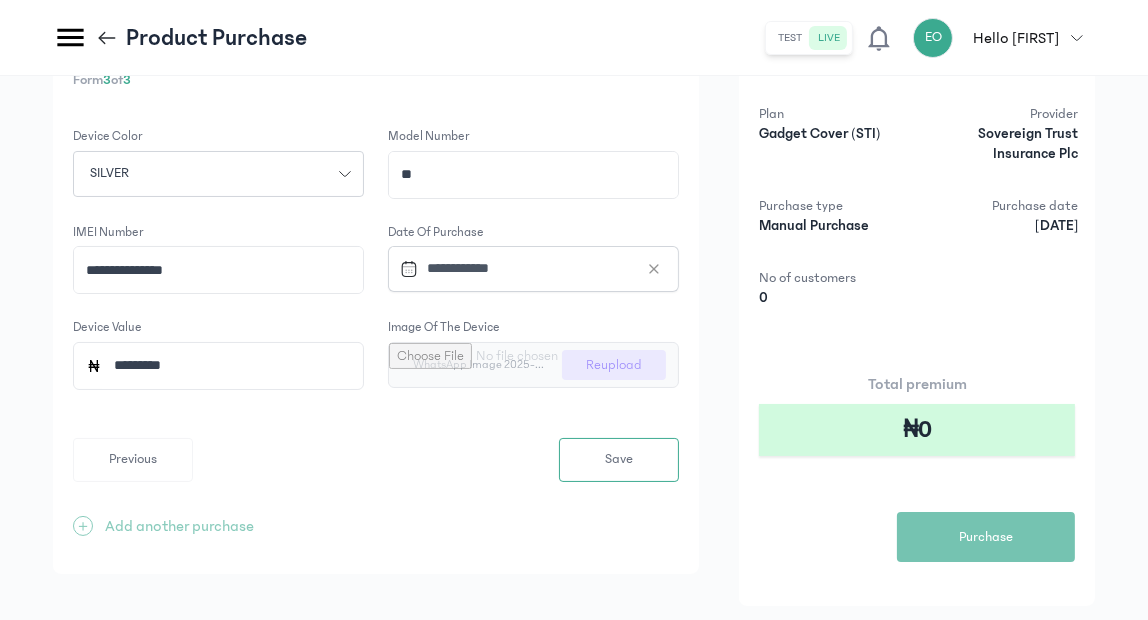 type on "*" 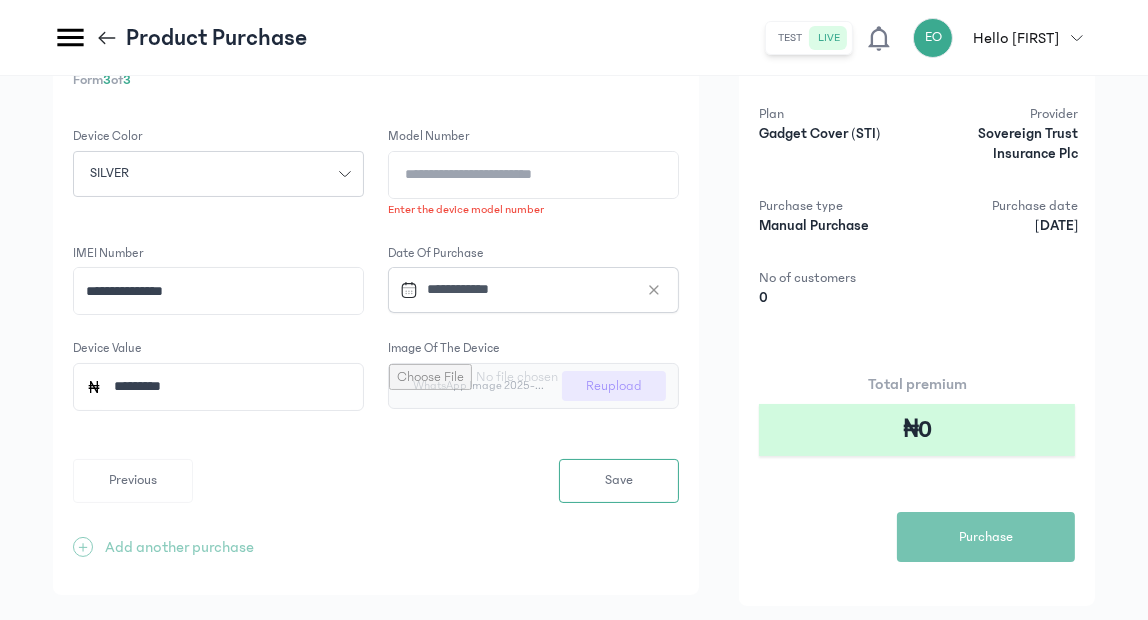 click on "Model Number" 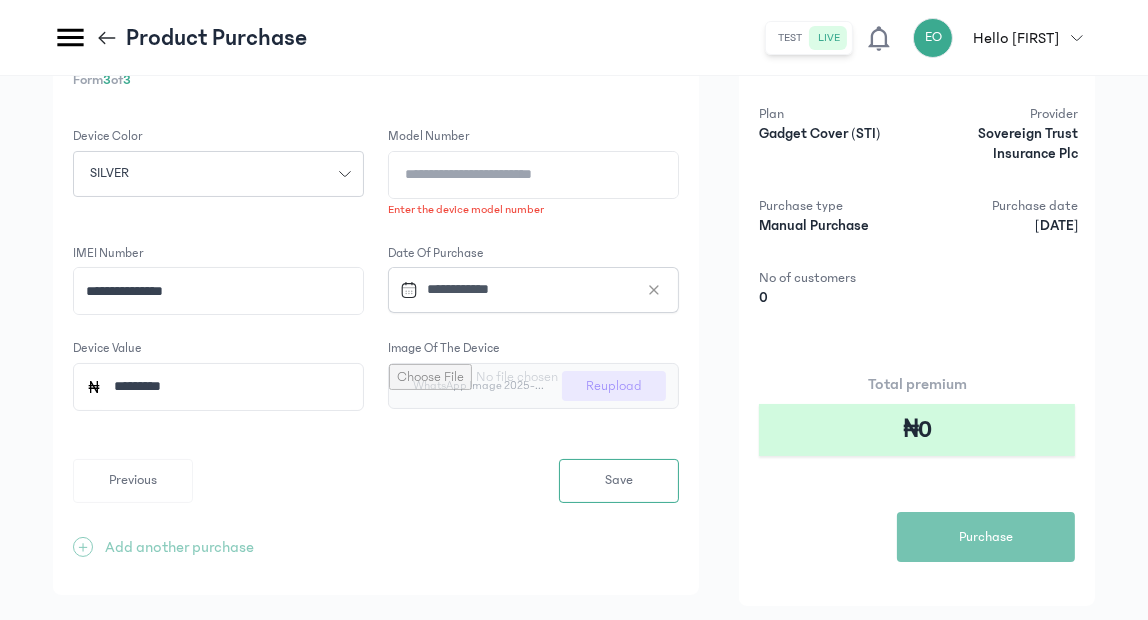 type on "*" 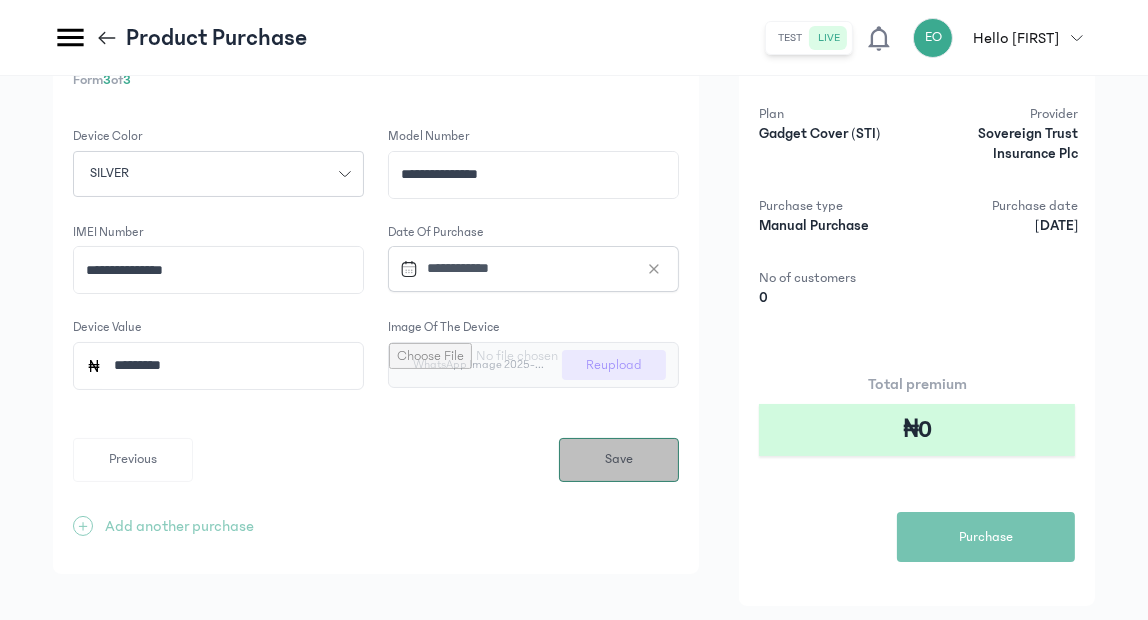 type on "**********" 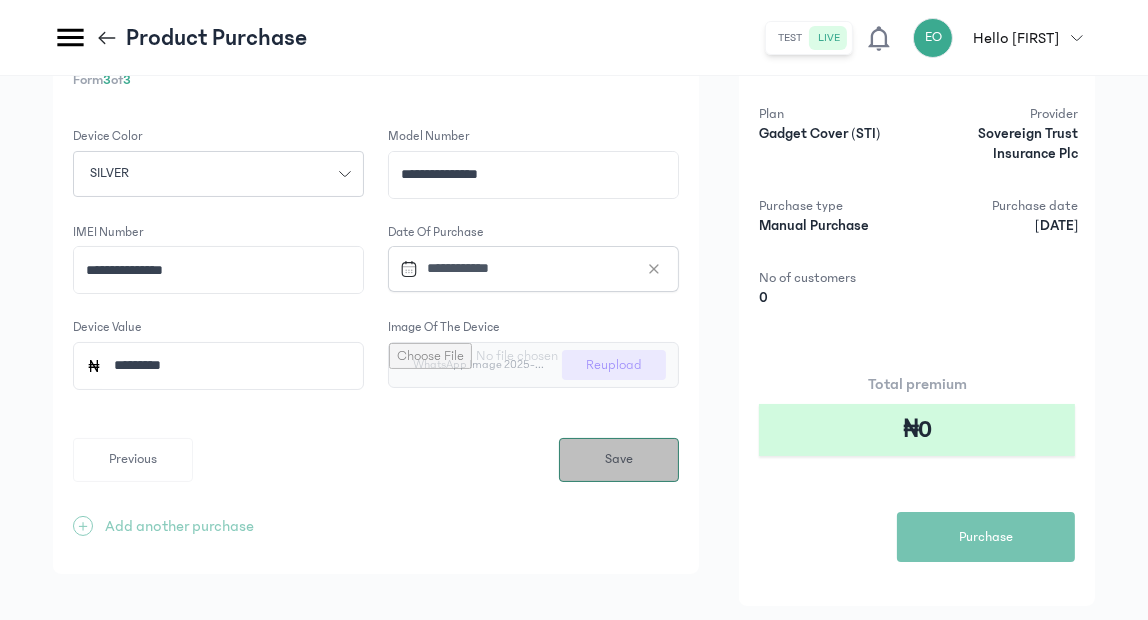 click on "Save" at bounding box center [619, 459] 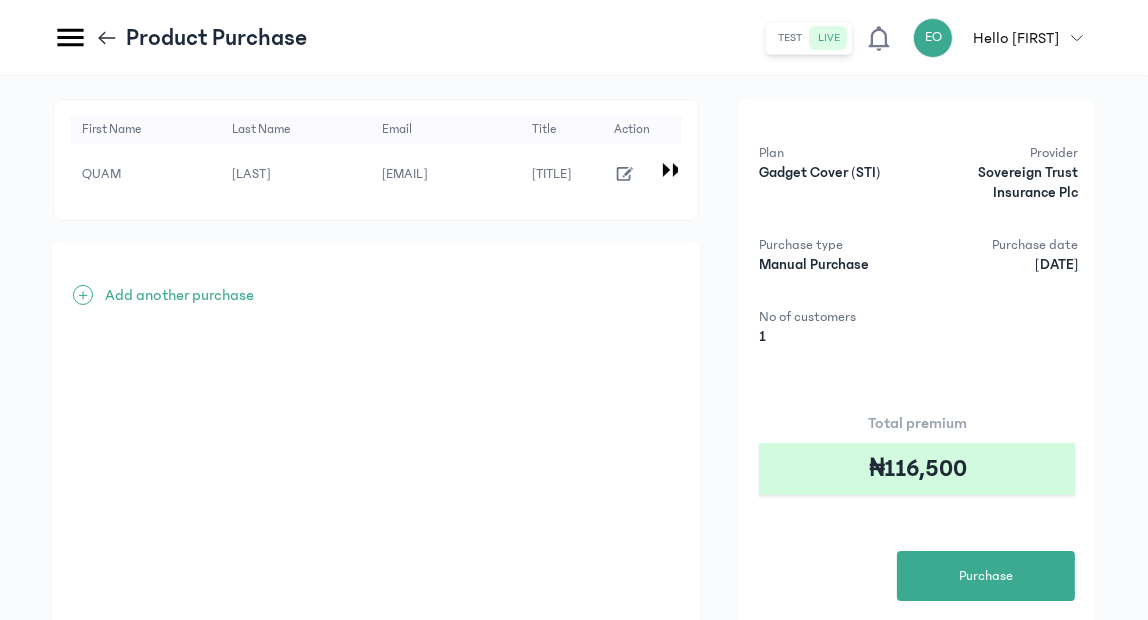 scroll, scrollTop: 0, scrollLeft: 0, axis: both 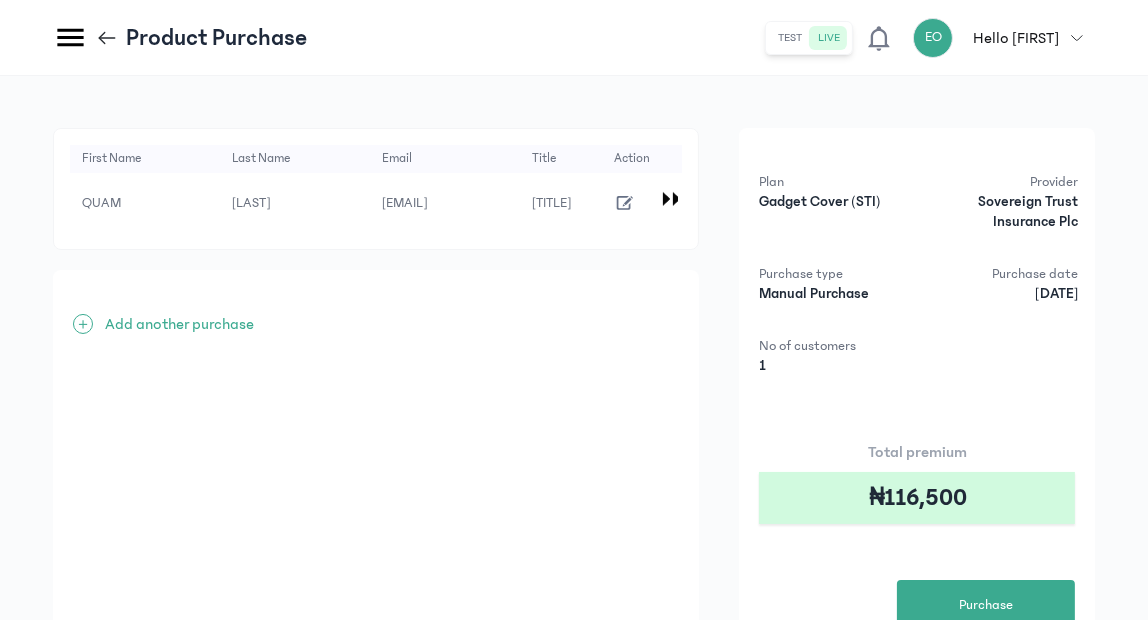 click 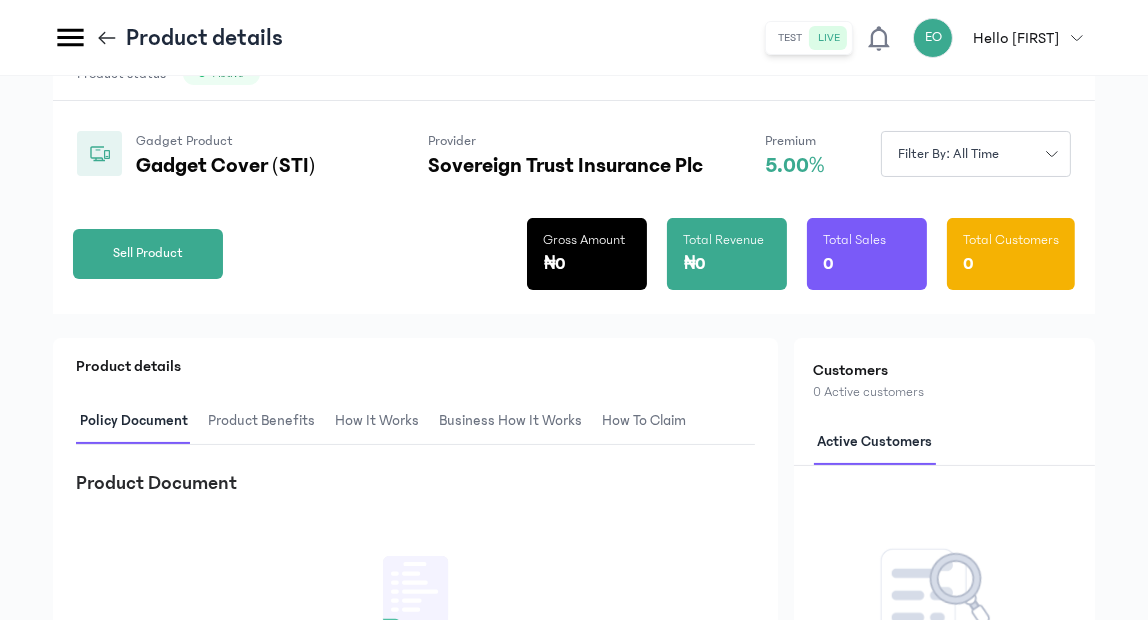 scroll, scrollTop: 140, scrollLeft: 0, axis: vertical 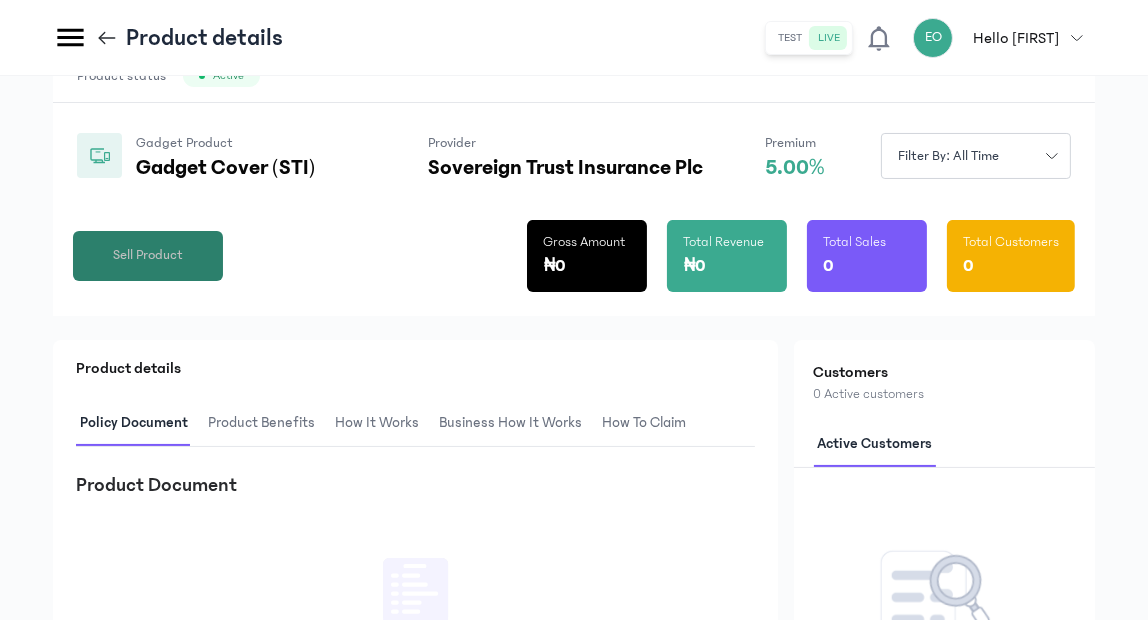 click on "Sell Product" at bounding box center (148, 255) 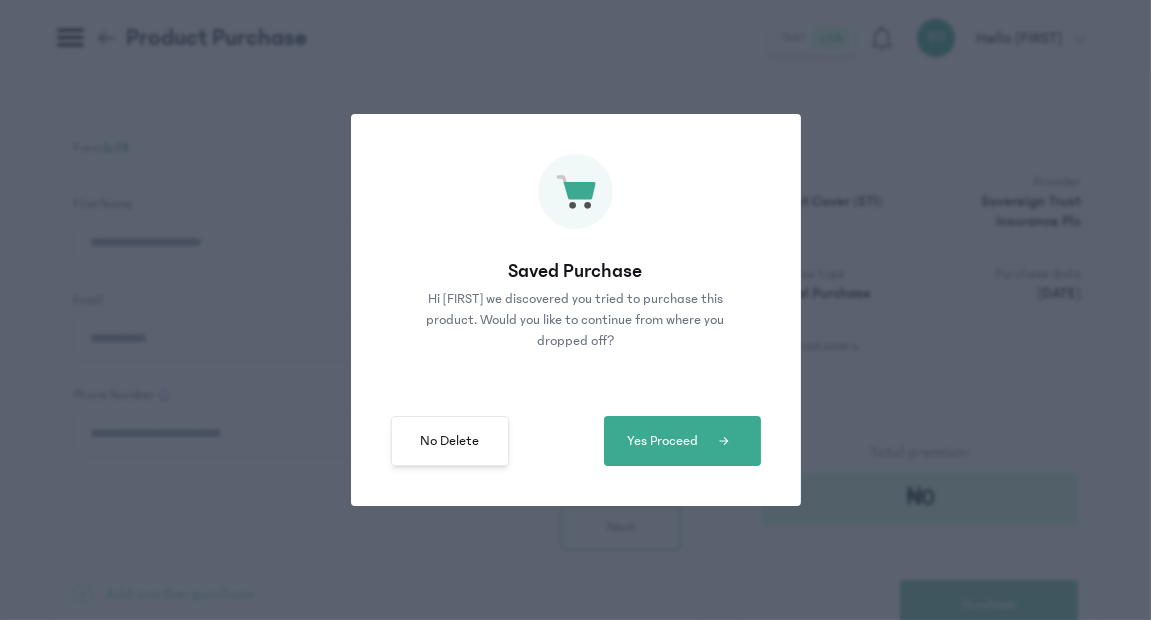 click on "No Delete" at bounding box center [449, 441] 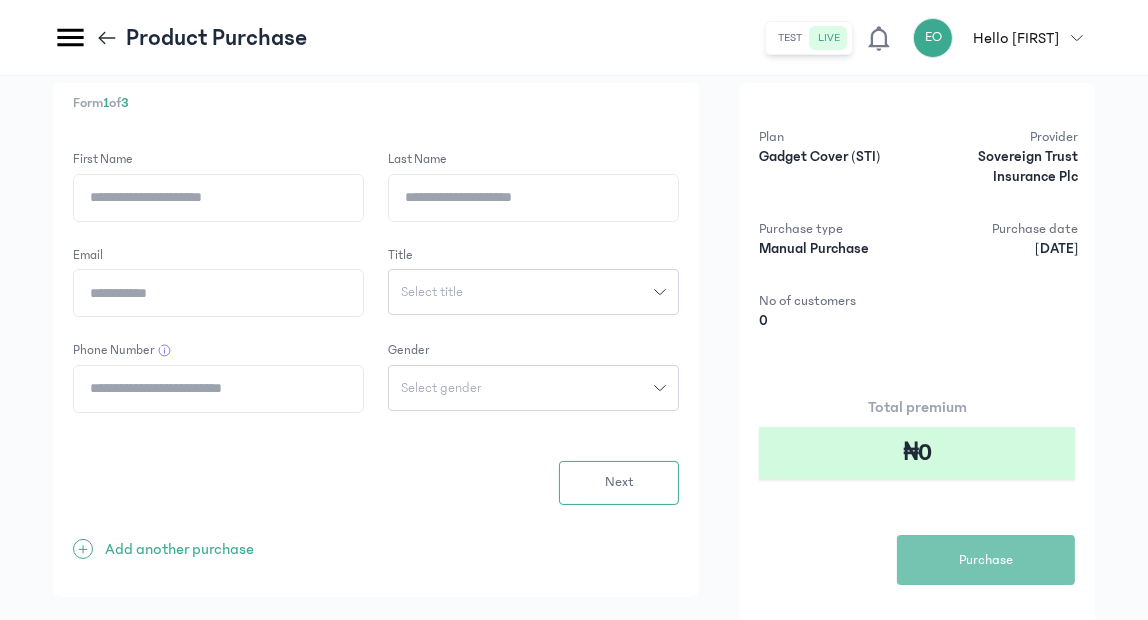 scroll, scrollTop: 0, scrollLeft: 0, axis: both 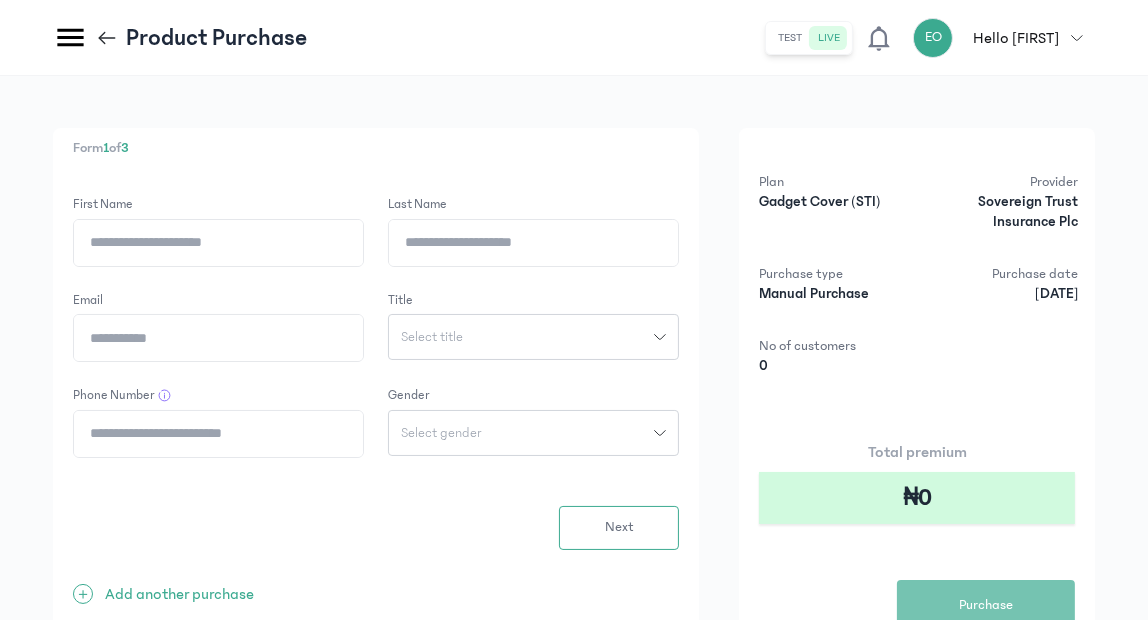 click 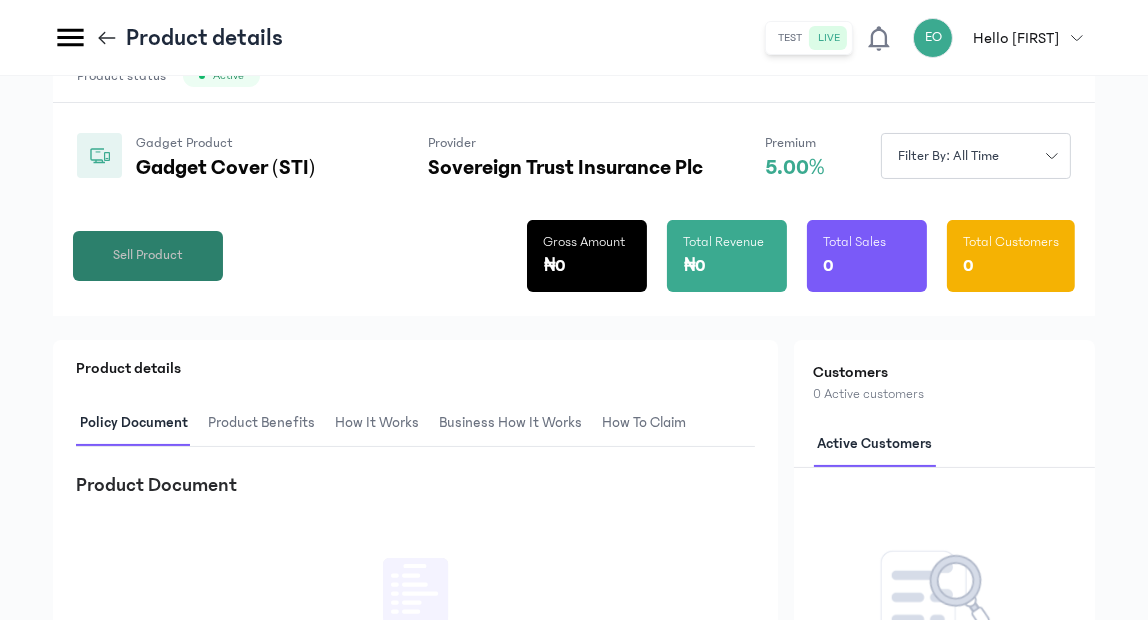 click on "Sell Product" 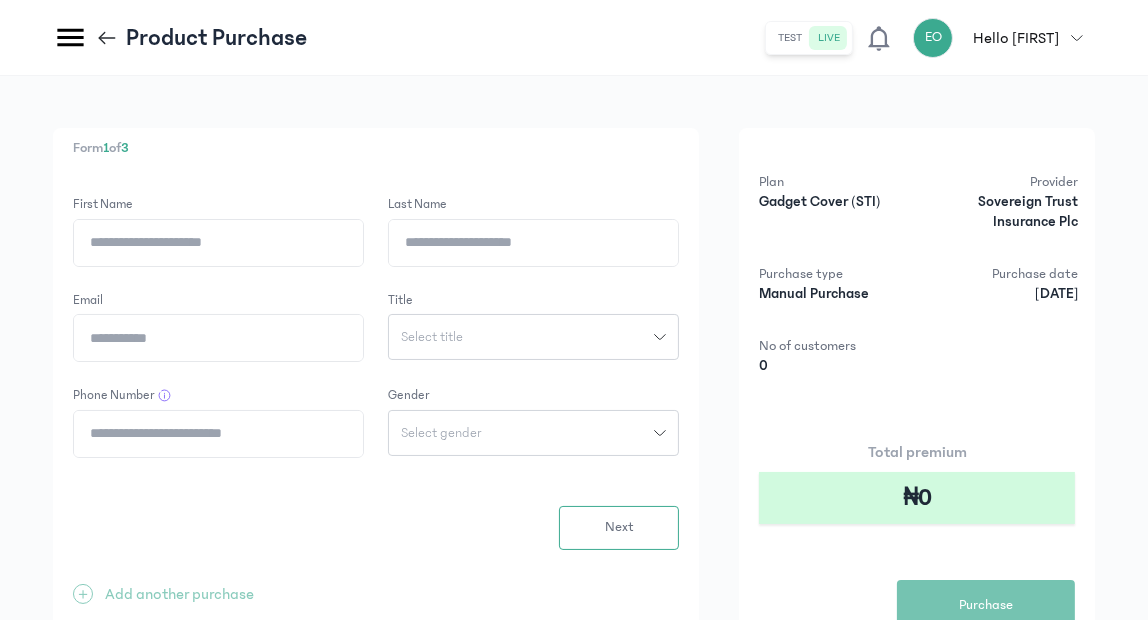 click on "First Name" 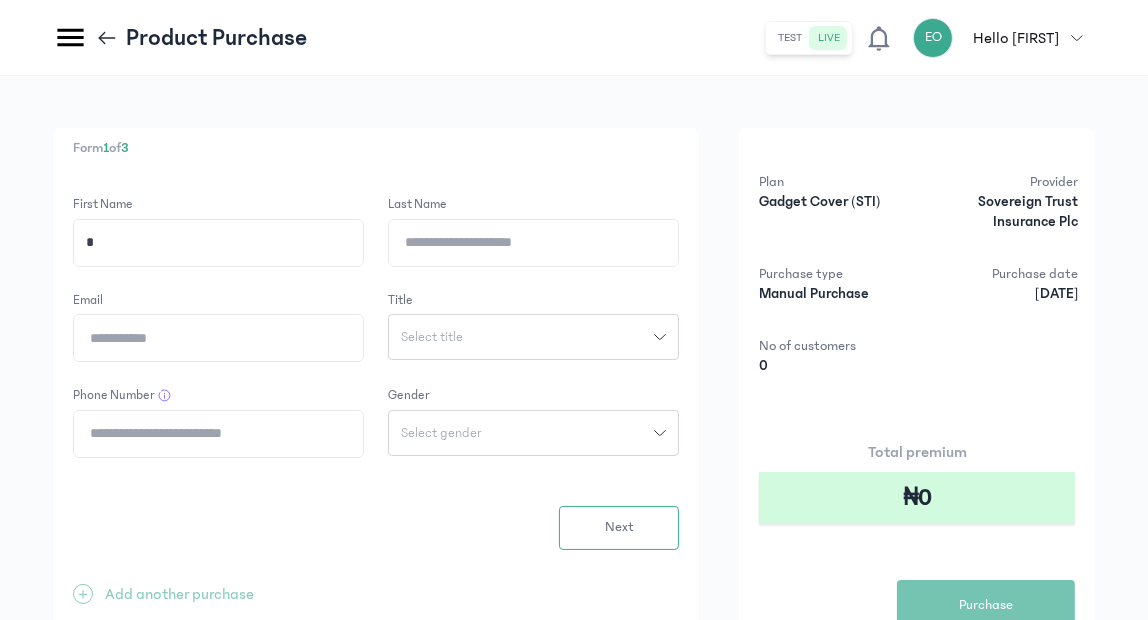 type on "****" 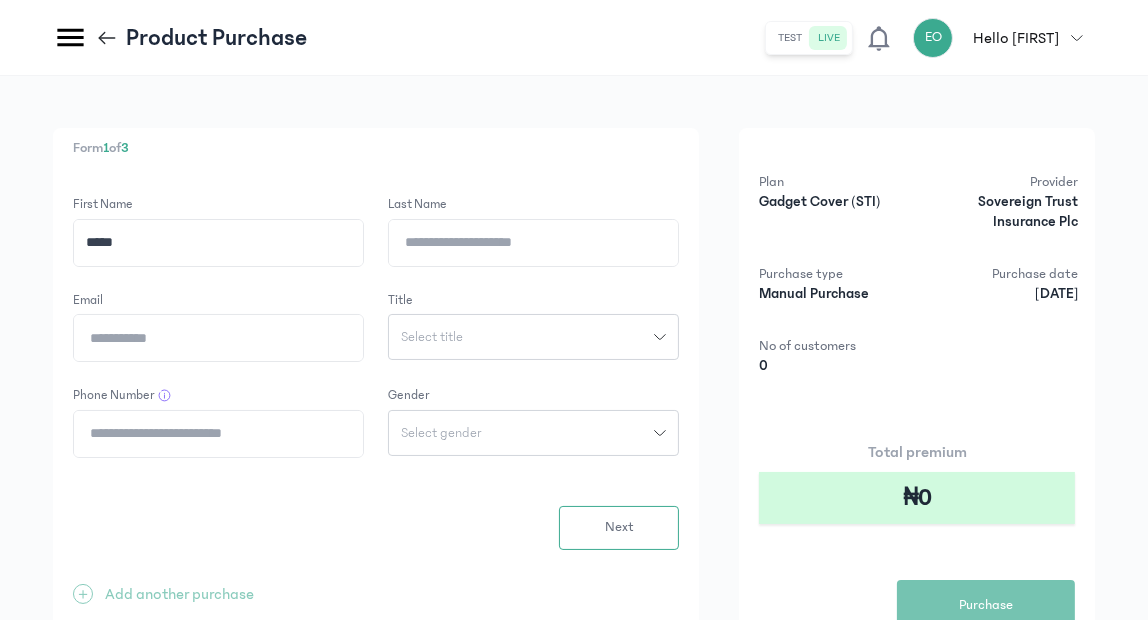 click on "Last Name" 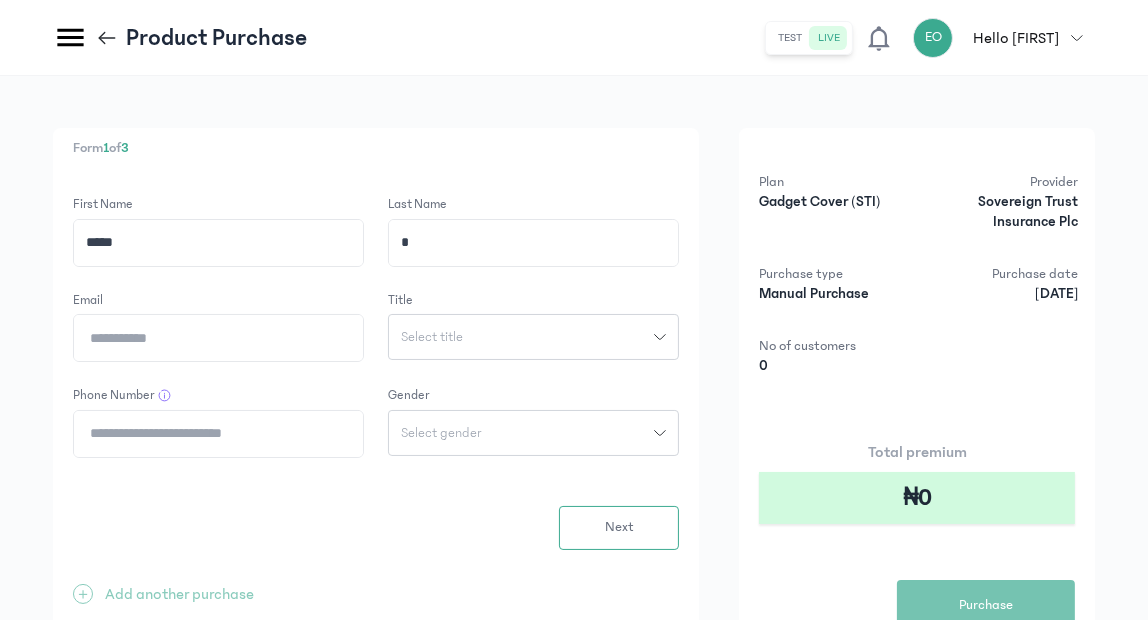 type on "********" 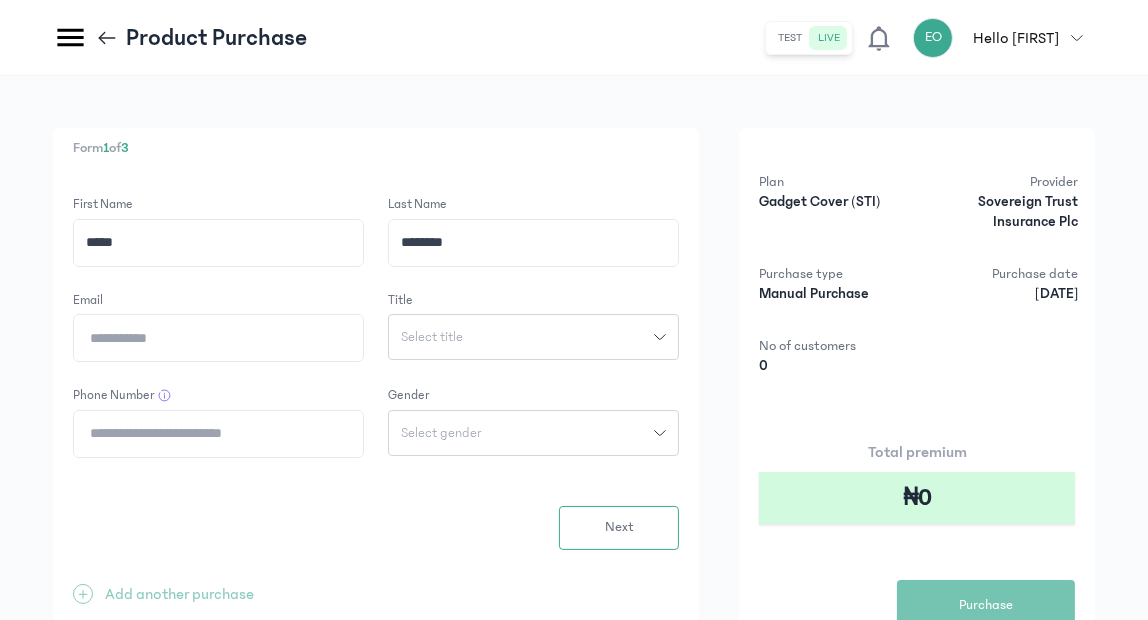 click on "Email" 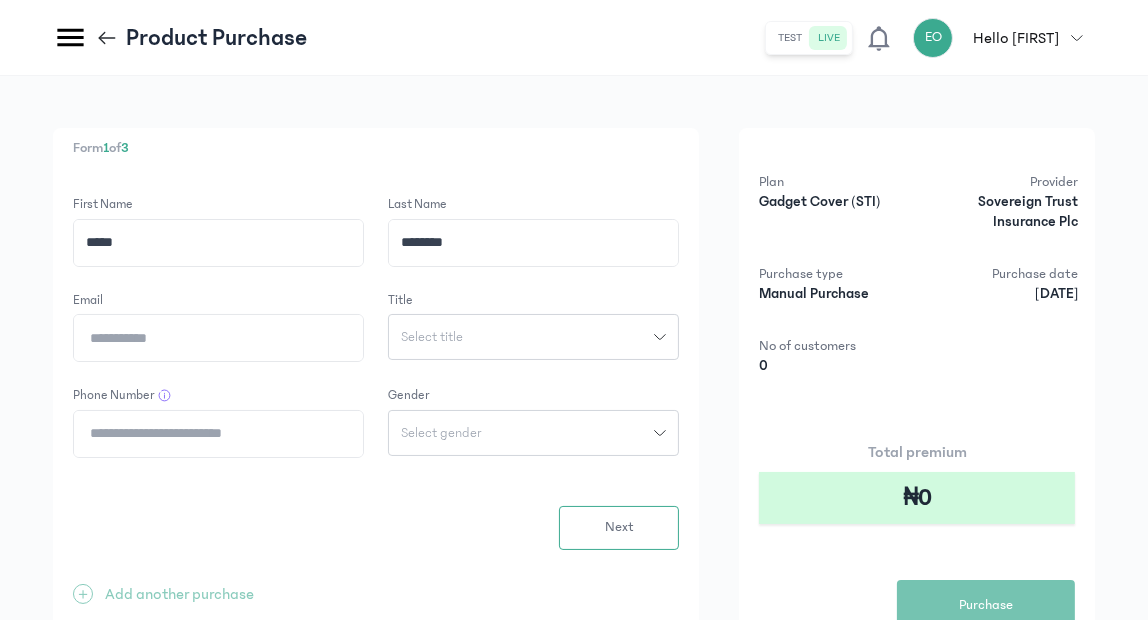 type on "*" 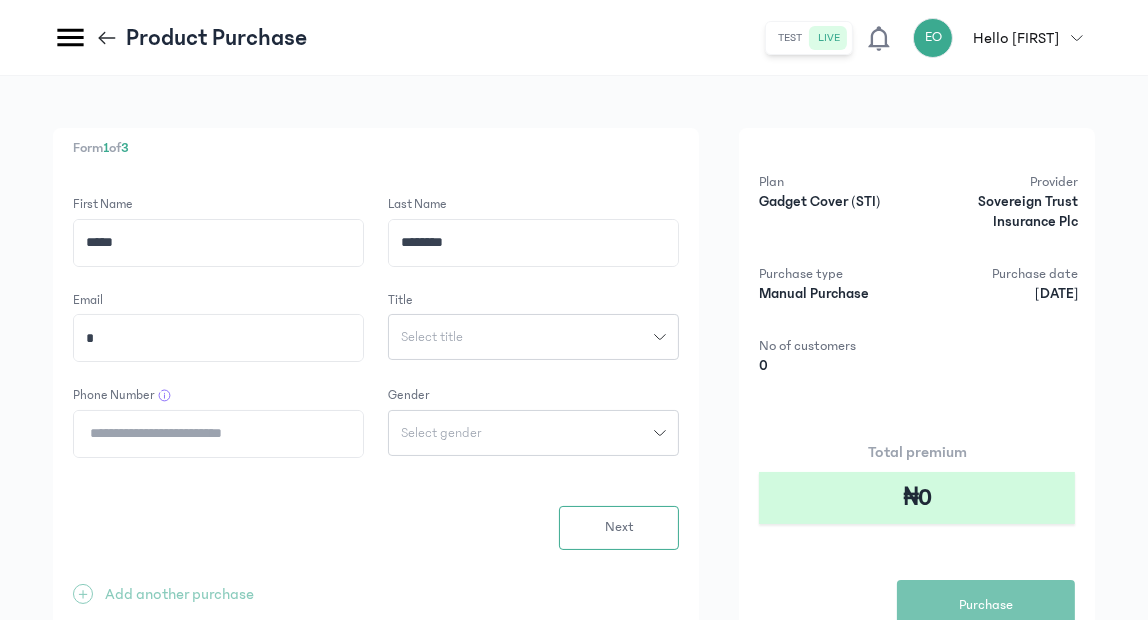 type on "**********" 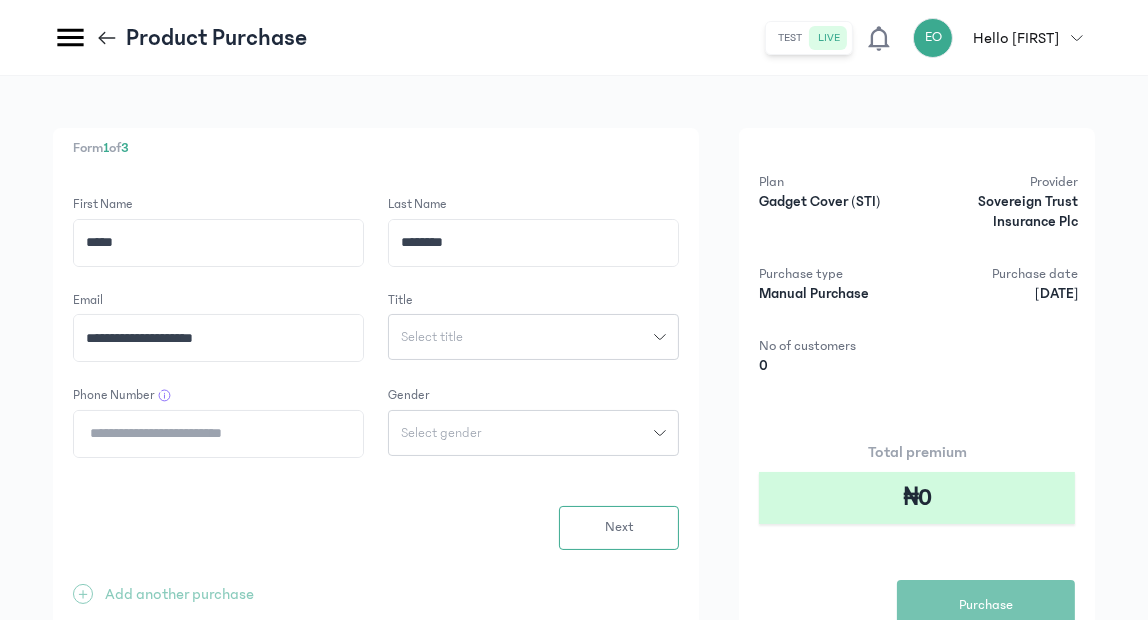 click on "Phone Number" 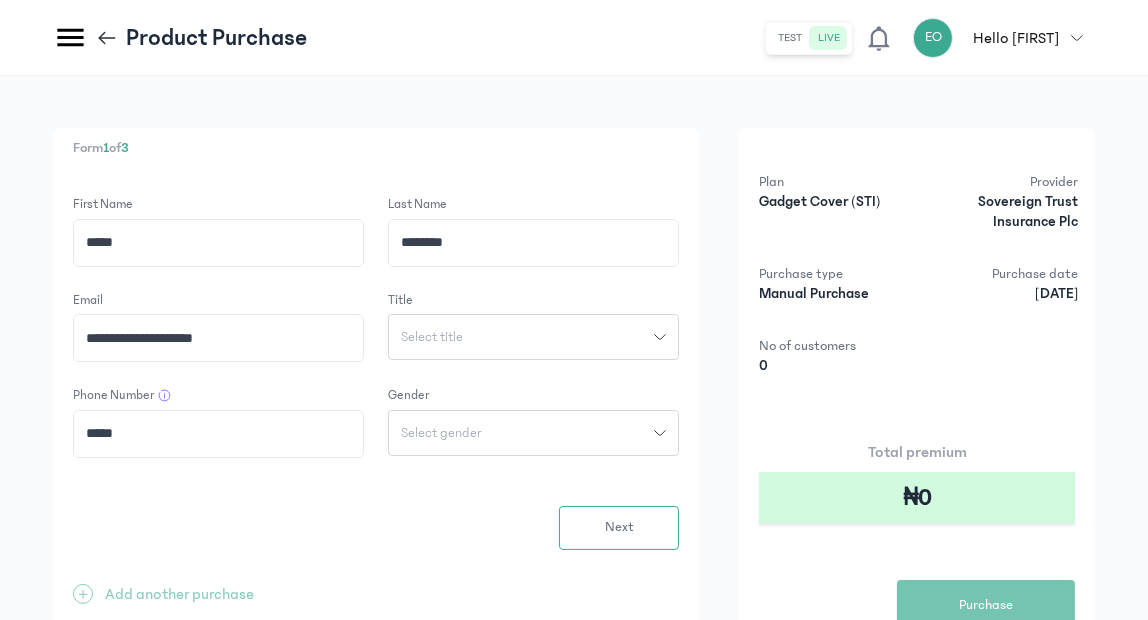 type on "**********" 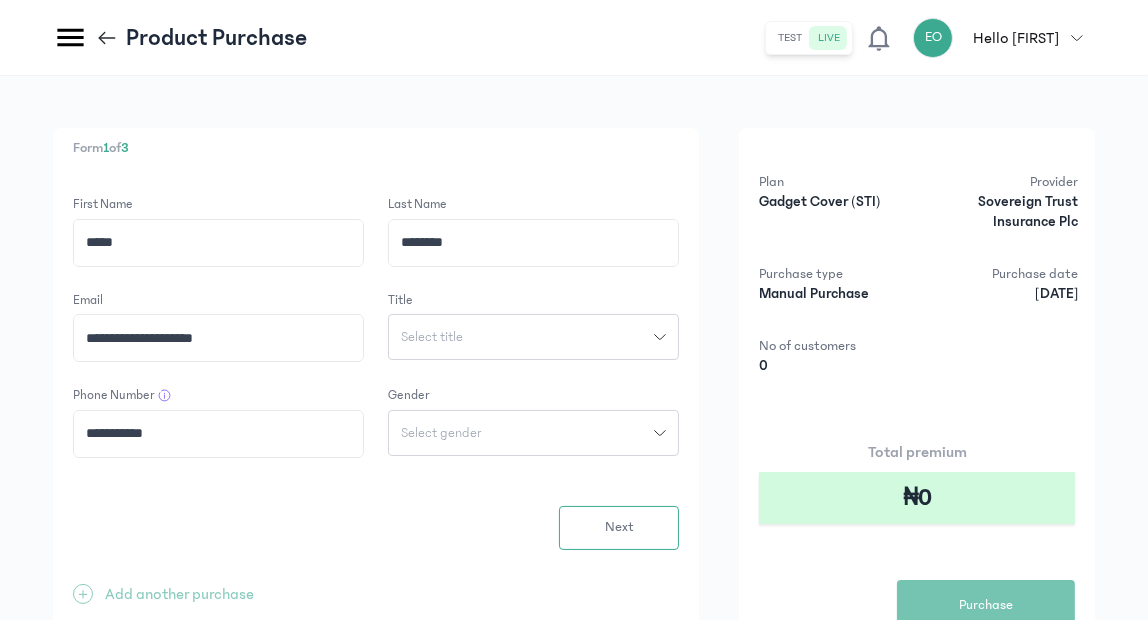 click on "Select title" 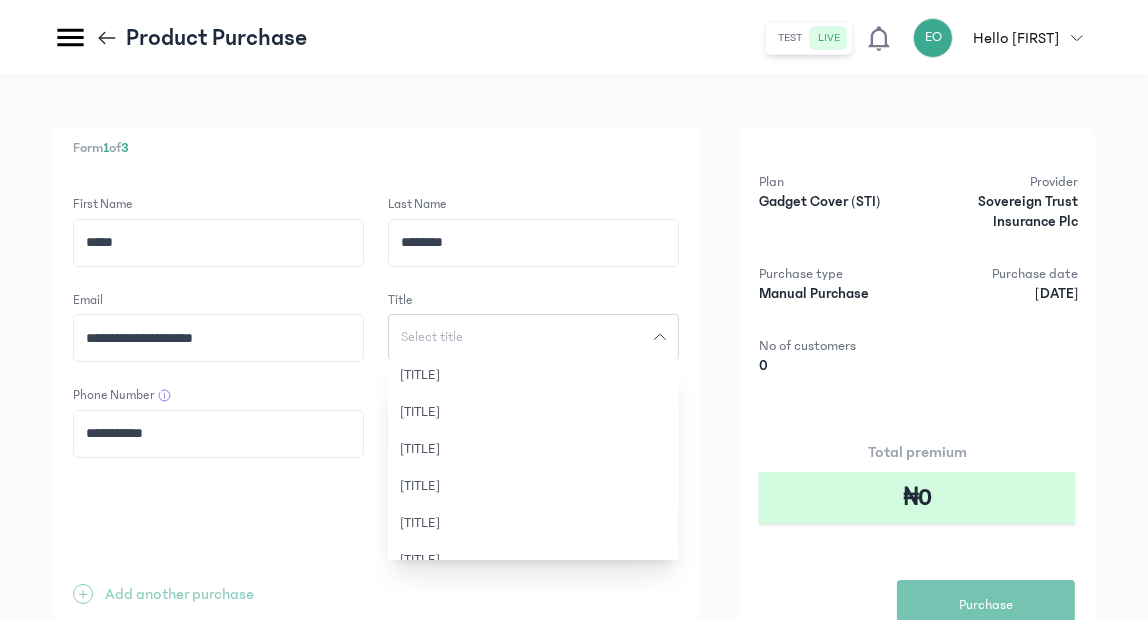 scroll, scrollTop: 424, scrollLeft: 0, axis: vertical 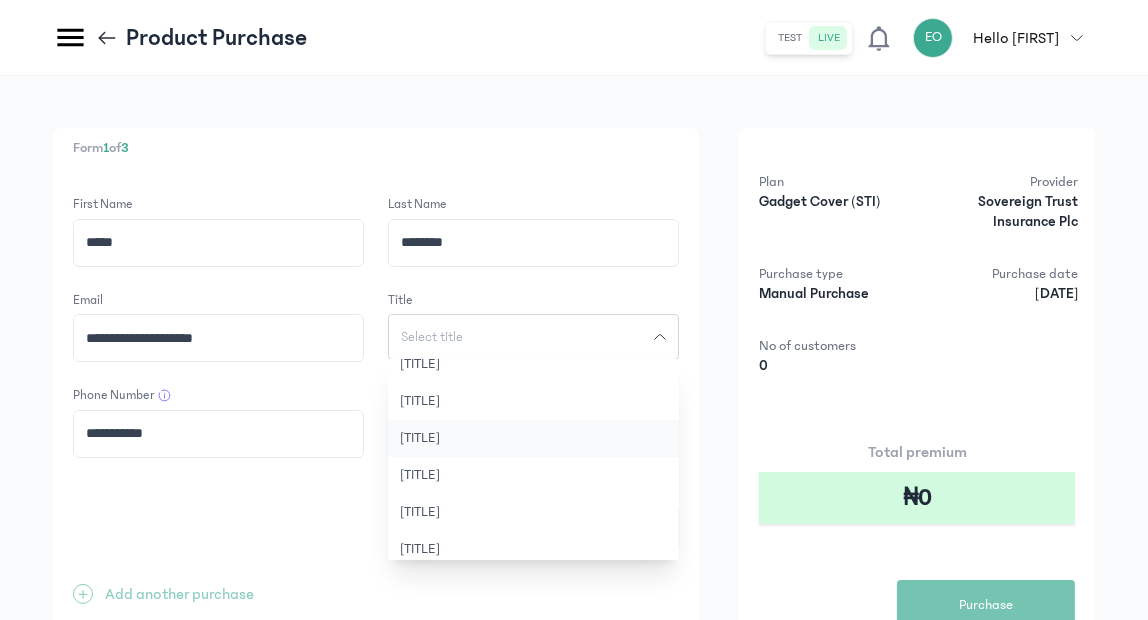 click on "[TITLE]" 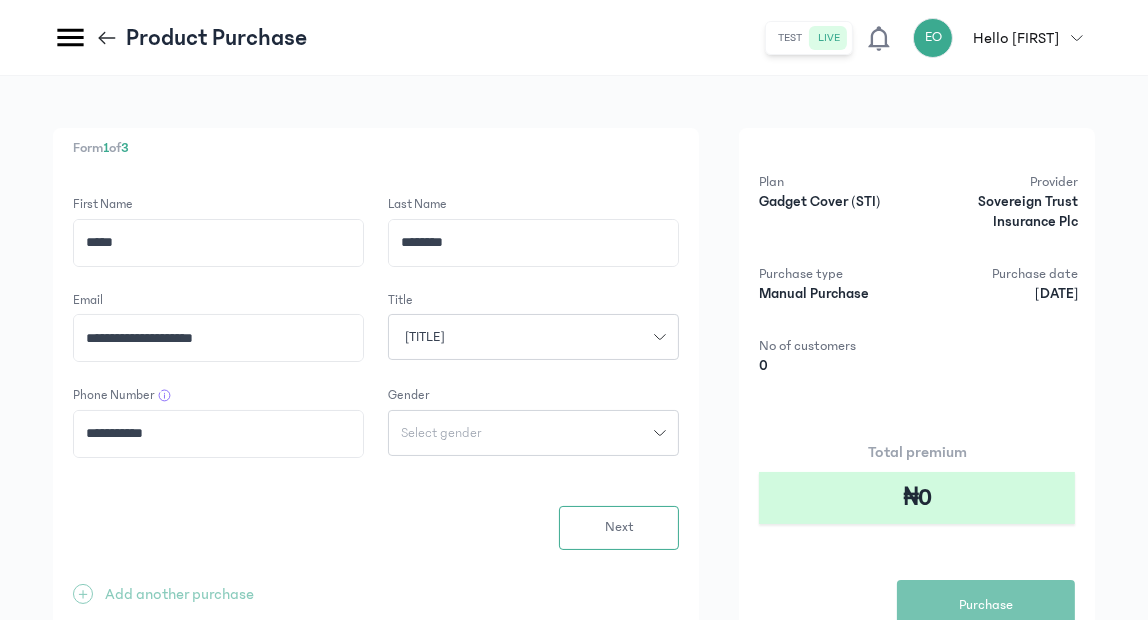 click on "Select gender" at bounding box center (521, 433) 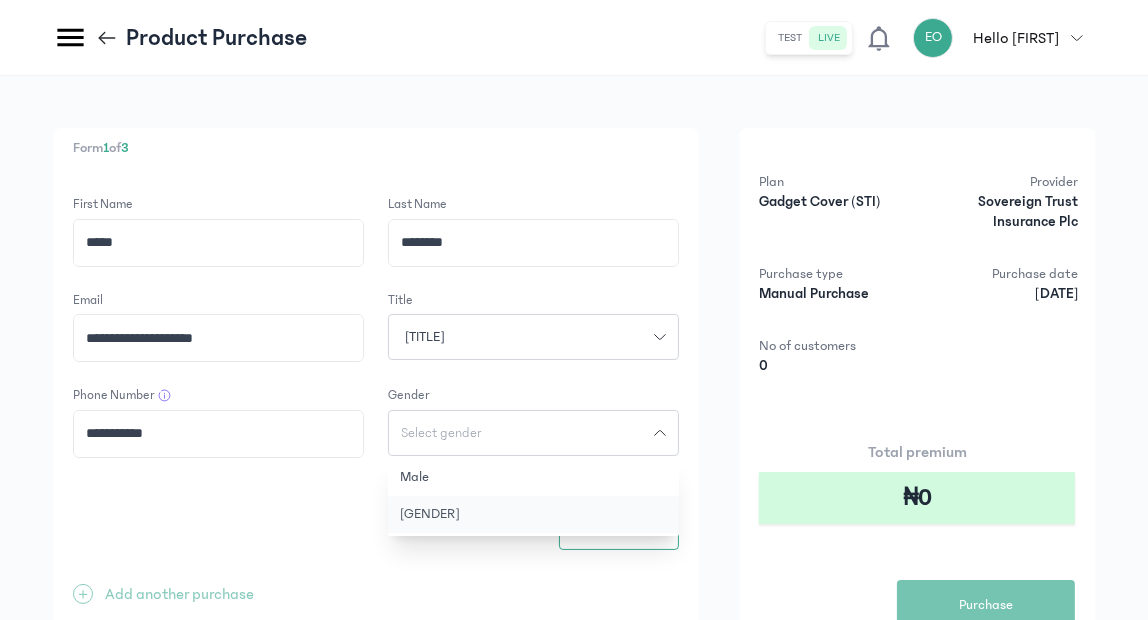 click on "[GENDER]" 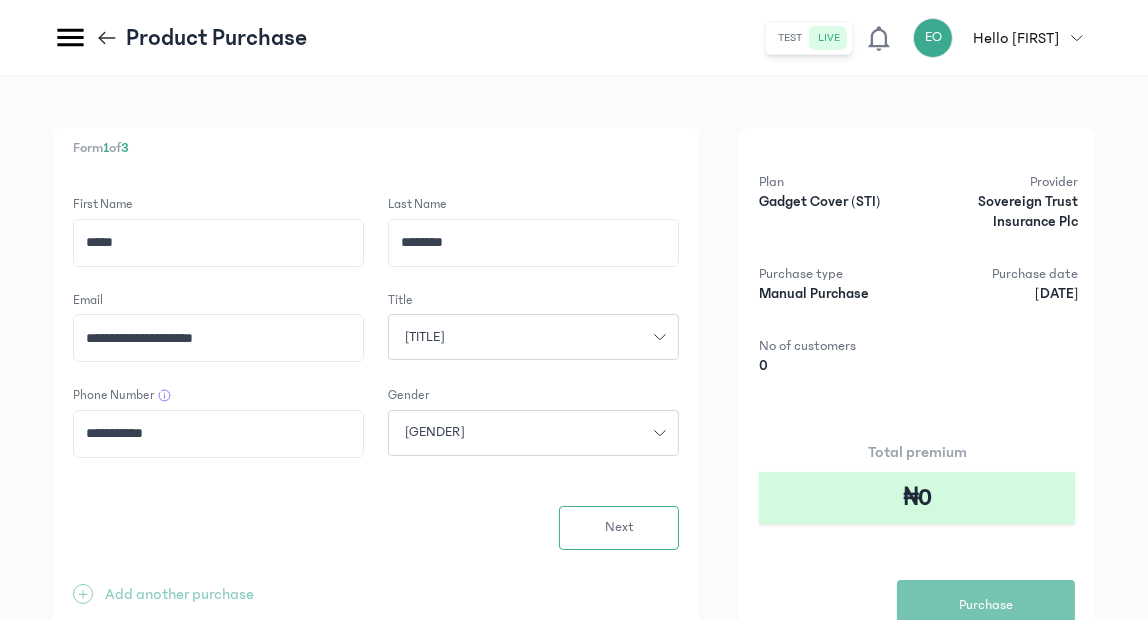 click on "[TITLE]" 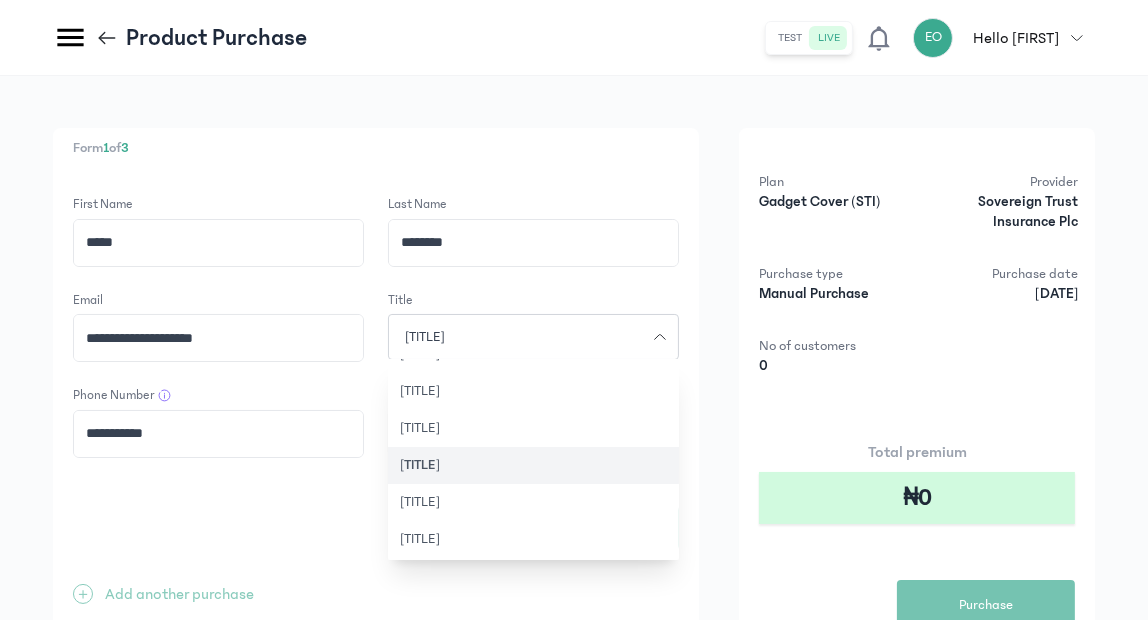 scroll, scrollTop: 397, scrollLeft: 0, axis: vertical 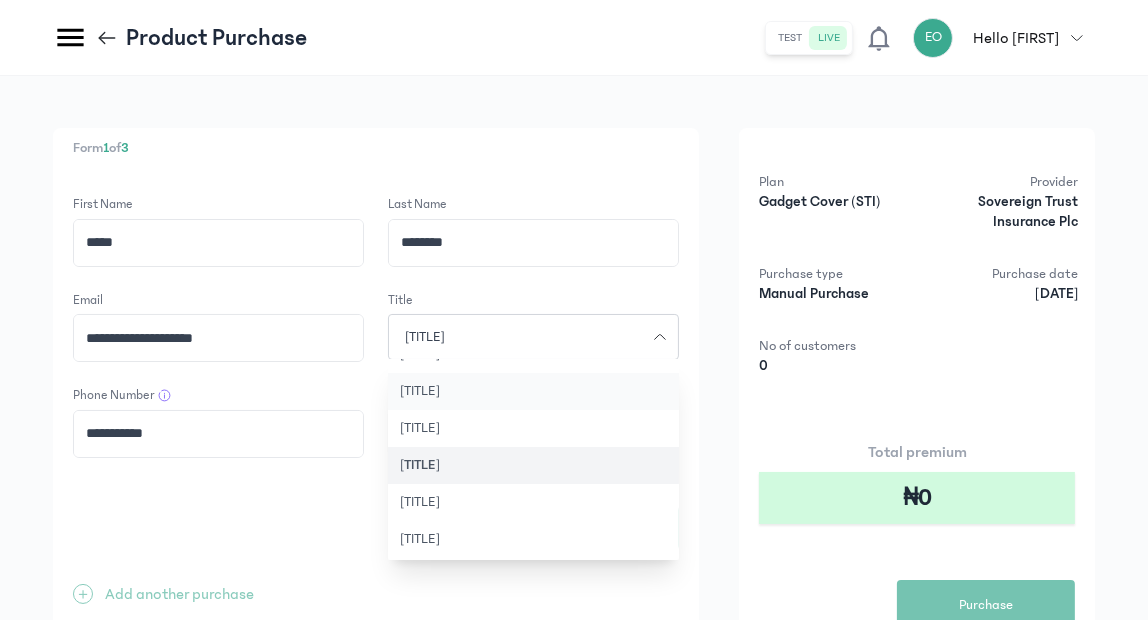 click on "[TITLE]" 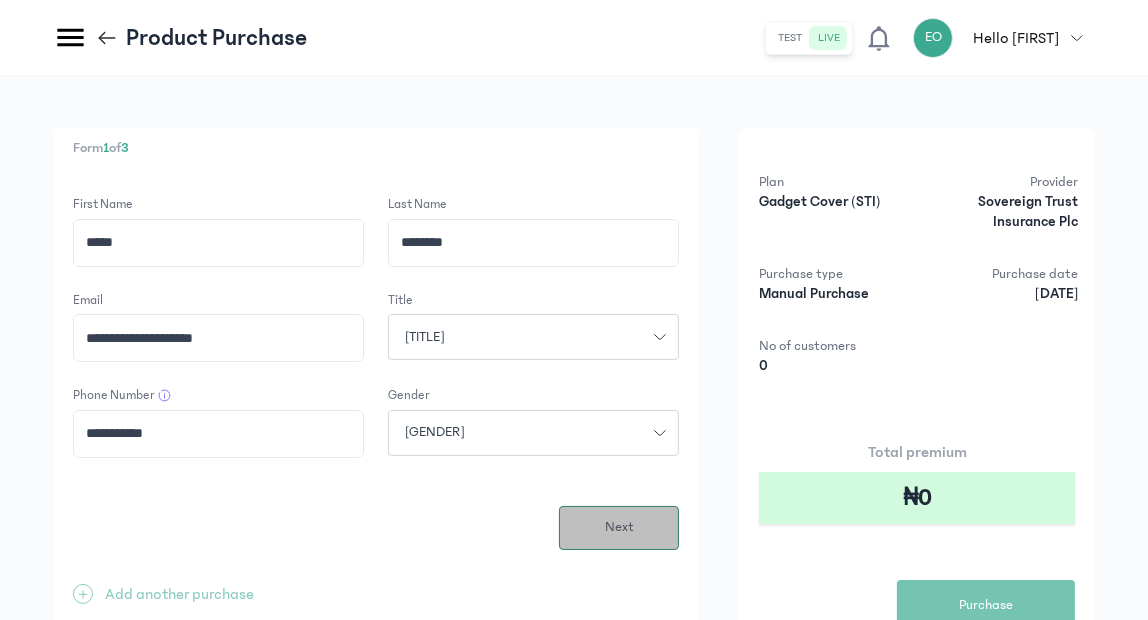 click on "Next" at bounding box center [619, 527] 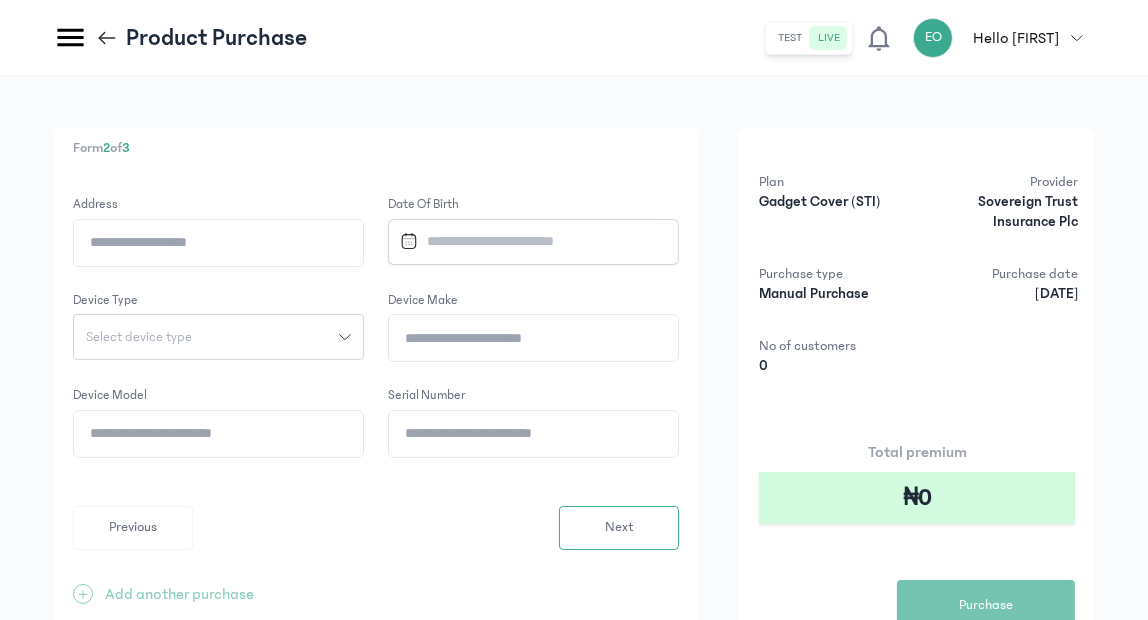 click on "Address" 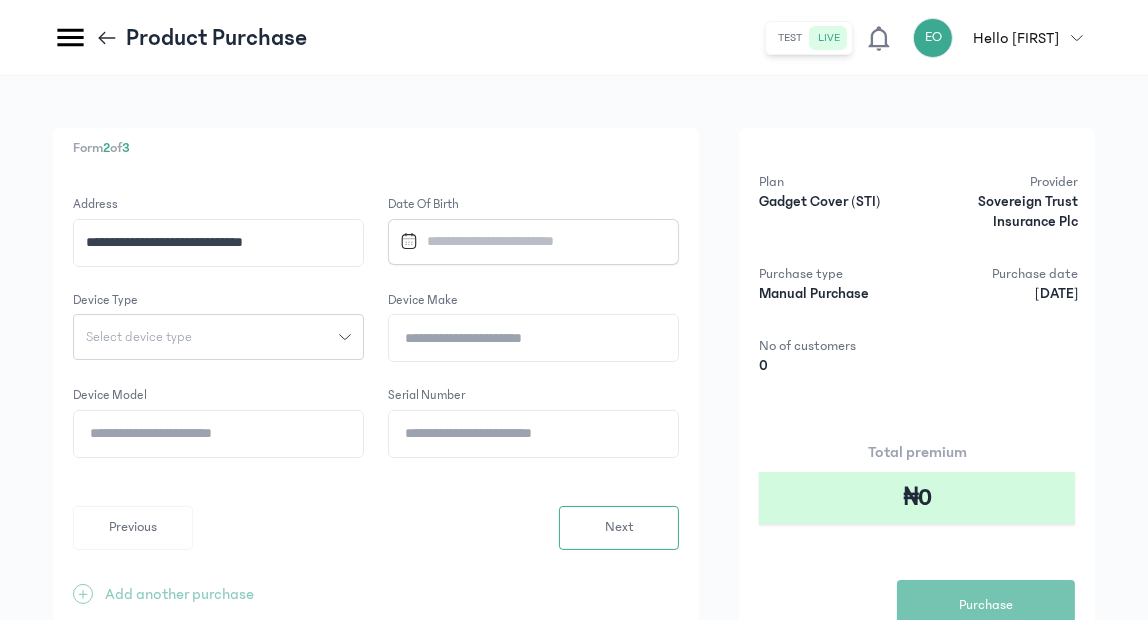 type on "**********" 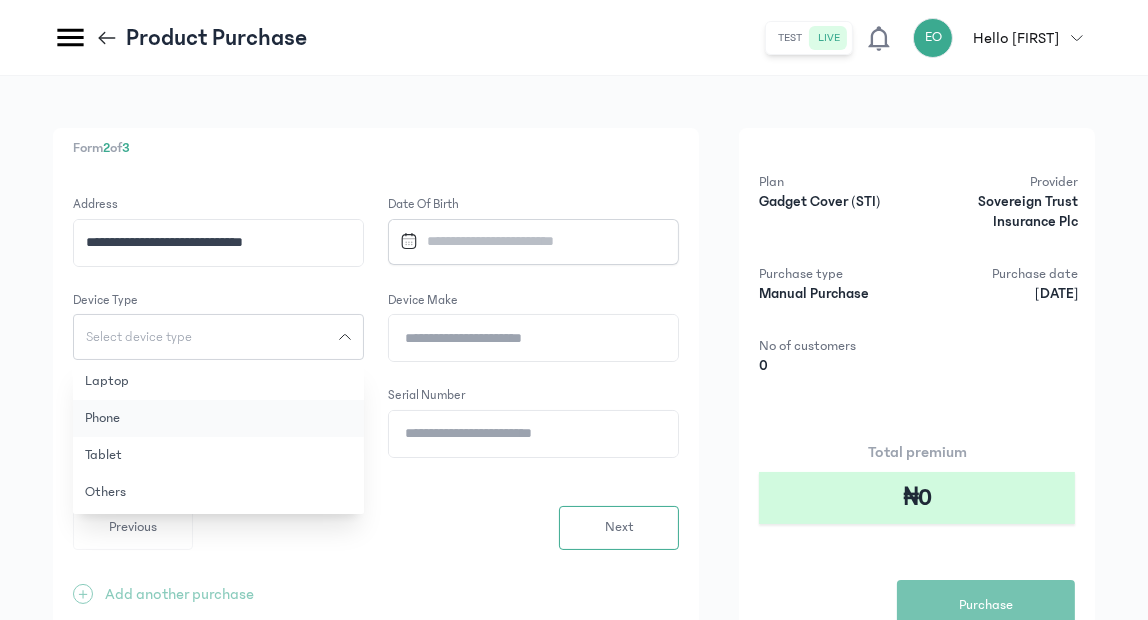 click on "Phone" 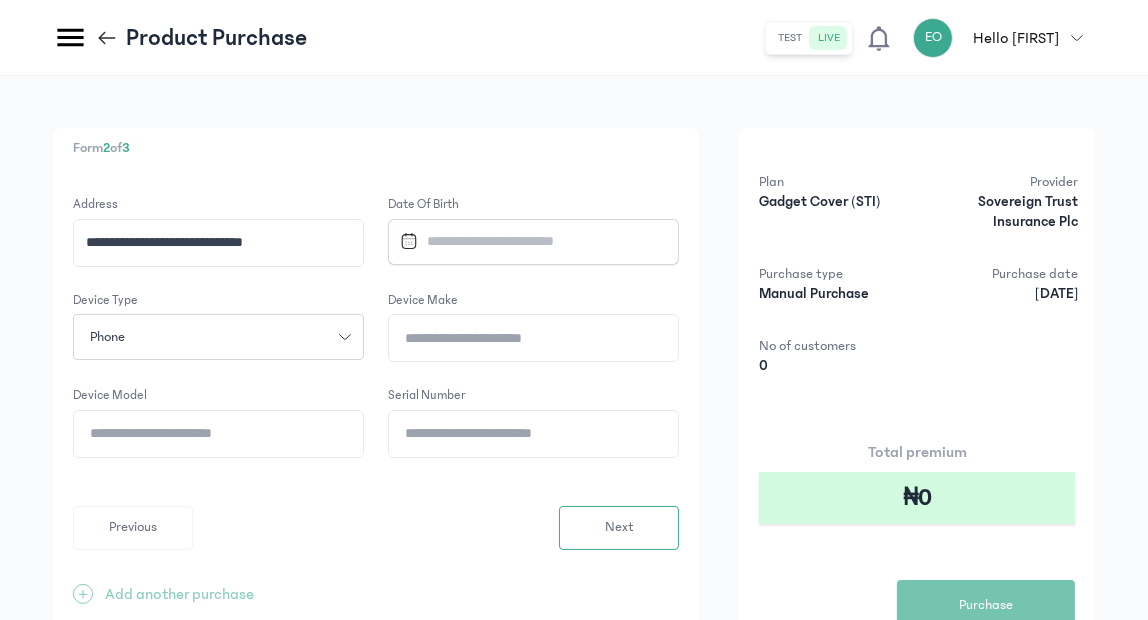 click on "Device Model" 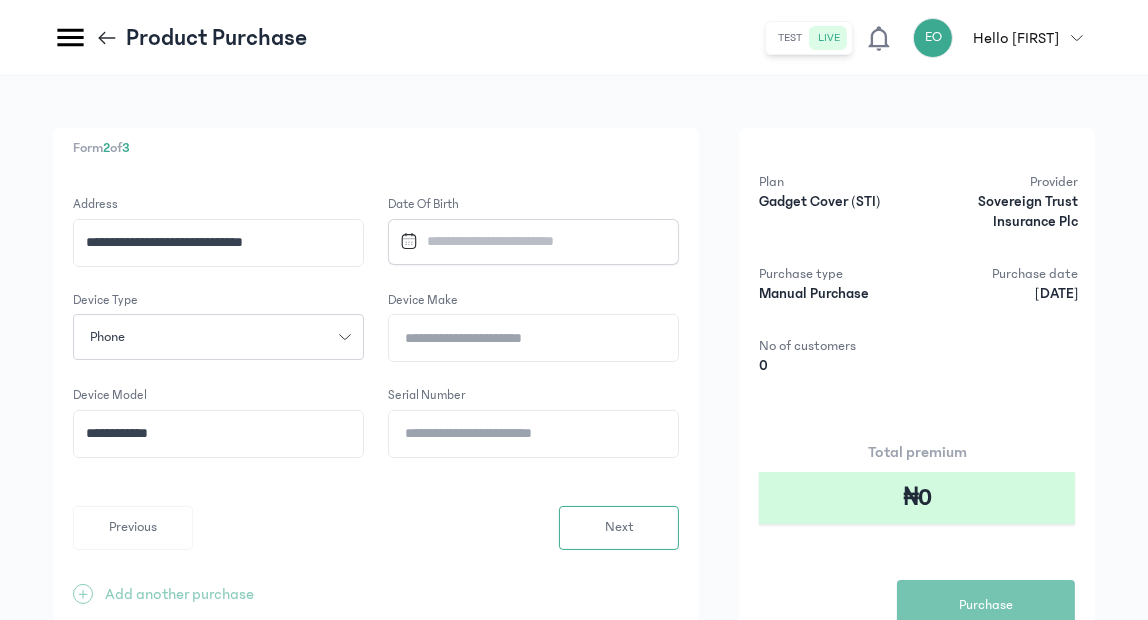 click on "**********" 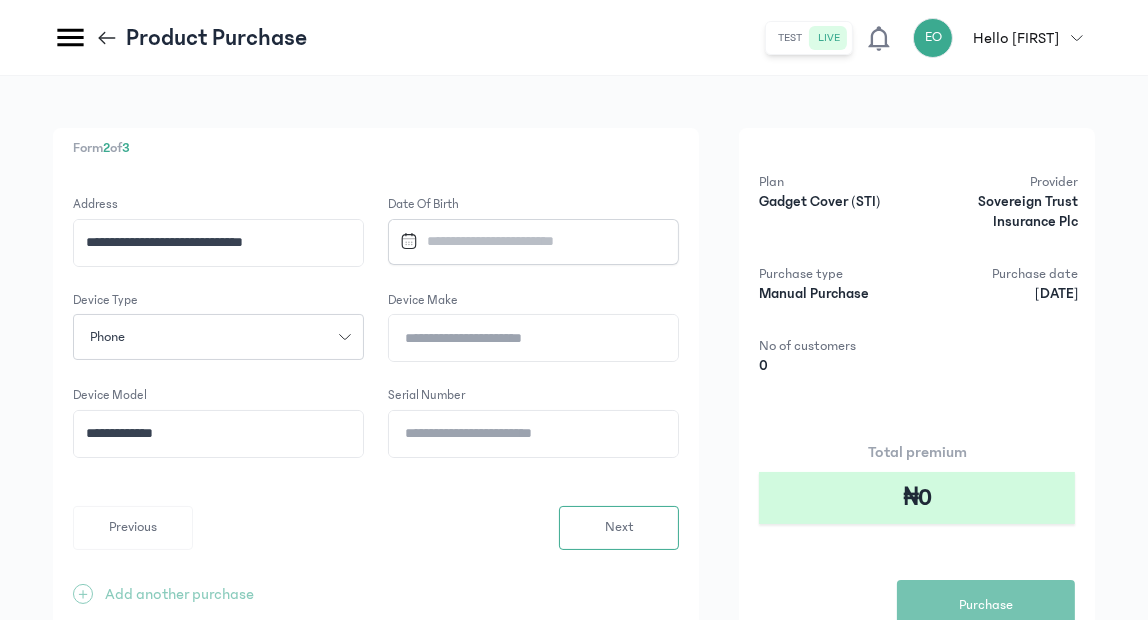 type on "**********" 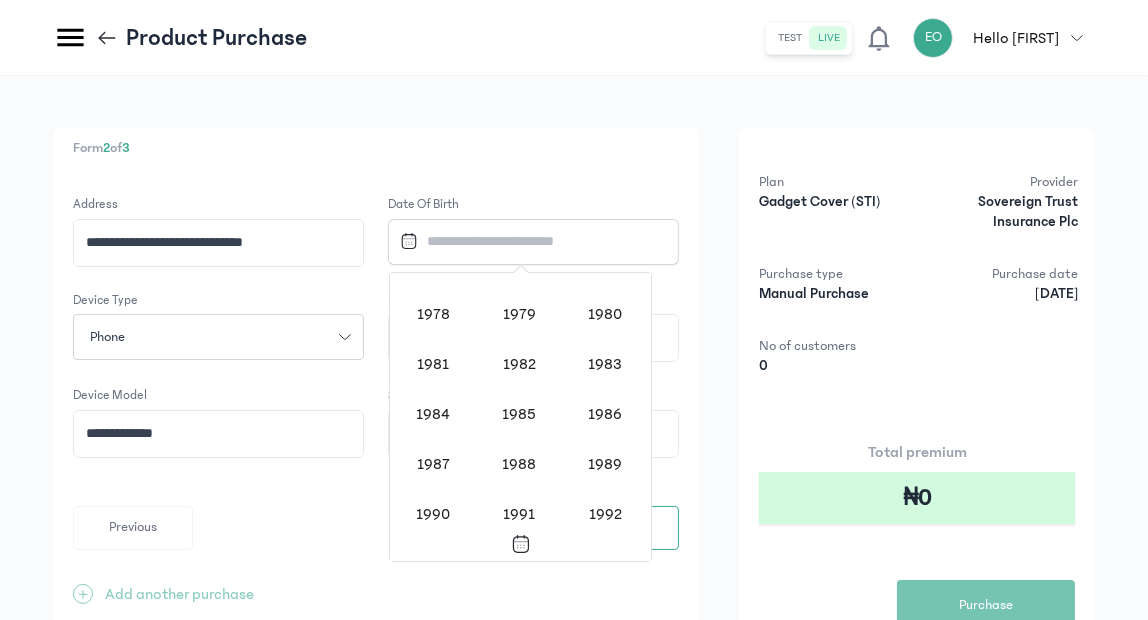 scroll, scrollTop: 1271, scrollLeft: 0, axis: vertical 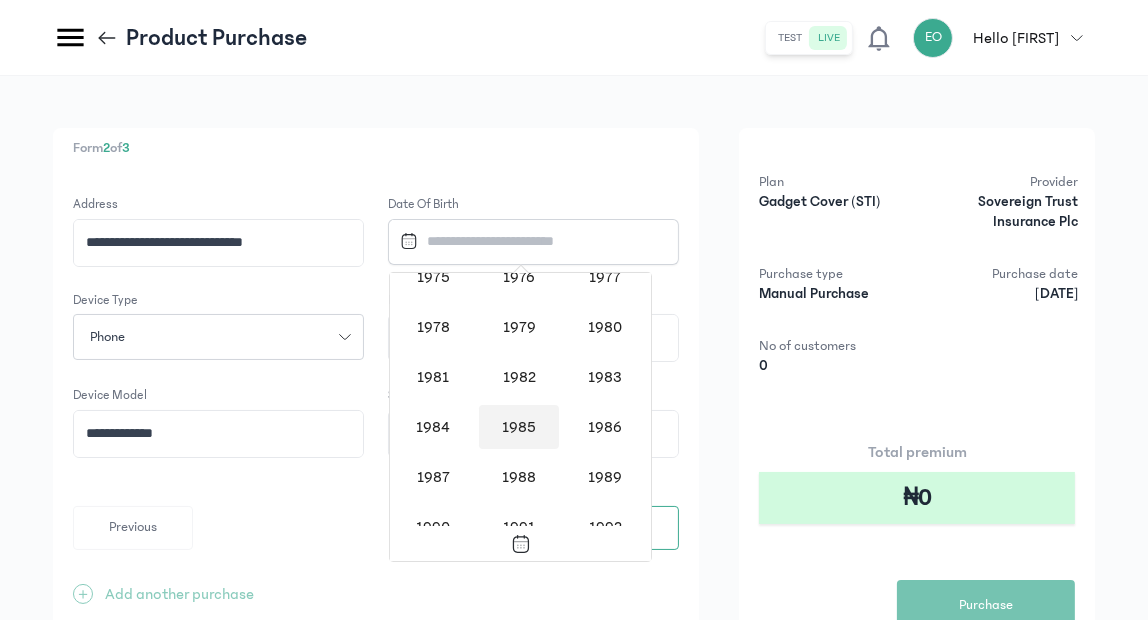 click on "1985" at bounding box center (519, 427) 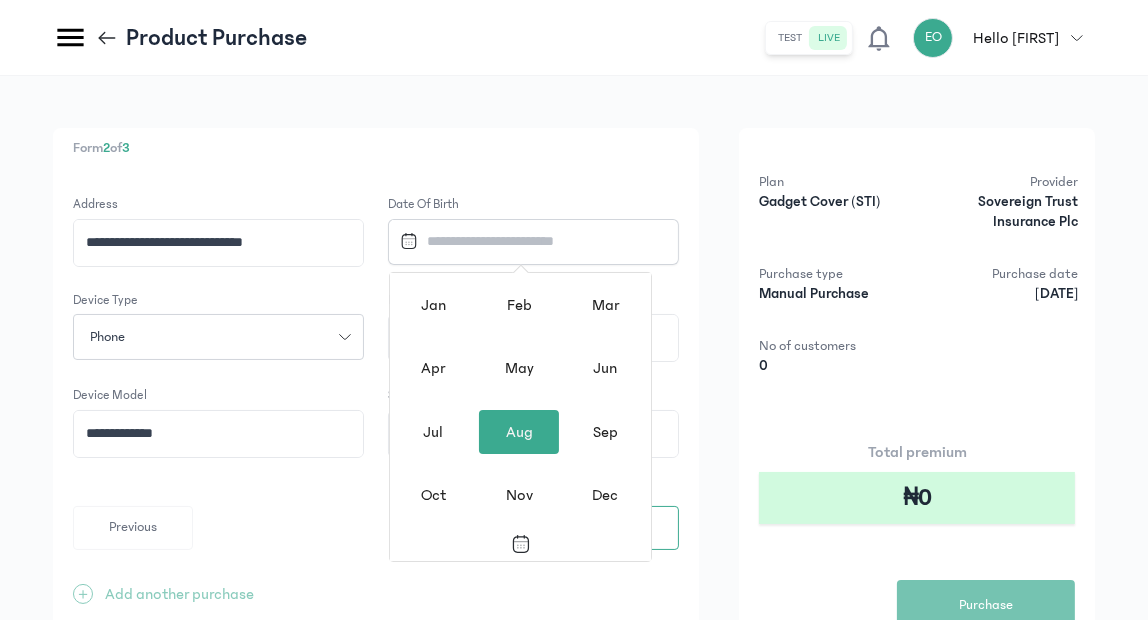 click on "Aug" at bounding box center [519, 432] 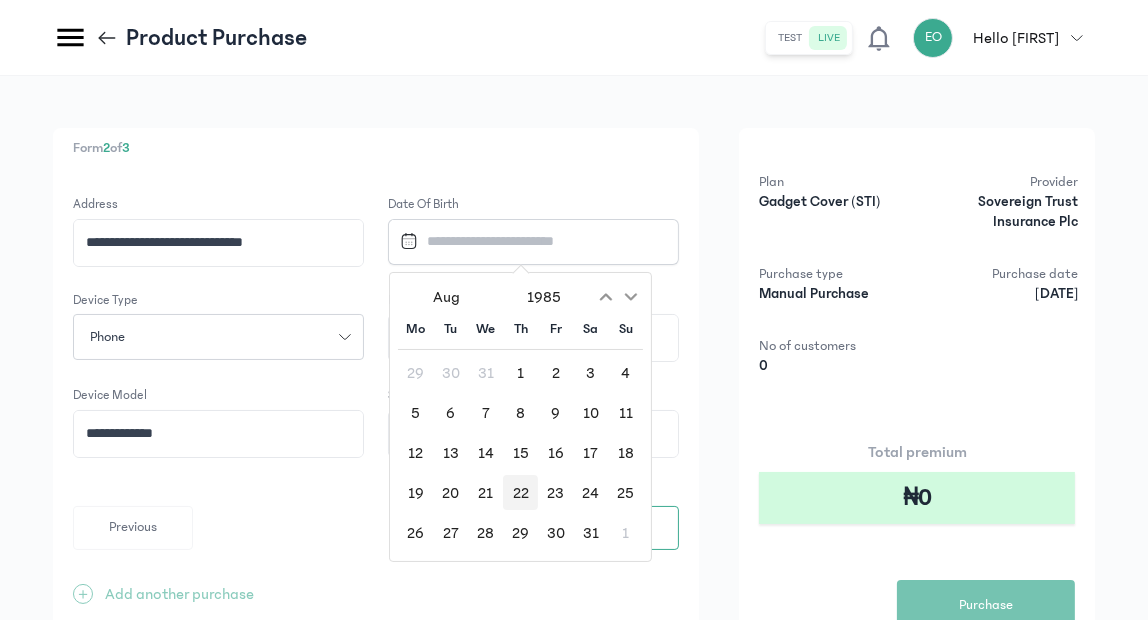click on "22" at bounding box center [520, 492] 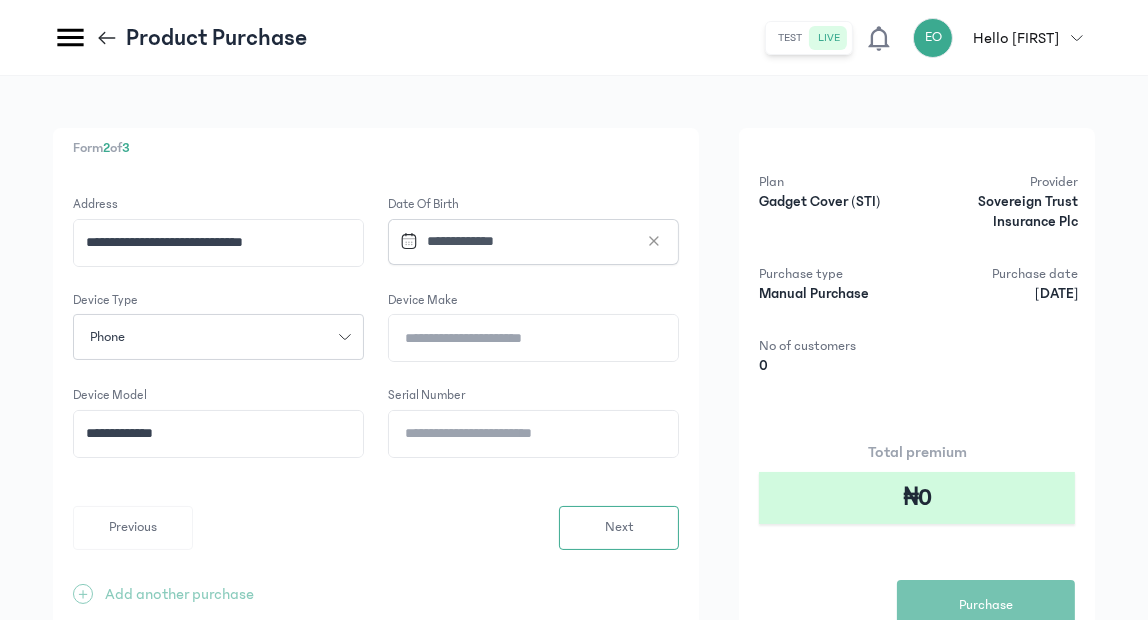 click on "Device Make" 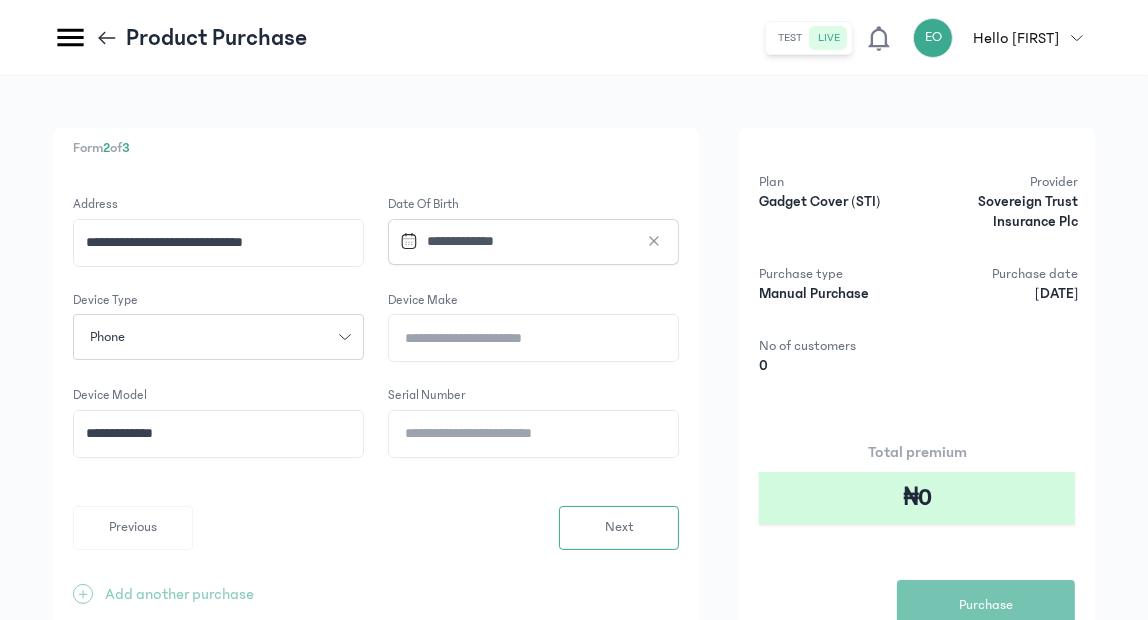 click on "Device Make" 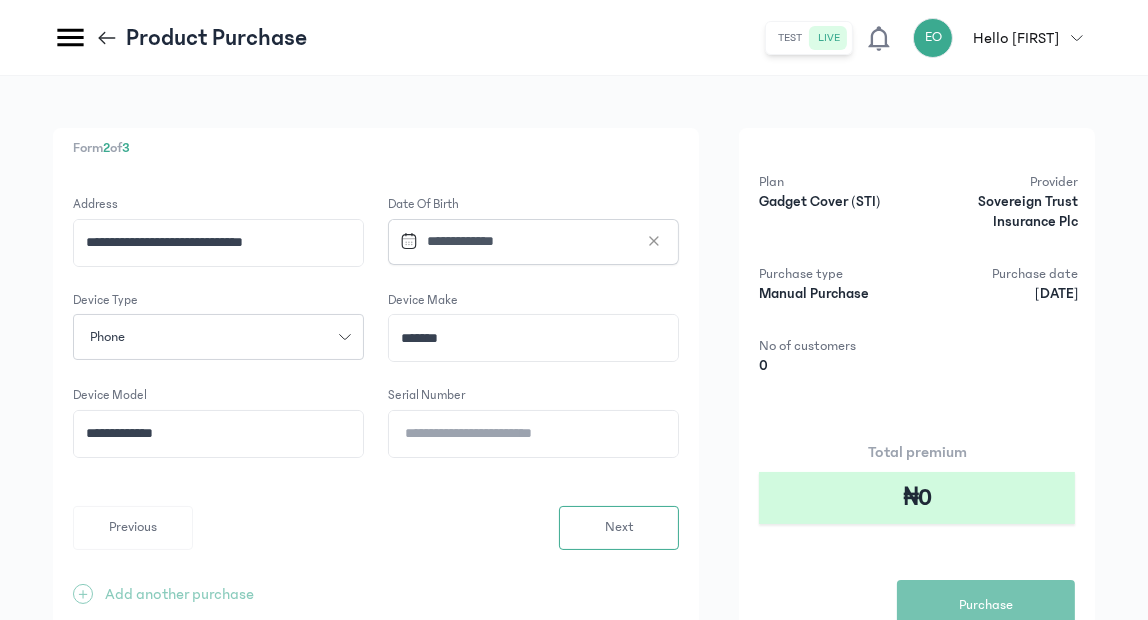 type on "*******" 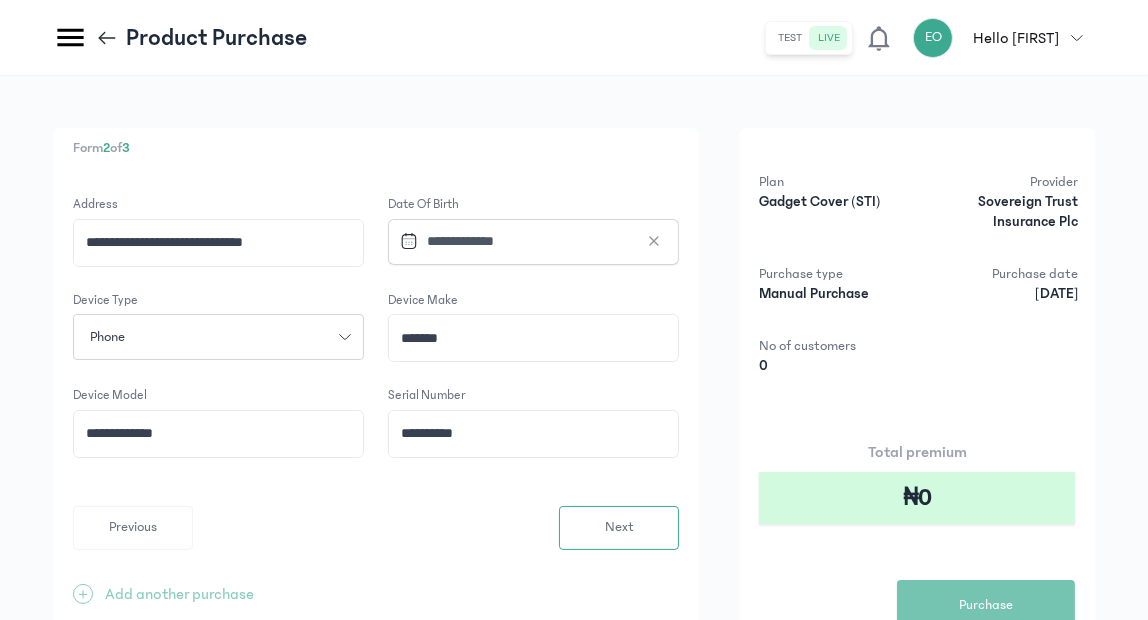type on "**********" 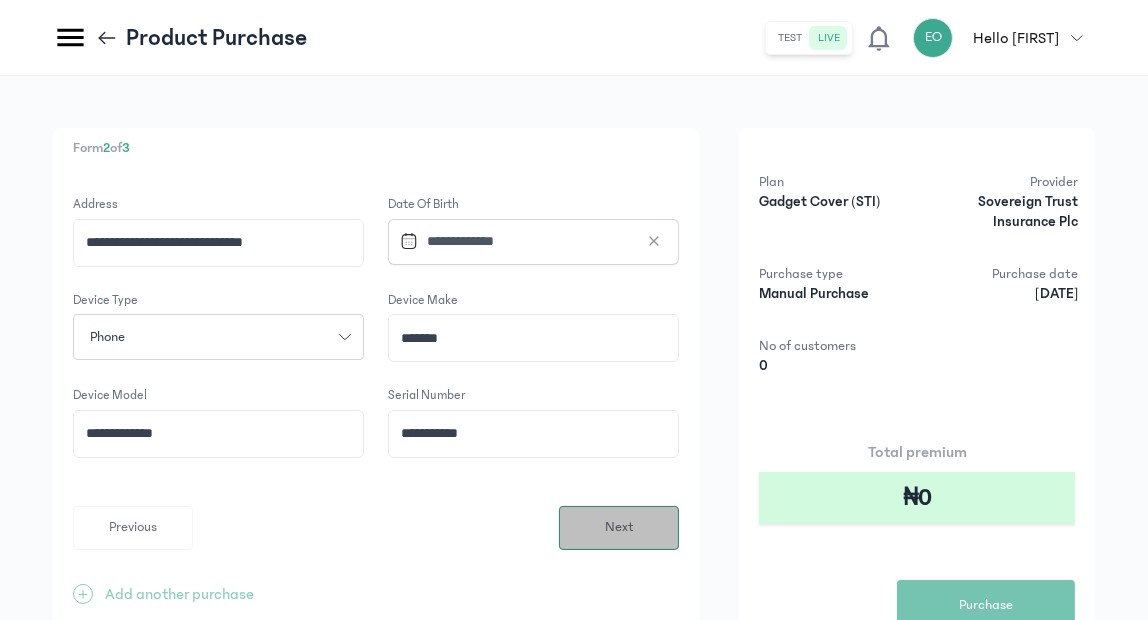 click on "Next" at bounding box center [619, 528] 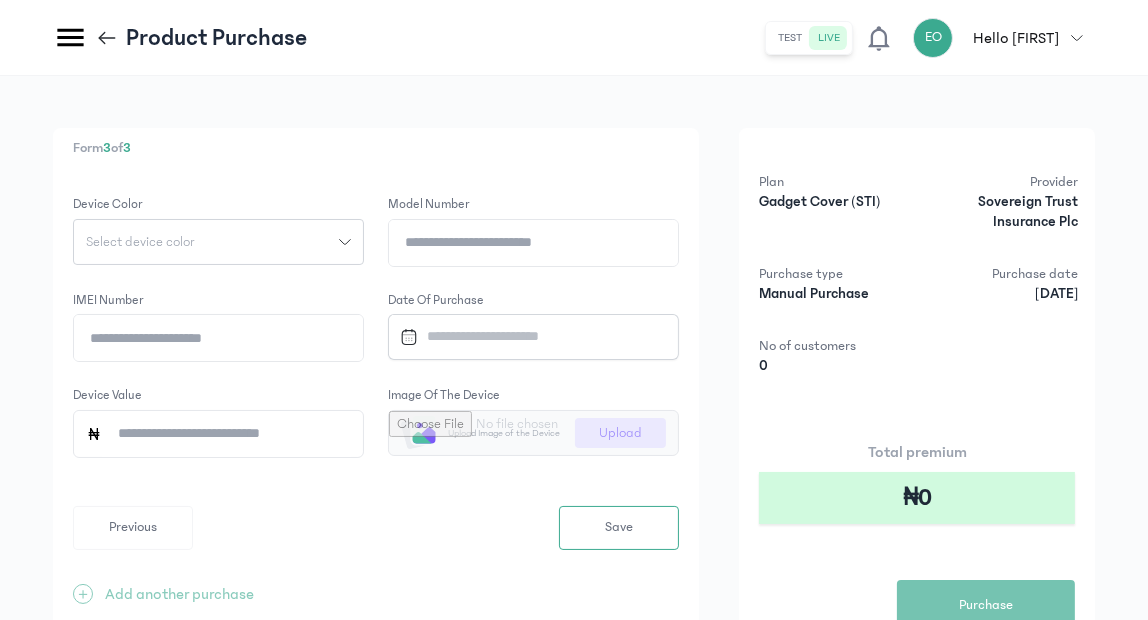 click on "Select device color" at bounding box center [206, 242] 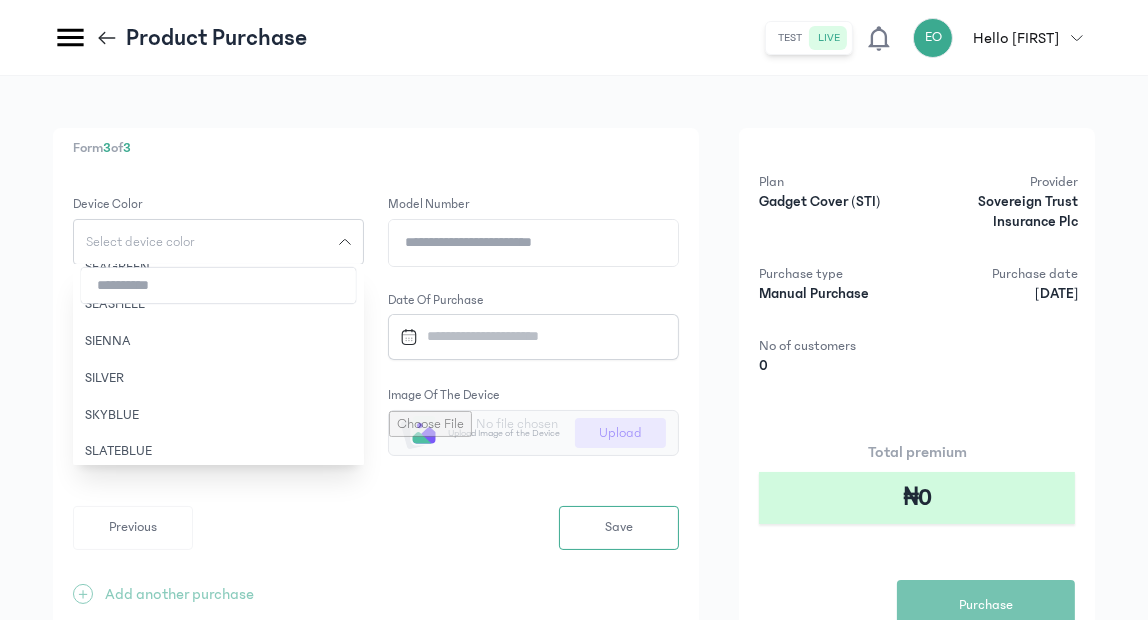 scroll, scrollTop: 3712, scrollLeft: 0, axis: vertical 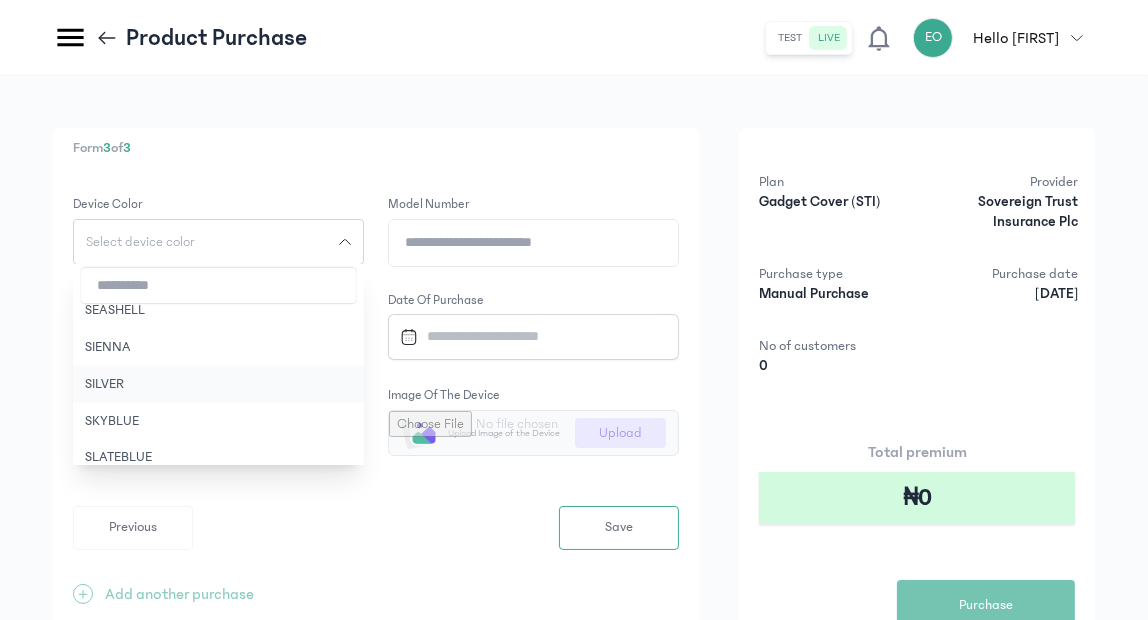 click on "SILVER" 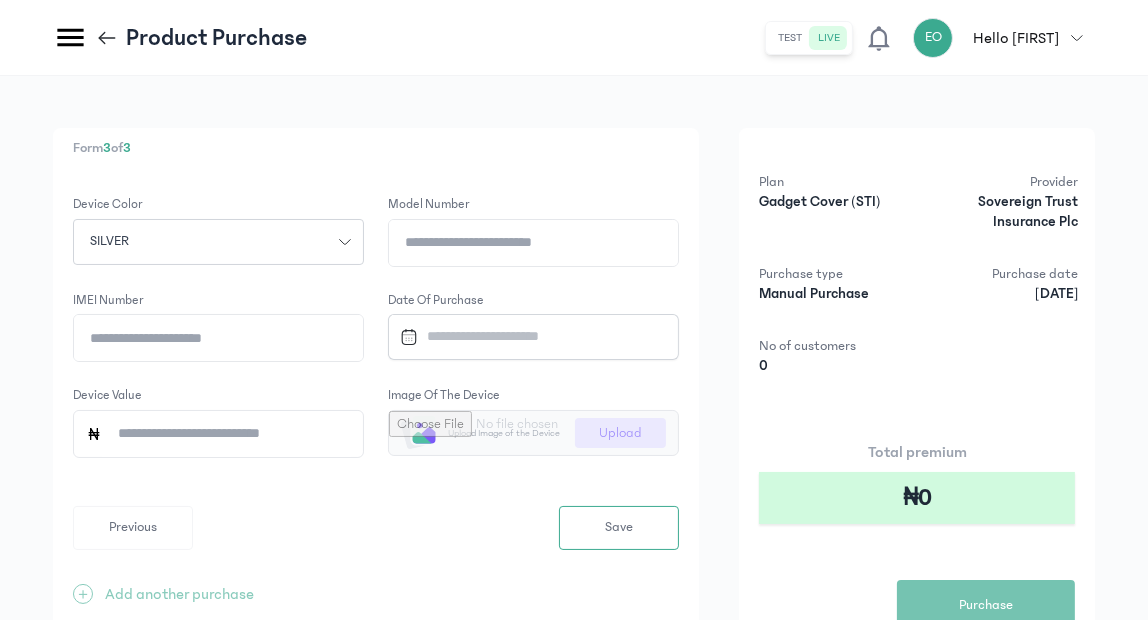 click on "Model Number" 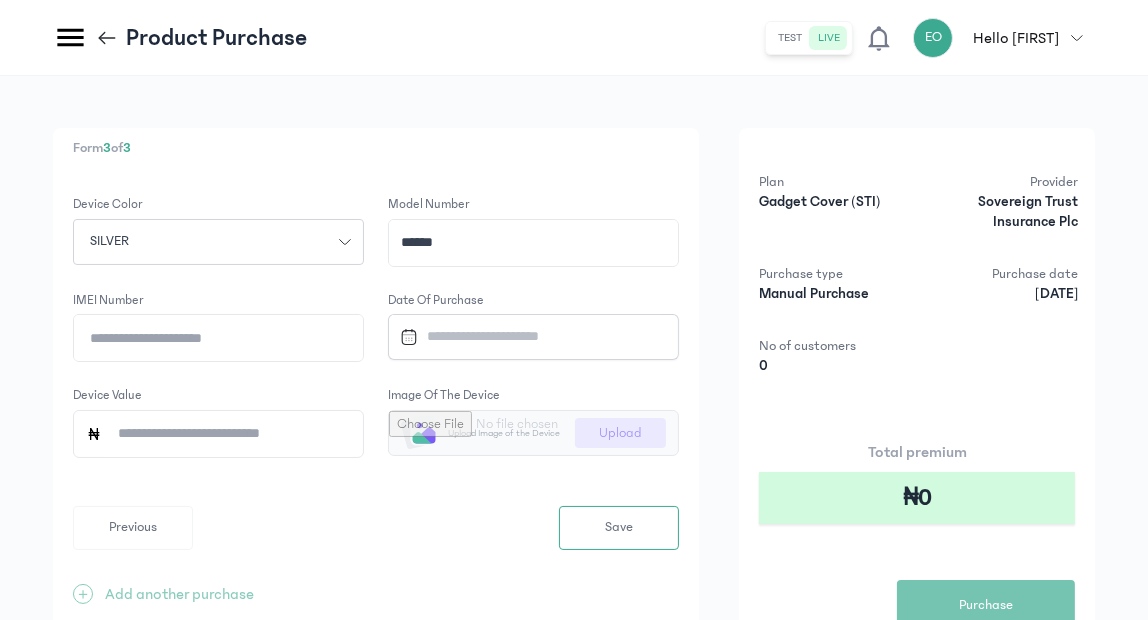 type on "******" 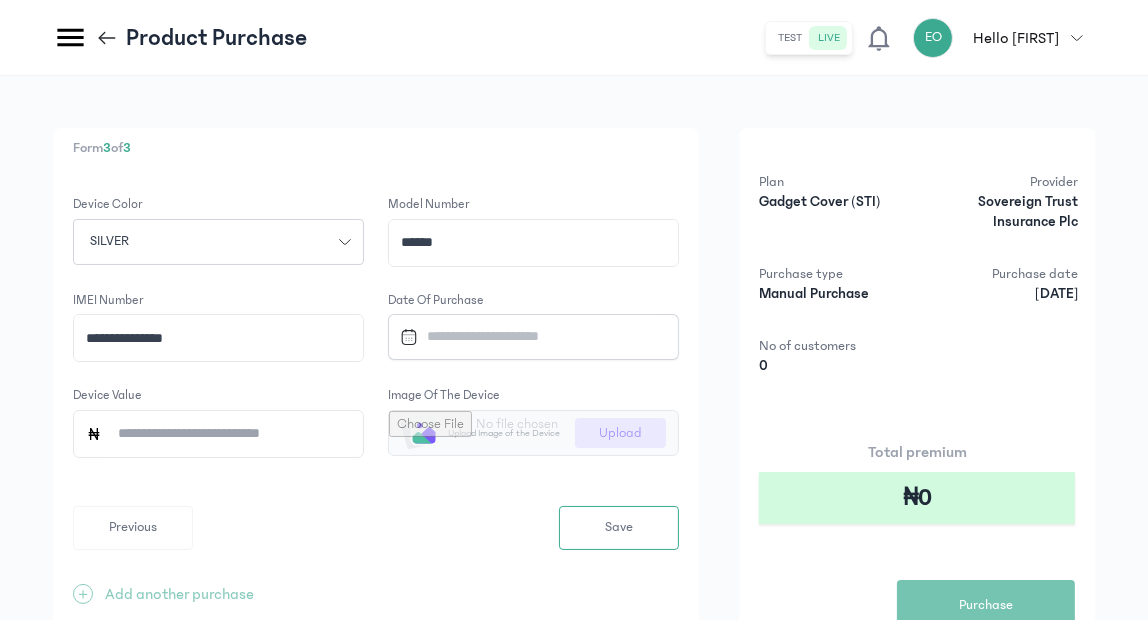 type on "**********" 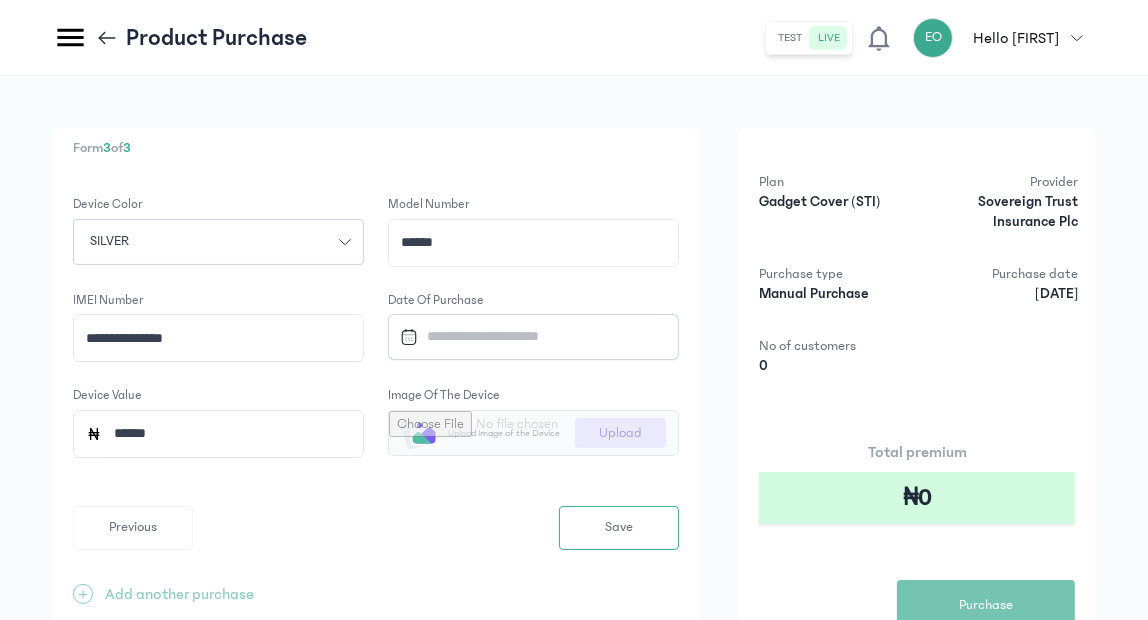 type on "******" 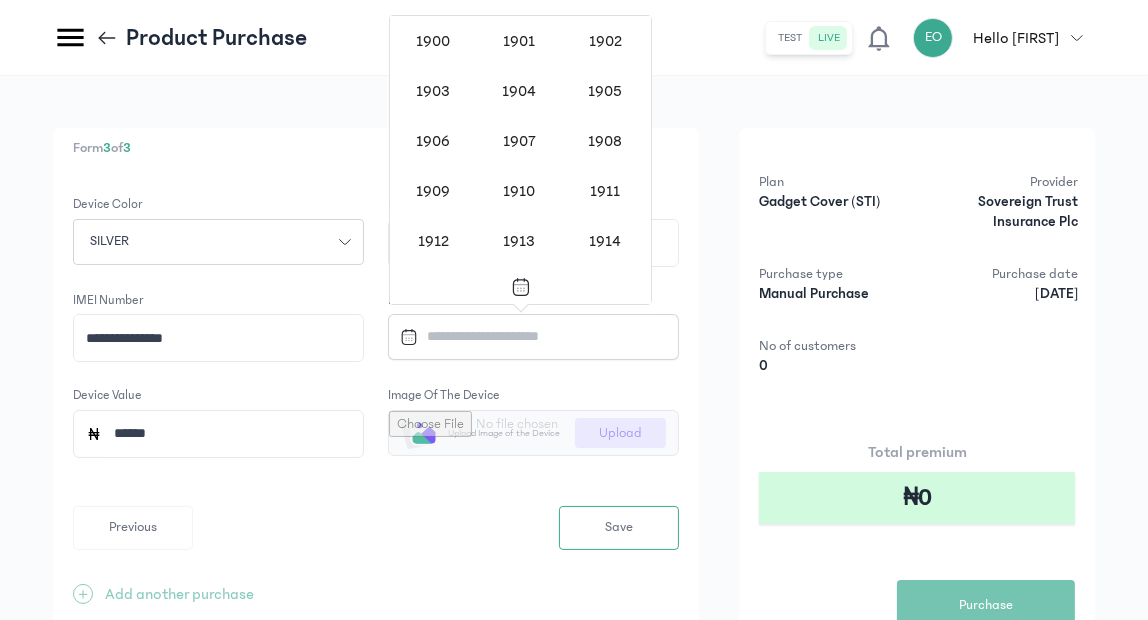 scroll, scrollTop: 1937, scrollLeft: 0, axis: vertical 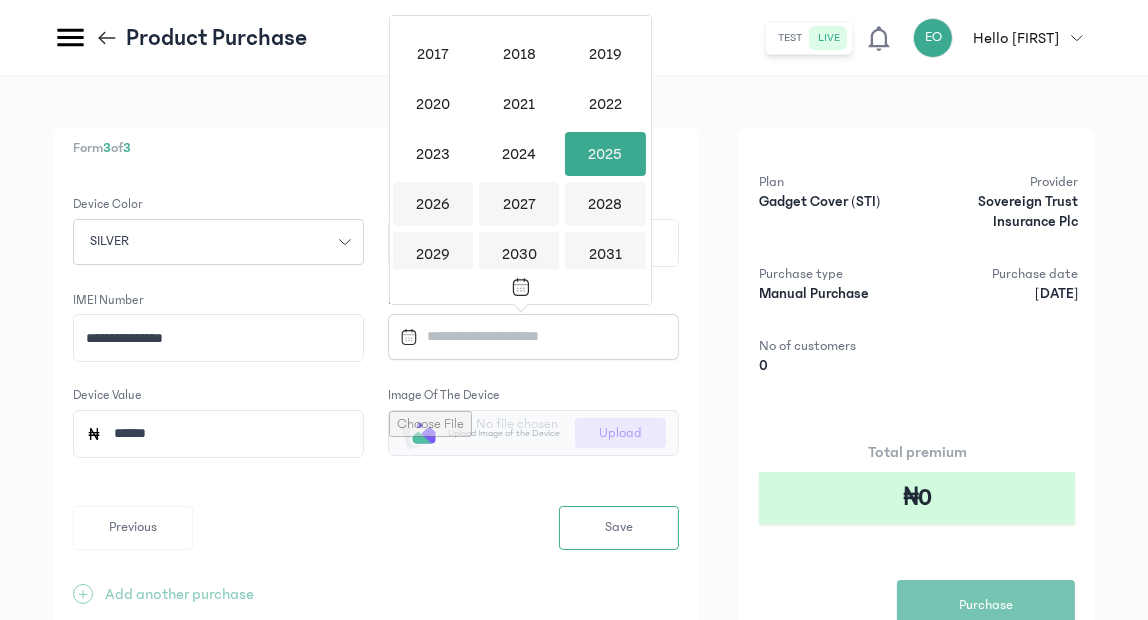 click on "2025" at bounding box center (605, 154) 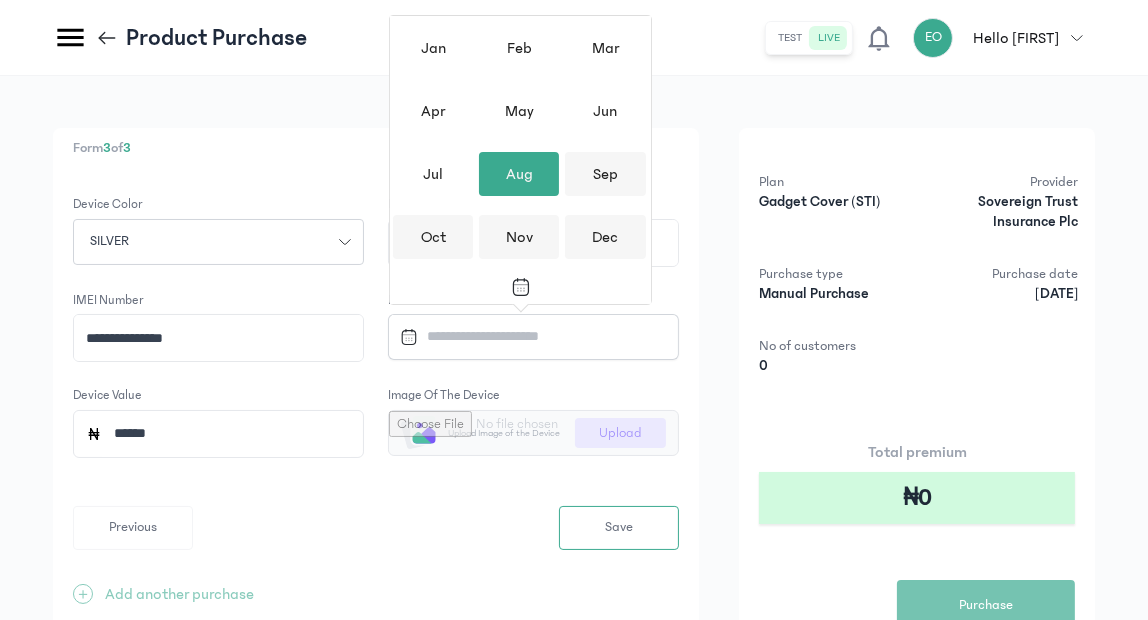 click on "Aug" at bounding box center [519, 174] 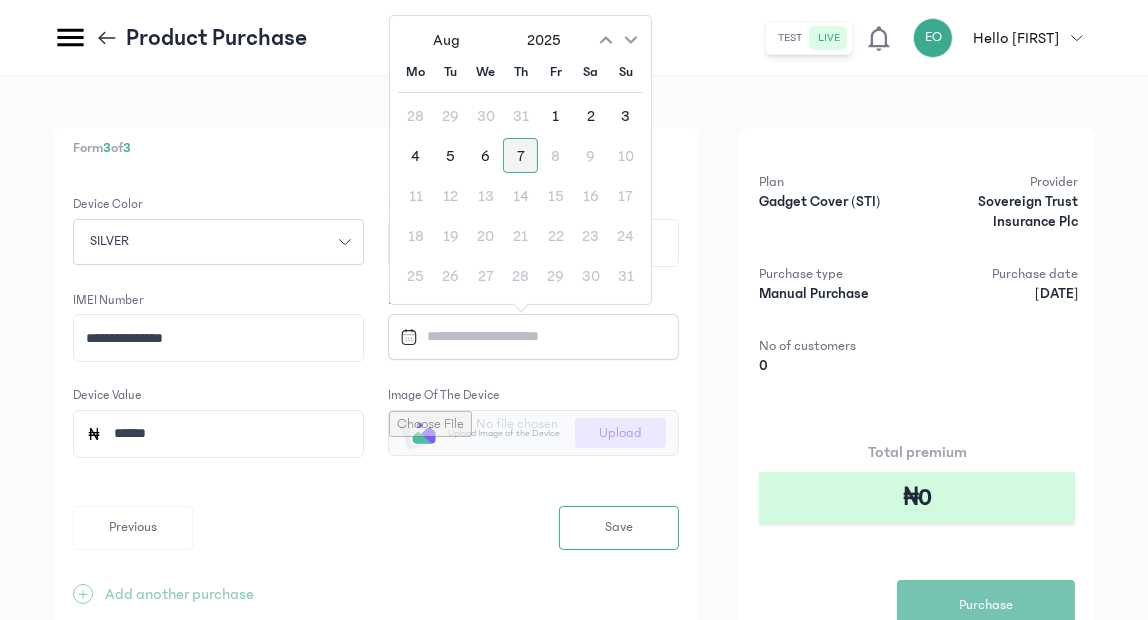 click on "7" at bounding box center (520, 155) 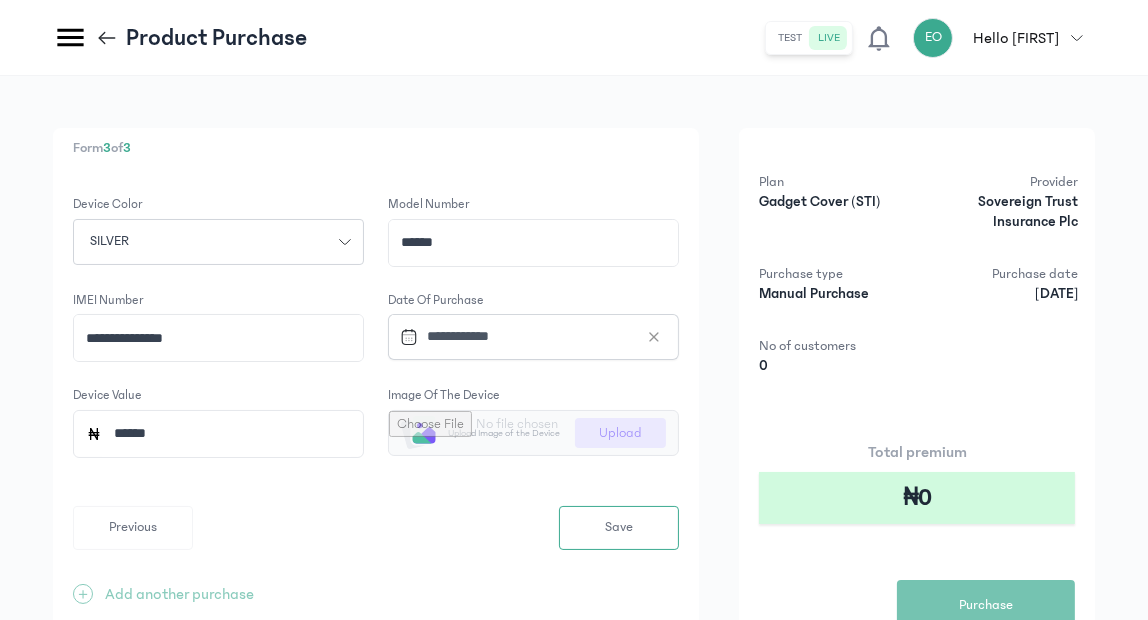 click at bounding box center (533, 433) 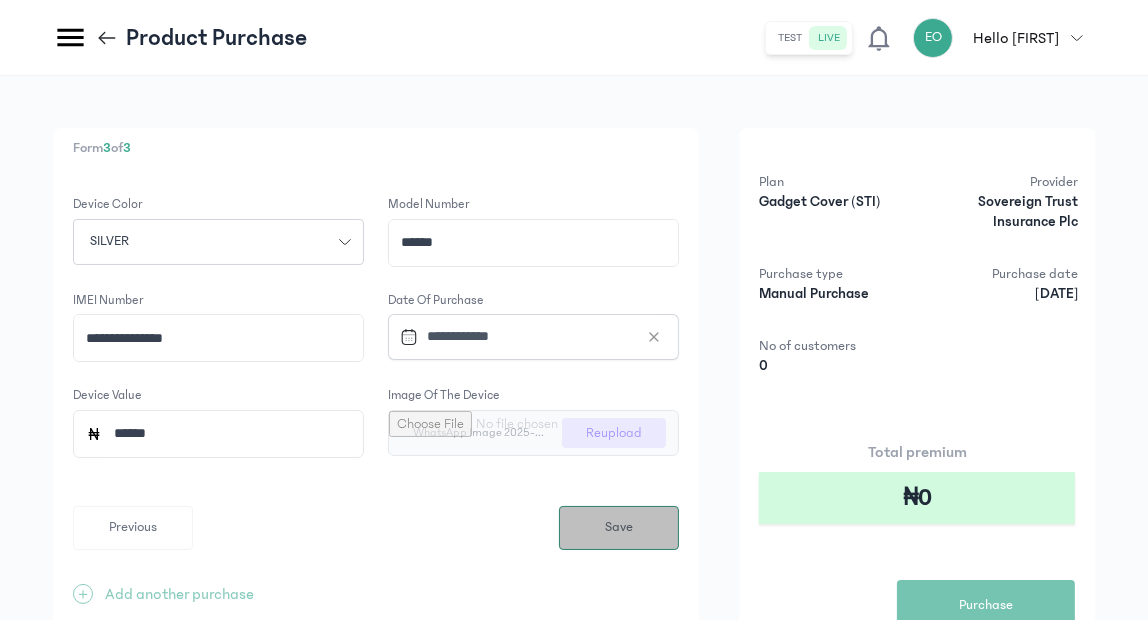 click on "Save" at bounding box center (619, 528) 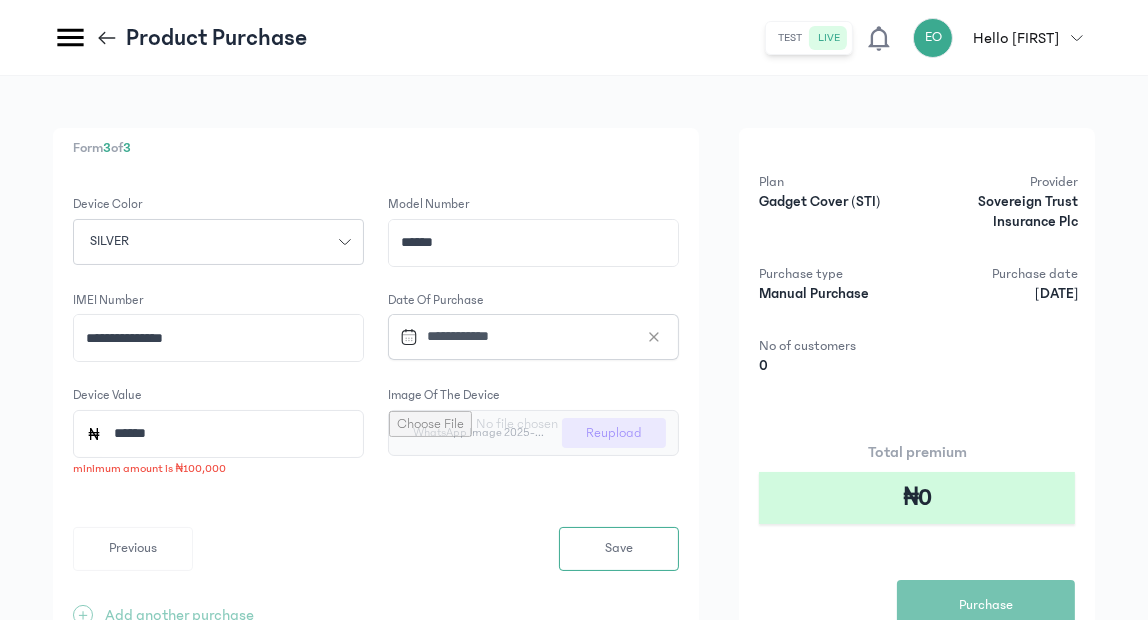click on "******" 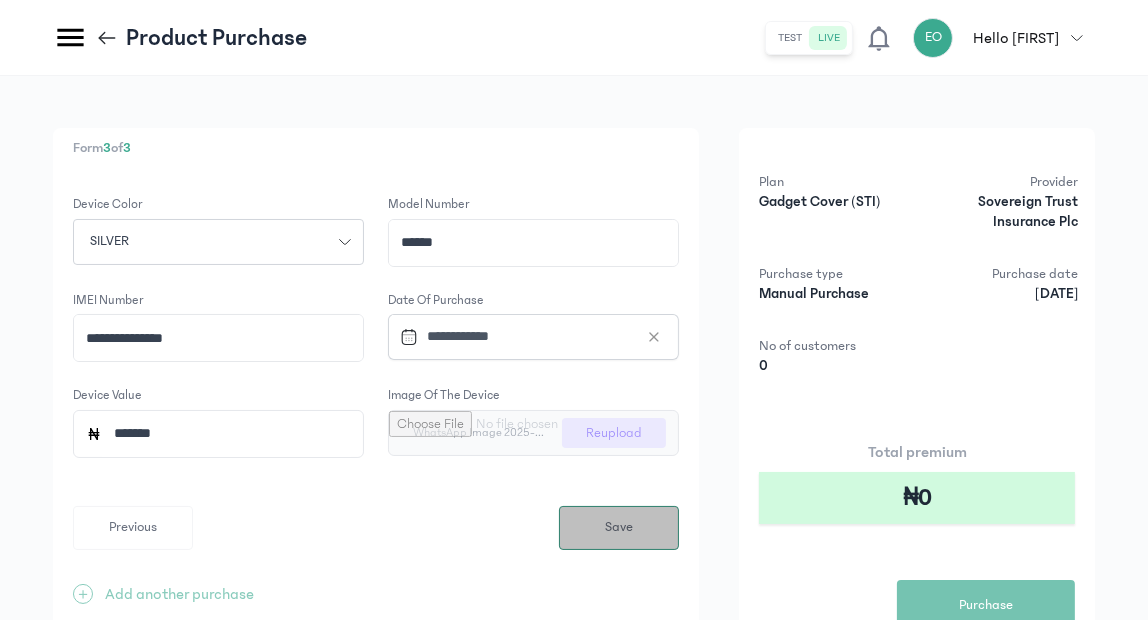 type on "*******" 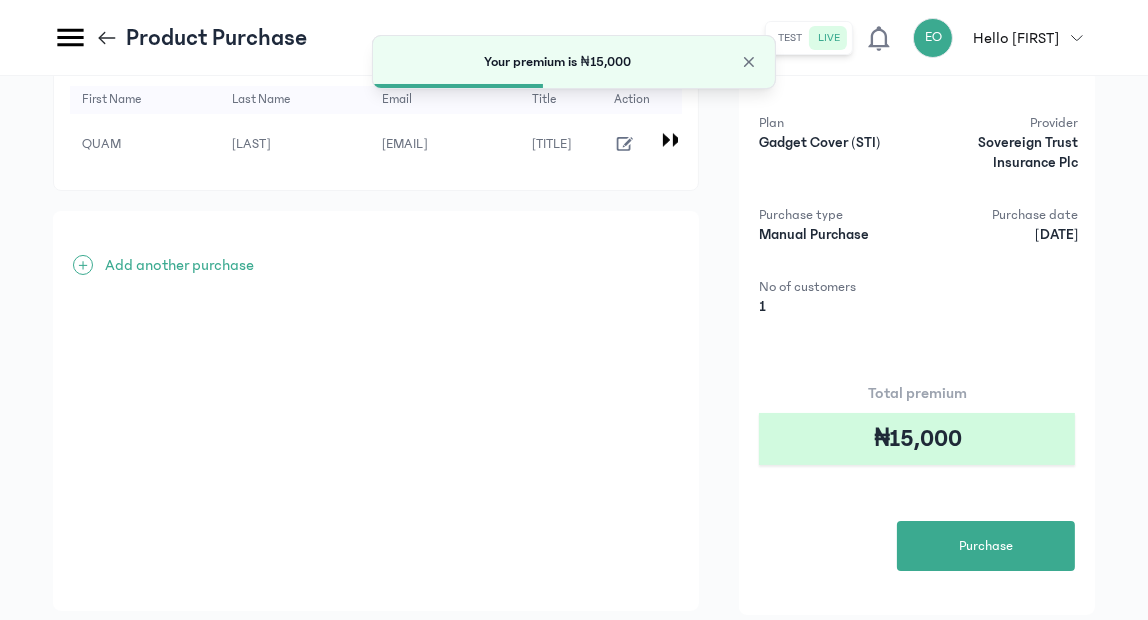 scroll, scrollTop: 117, scrollLeft: 0, axis: vertical 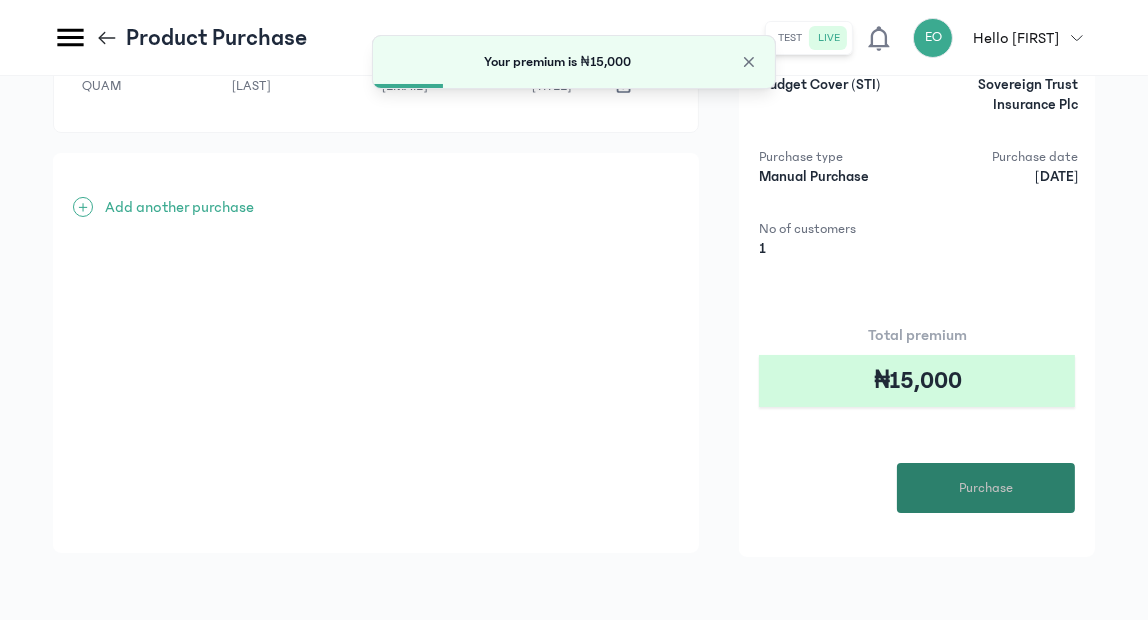 click on "Purchase" at bounding box center [986, 488] 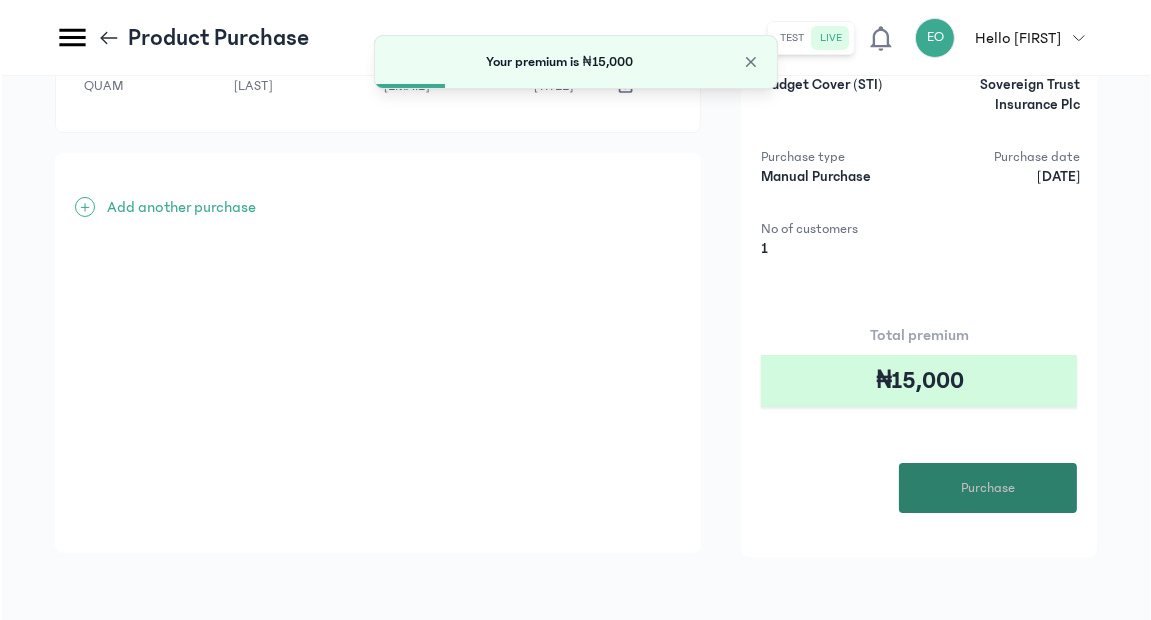 scroll, scrollTop: 0, scrollLeft: 0, axis: both 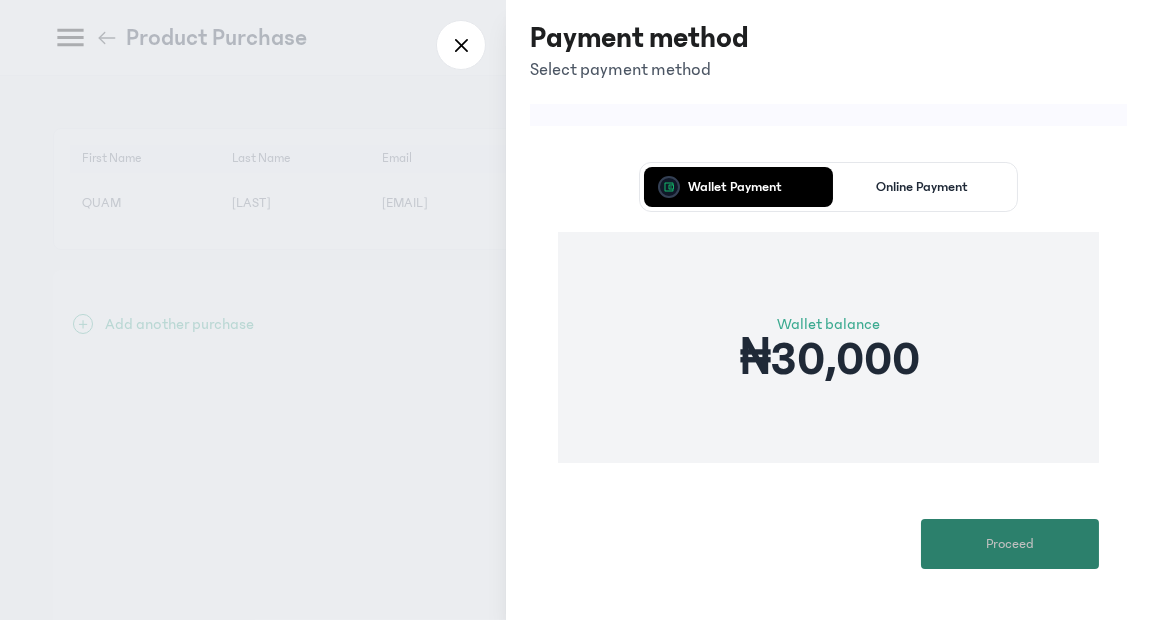click on "Proceed" at bounding box center [1010, 544] 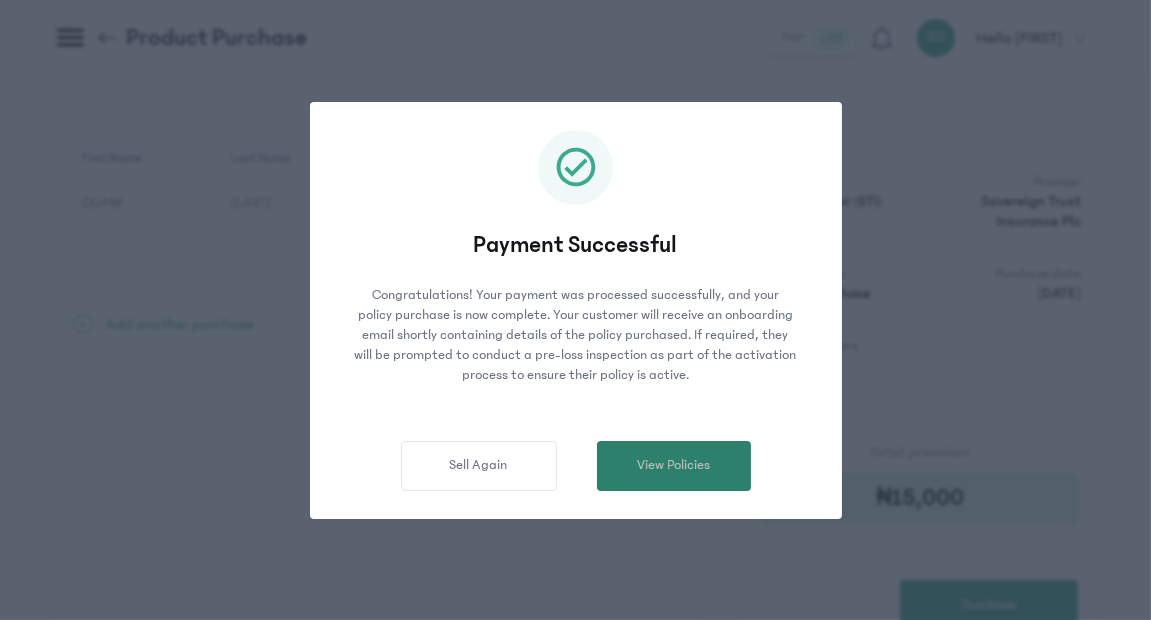 click on "View Policies" at bounding box center (673, 465) 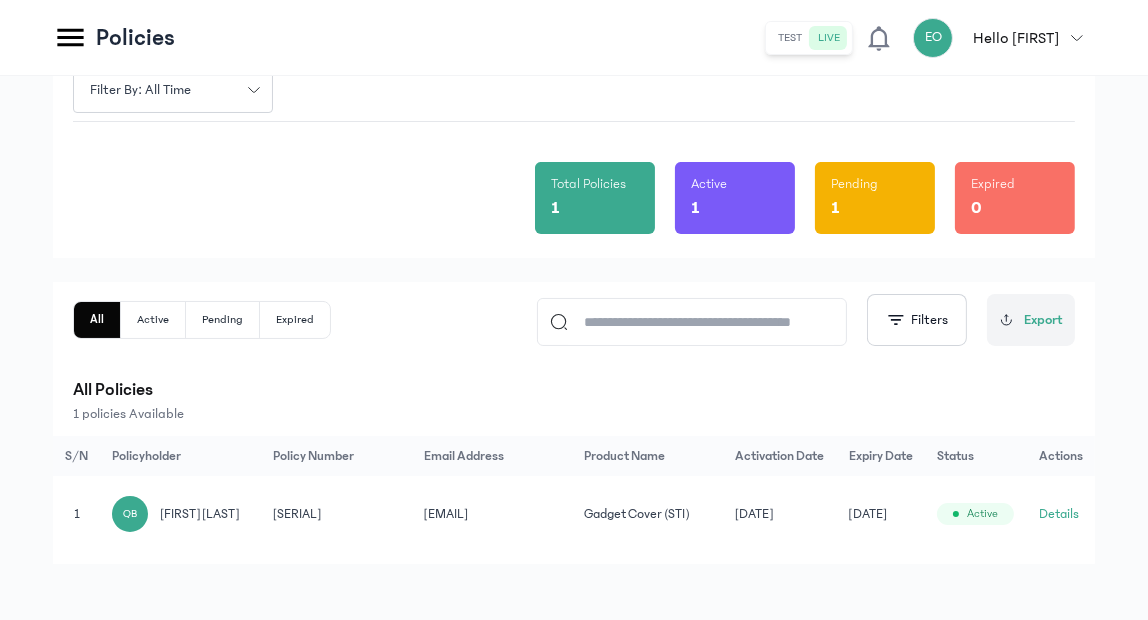scroll, scrollTop: 0, scrollLeft: 0, axis: both 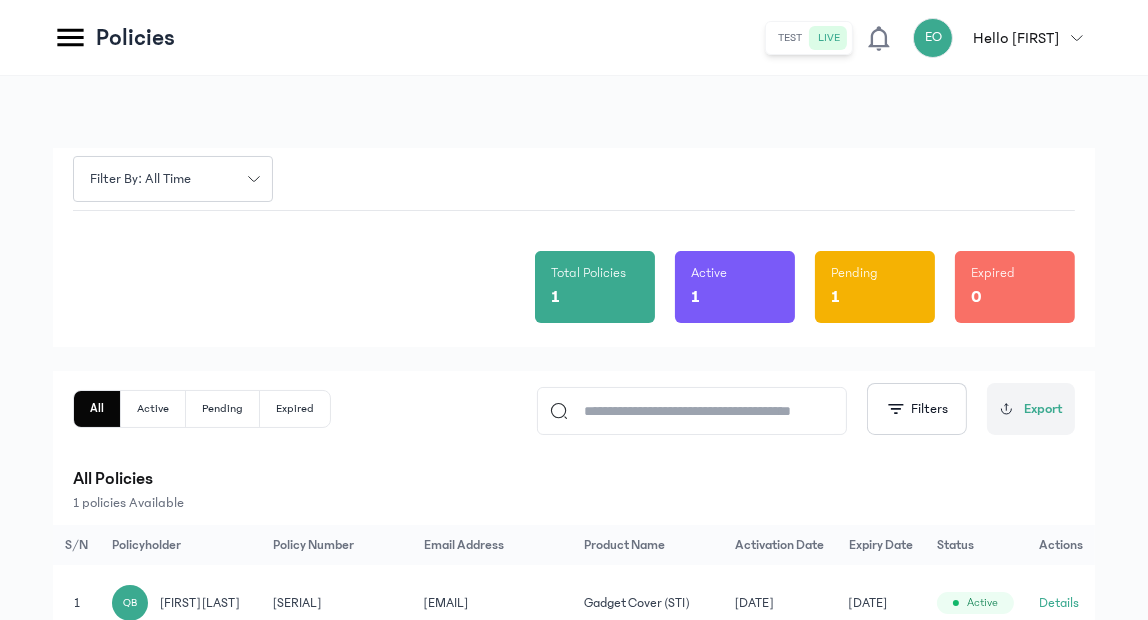 click 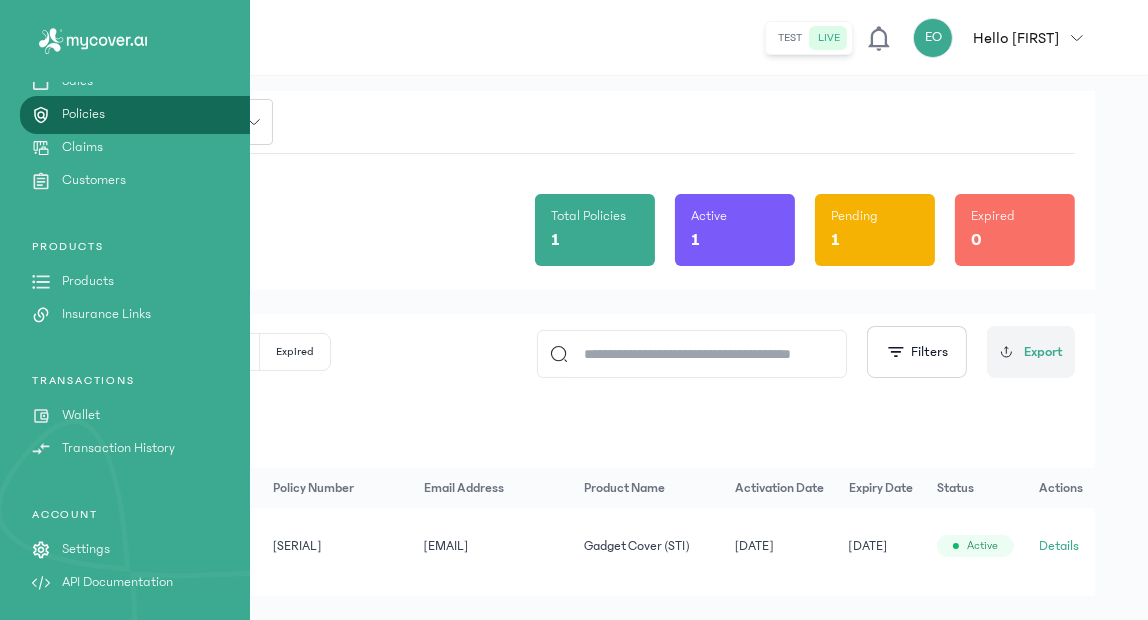 scroll, scrollTop: 104, scrollLeft: 0, axis: vertical 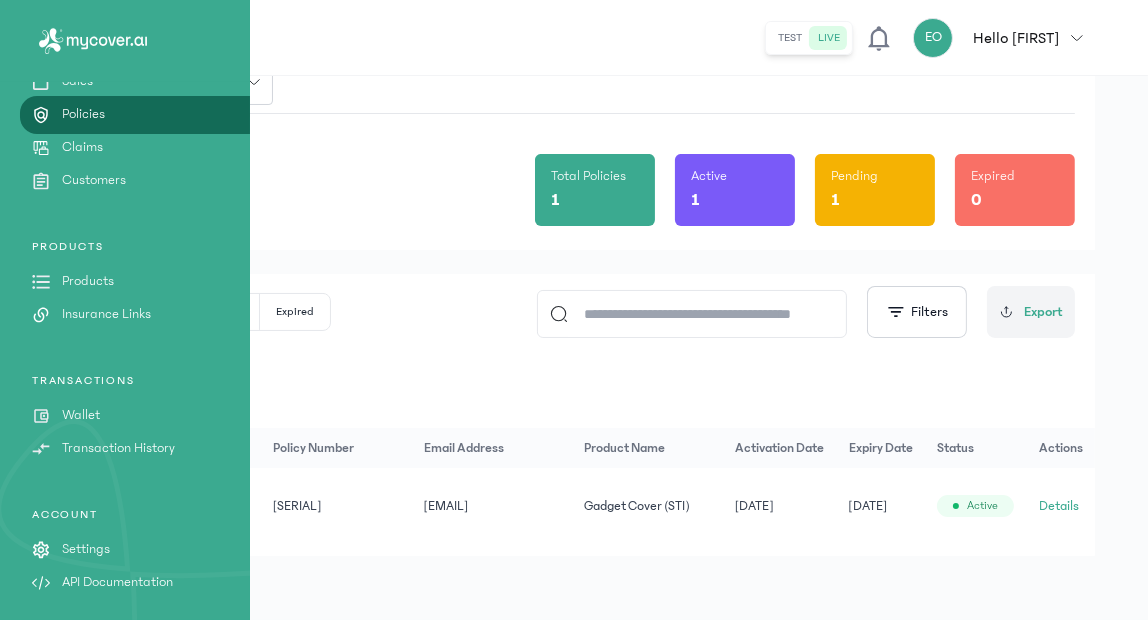 click on "Products" 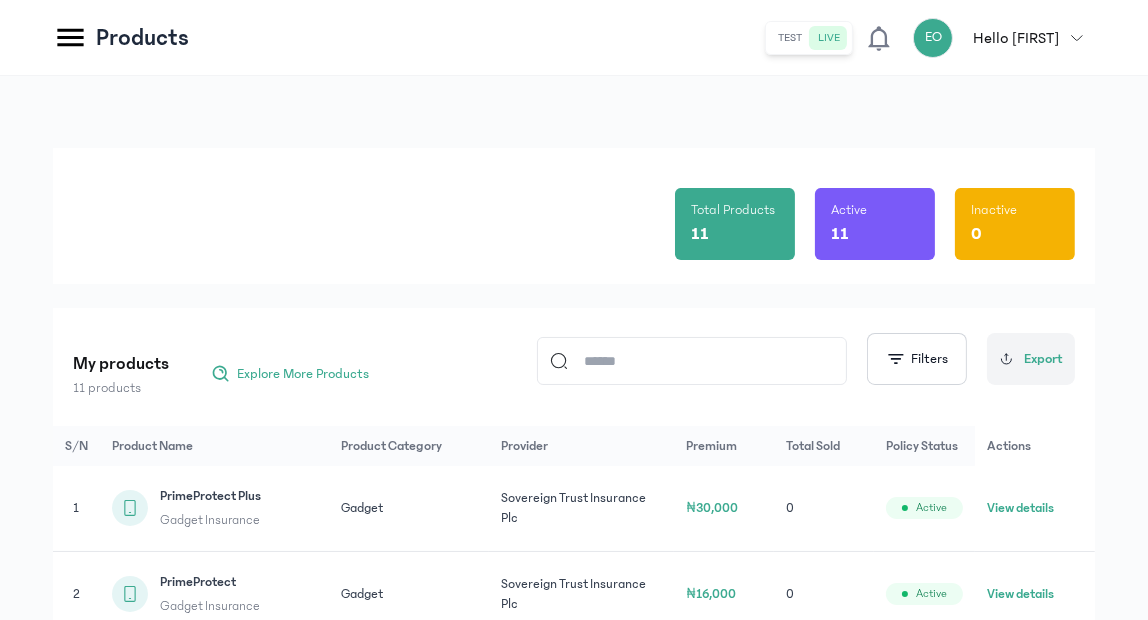 click 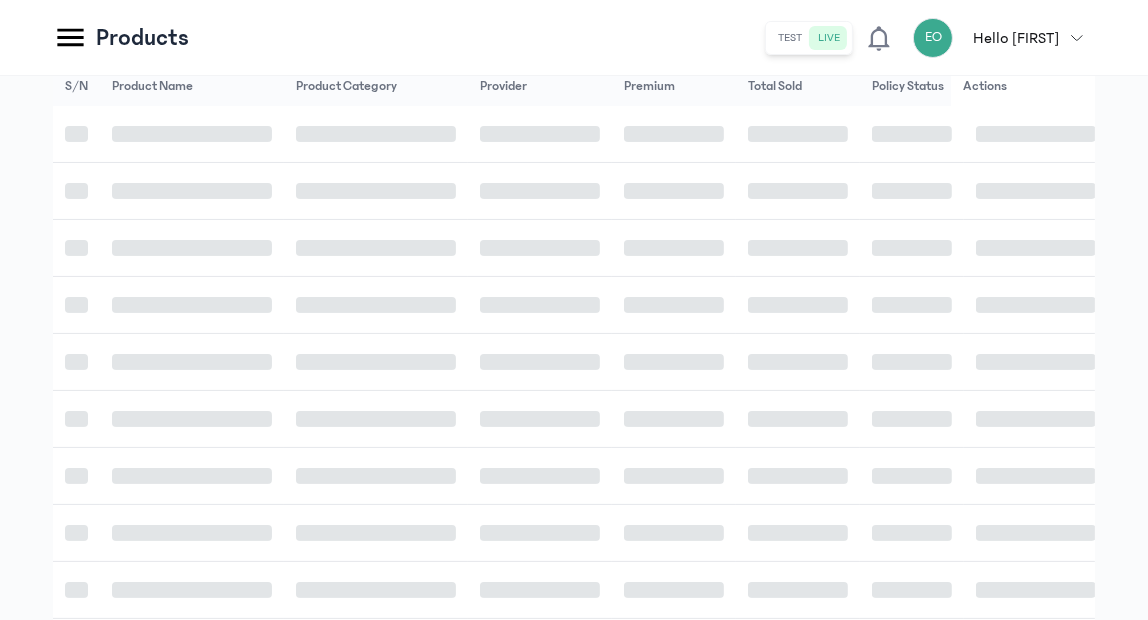 scroll, scrollTop: 91, scrollLeft: 0, axis: vertical 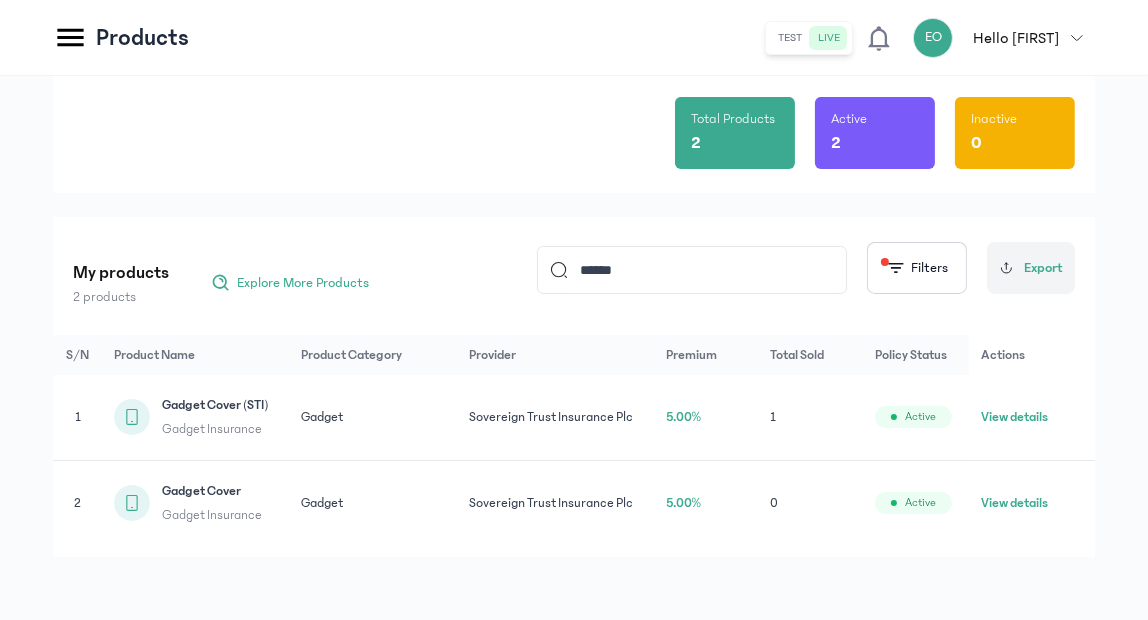 click on "Sovereign Trust Insurance Plc" 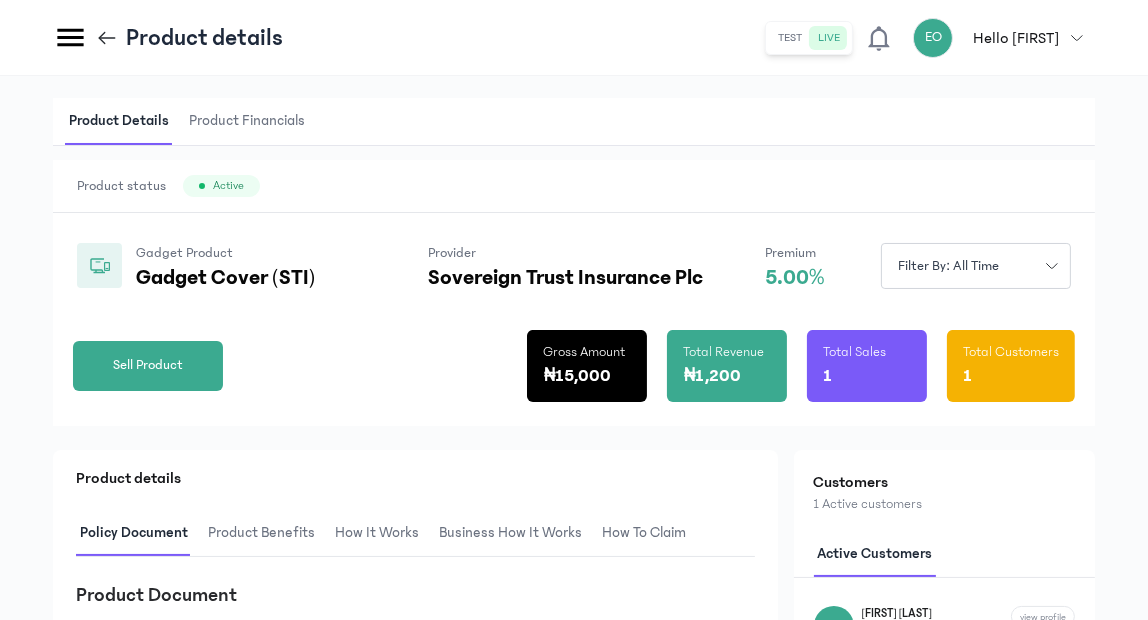 scroll, scrollTop: 0, scrollLeft: 0, axis: both 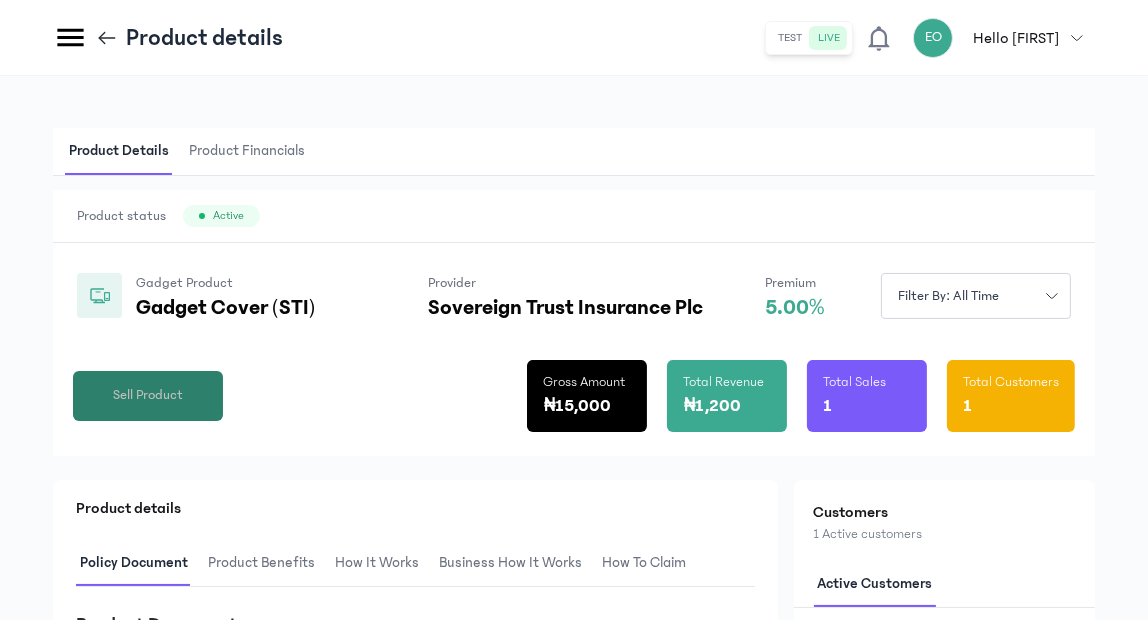 click on "Sell Product" at bounding box center [148, 395] 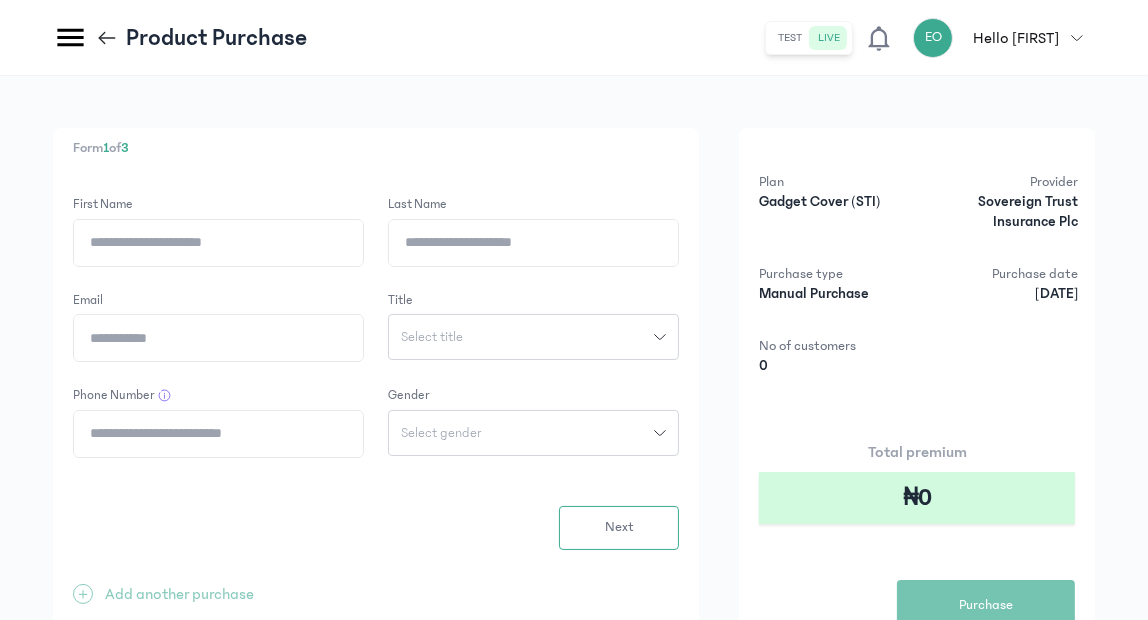 click on "First Name" 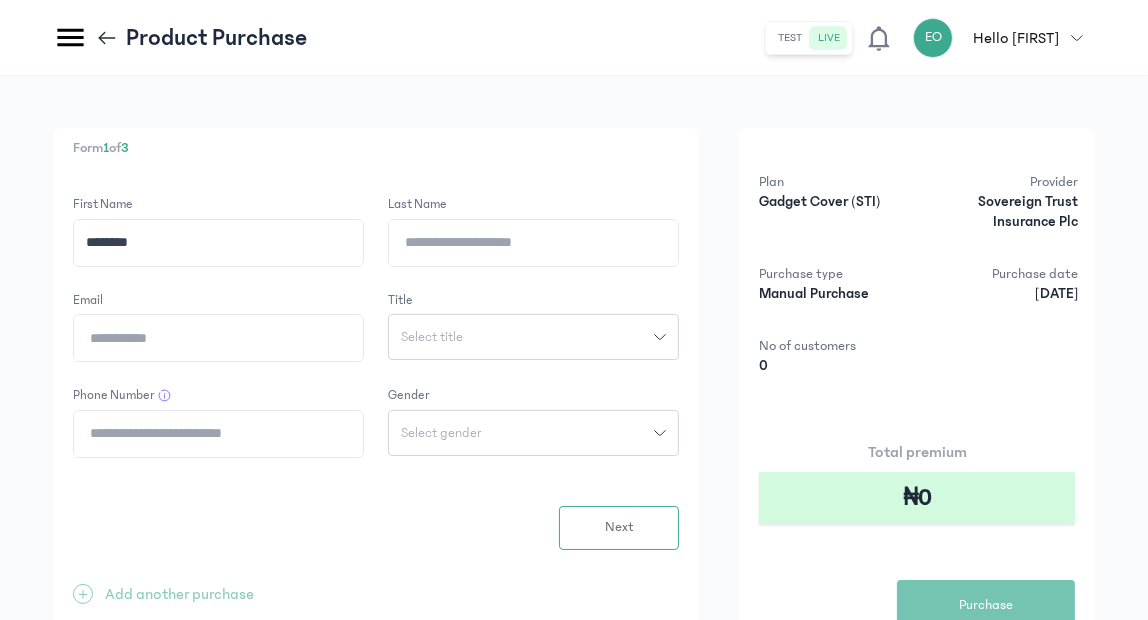 type on "********" 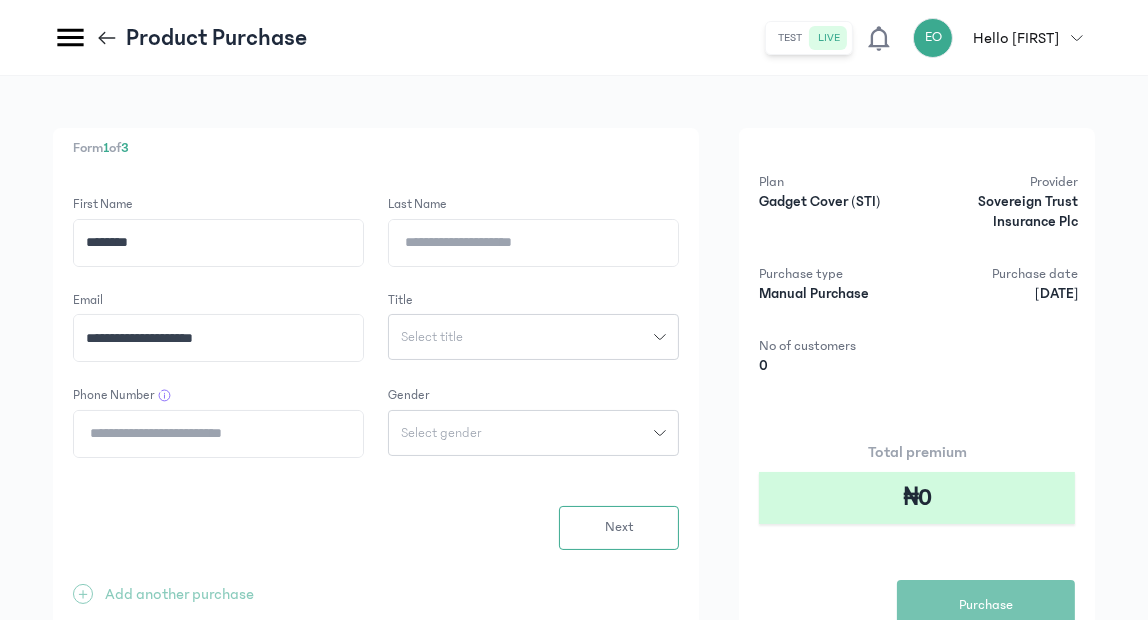 type on "**********" 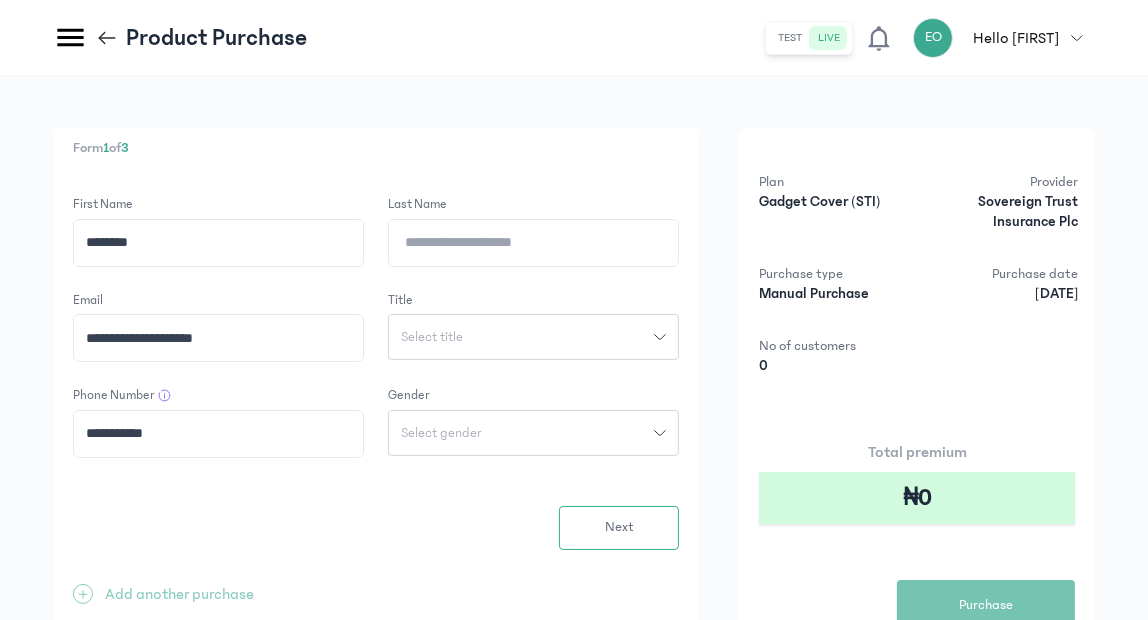 type on "**********" 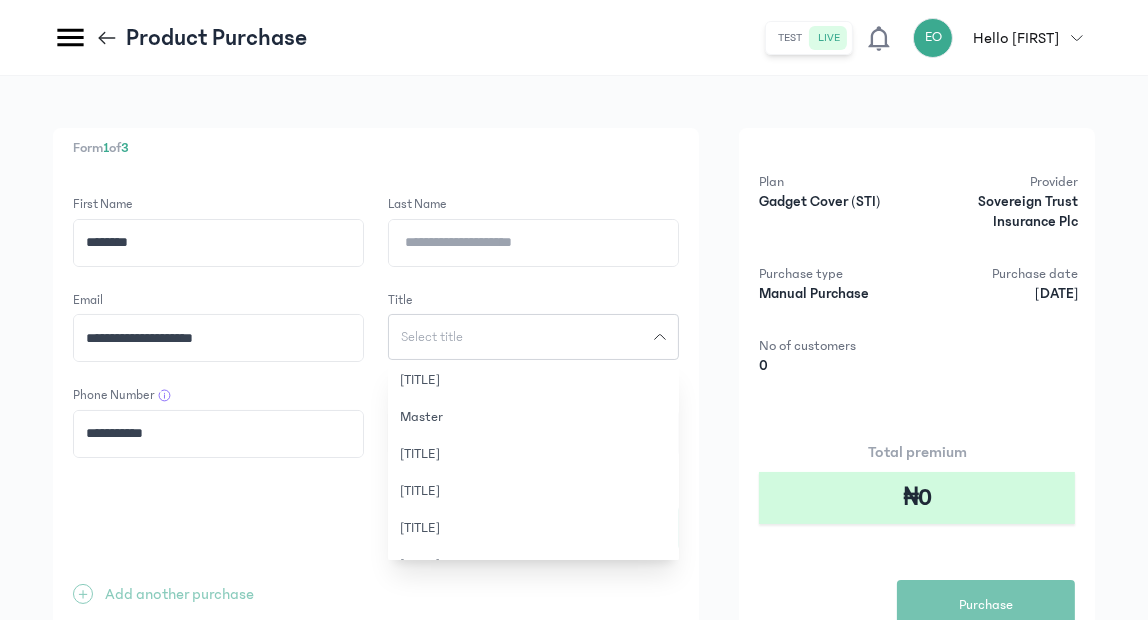 scroll, scrollTop: 434, scrollLeft: 0, axis: vertical 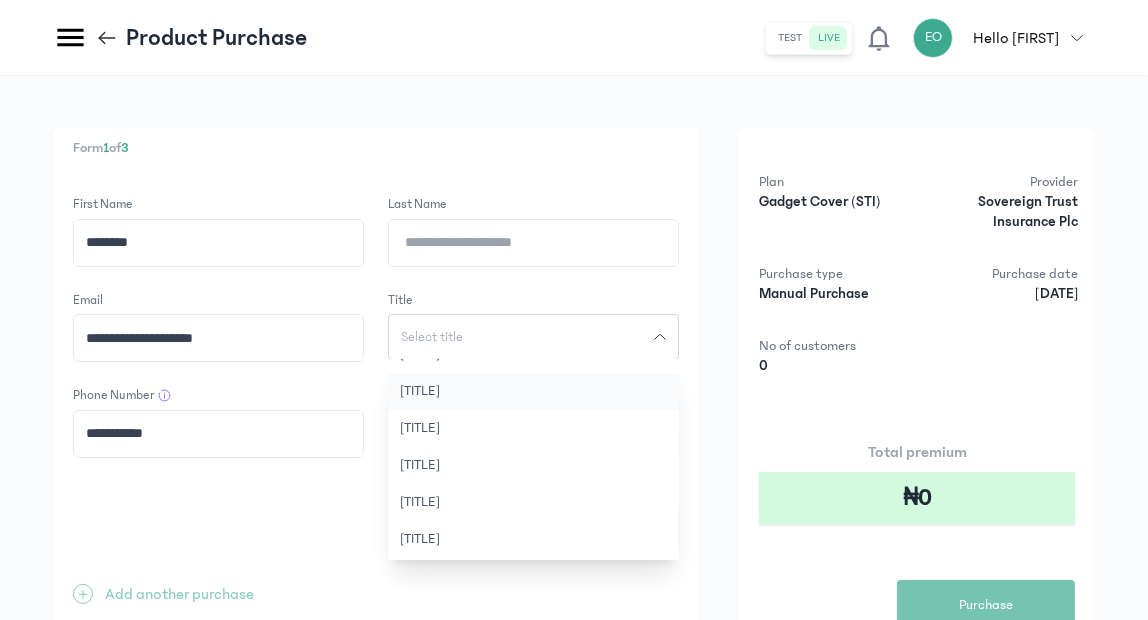 click on "[TITLE]" 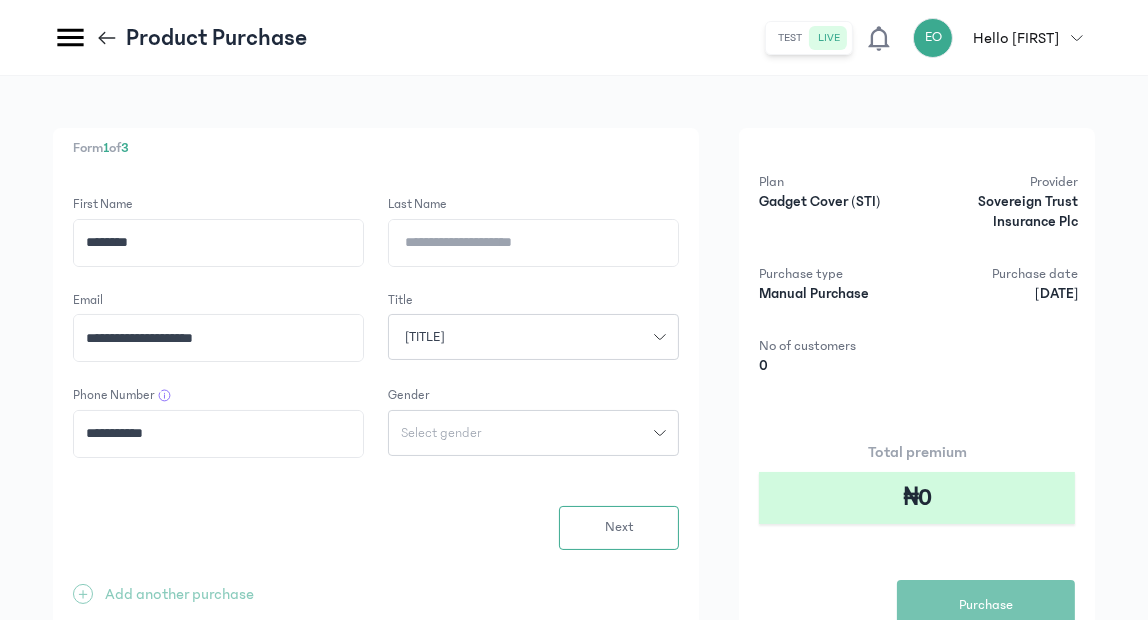 click on "Select gender" at bounding box center (521, 433) 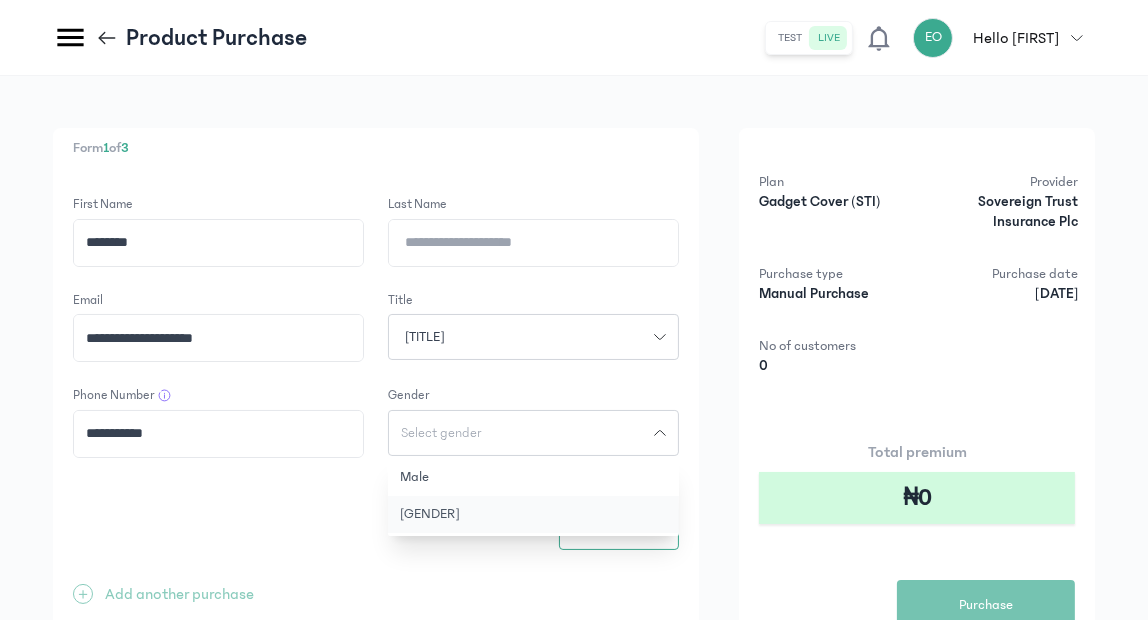 click on "[GENDER]" 